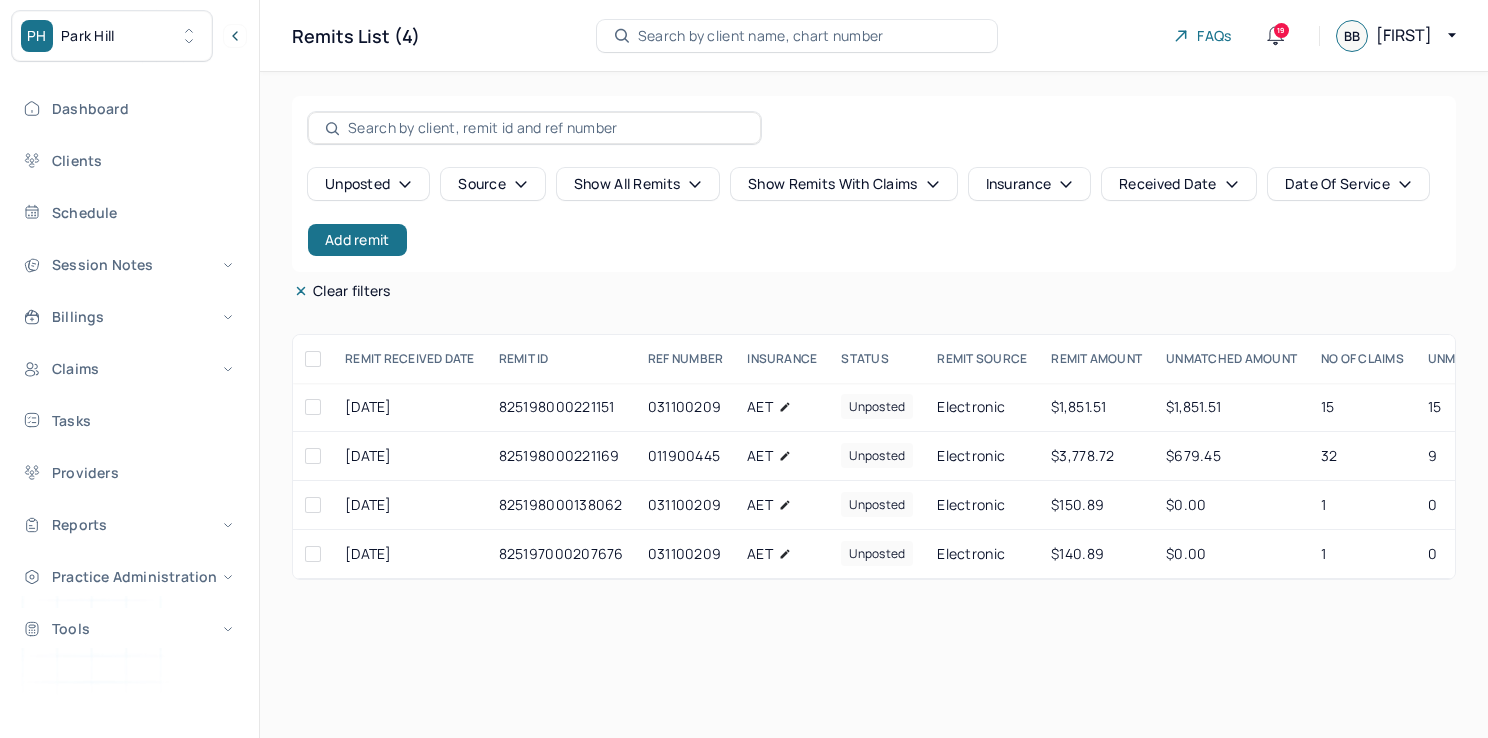 scroll, scrollTop: 0, scrollLeft: 0, axis: both 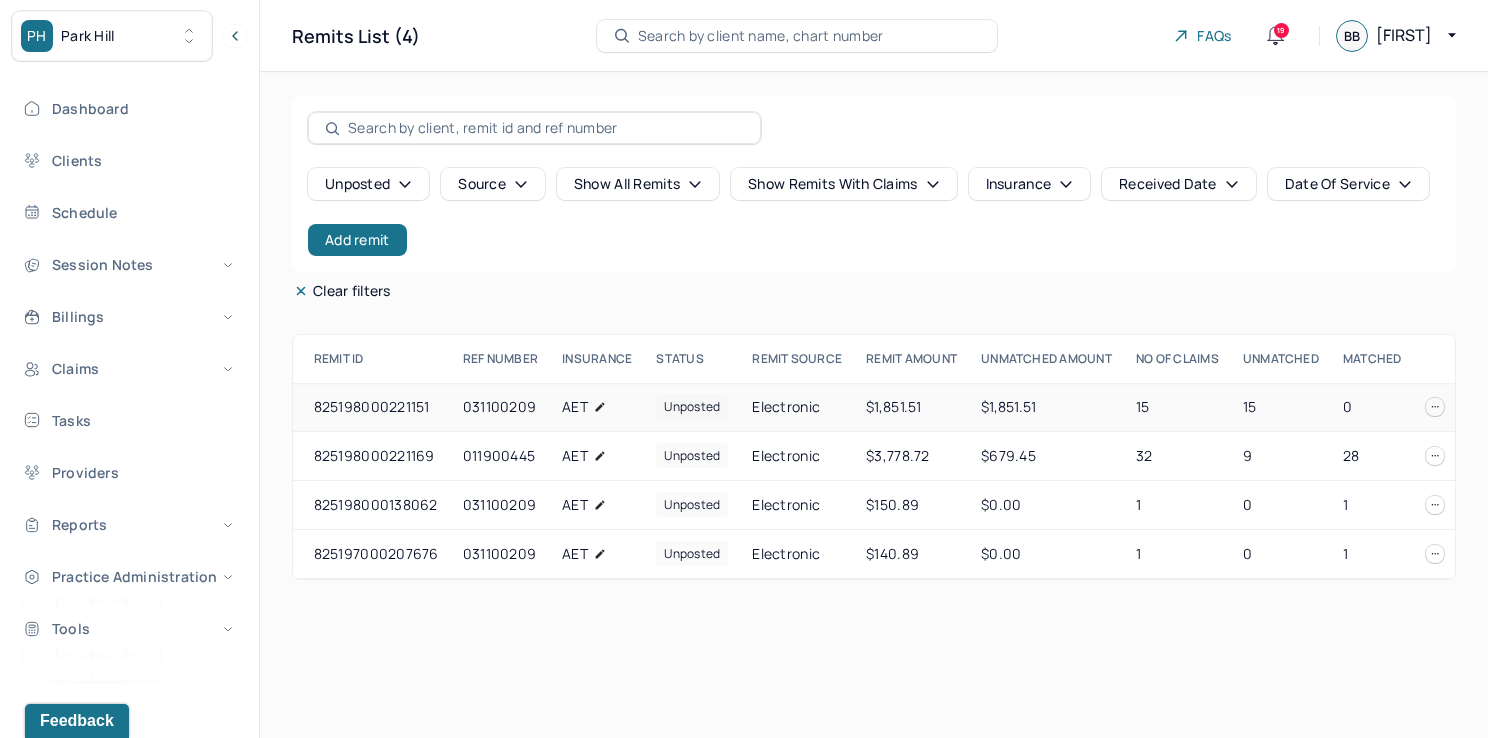 click on "Electronic" at bounding box center [797, 407] 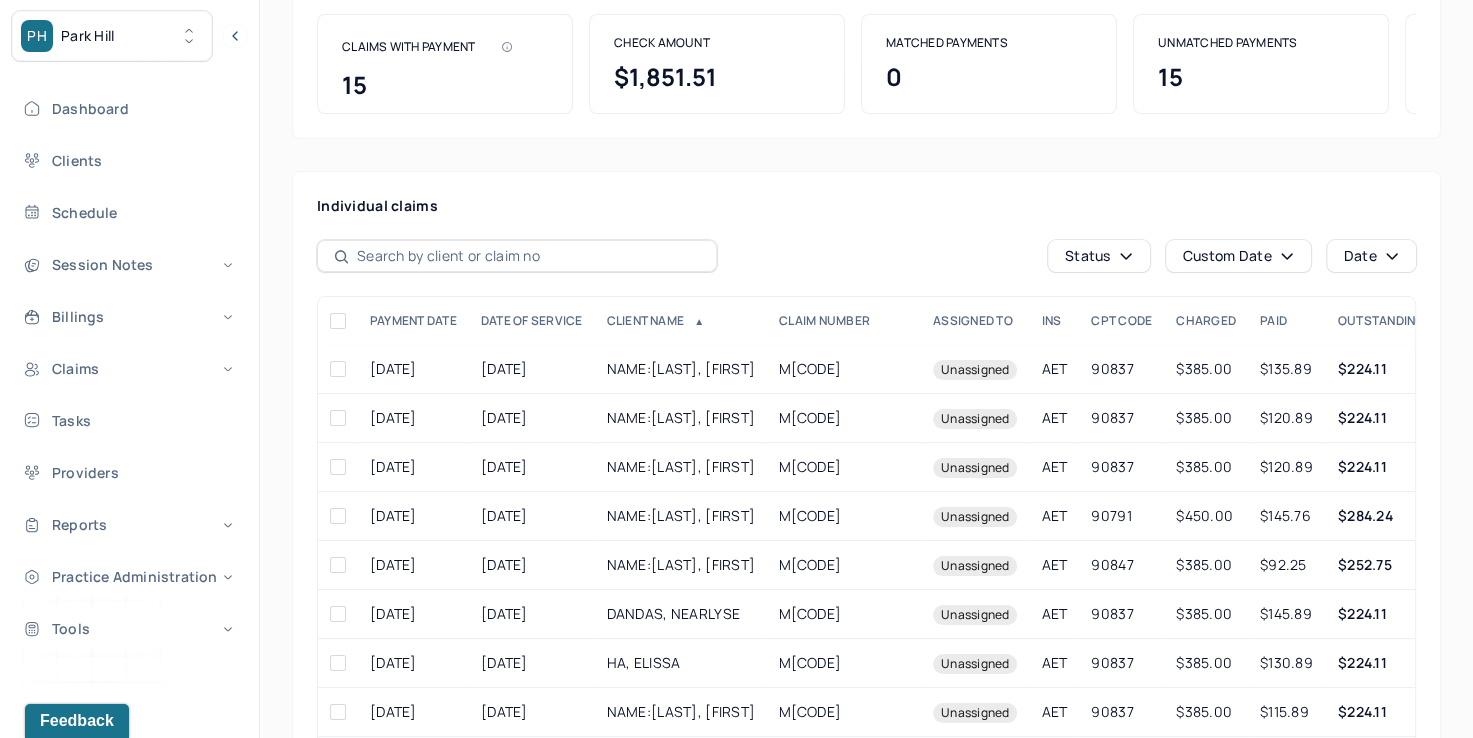 scroll, scrollTop: 200, scrollLeft: 0, axis: vertical 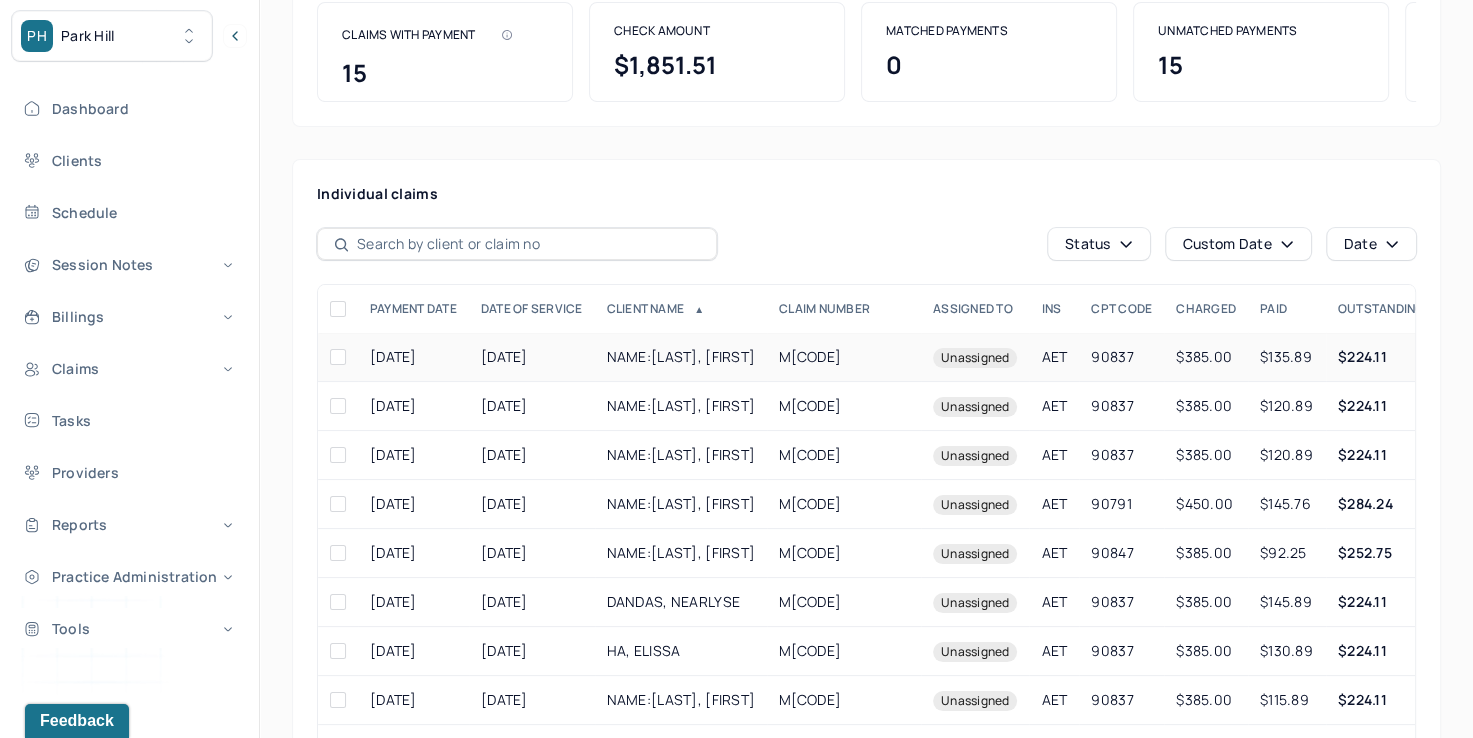 click on "M[CODE]" at bounding box center [844, 357] 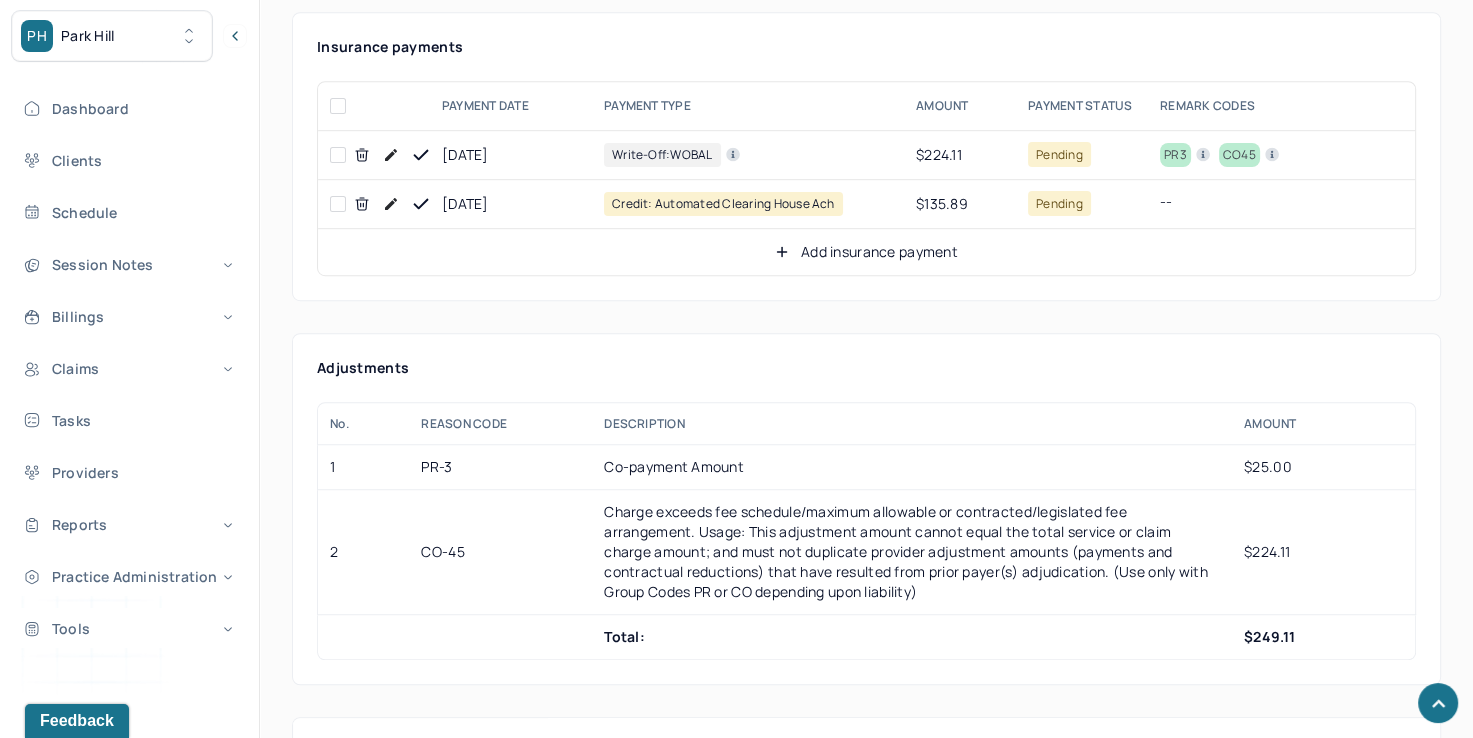 scroll, scrollTop: 900, scrollLeft: 0, axis: vertical 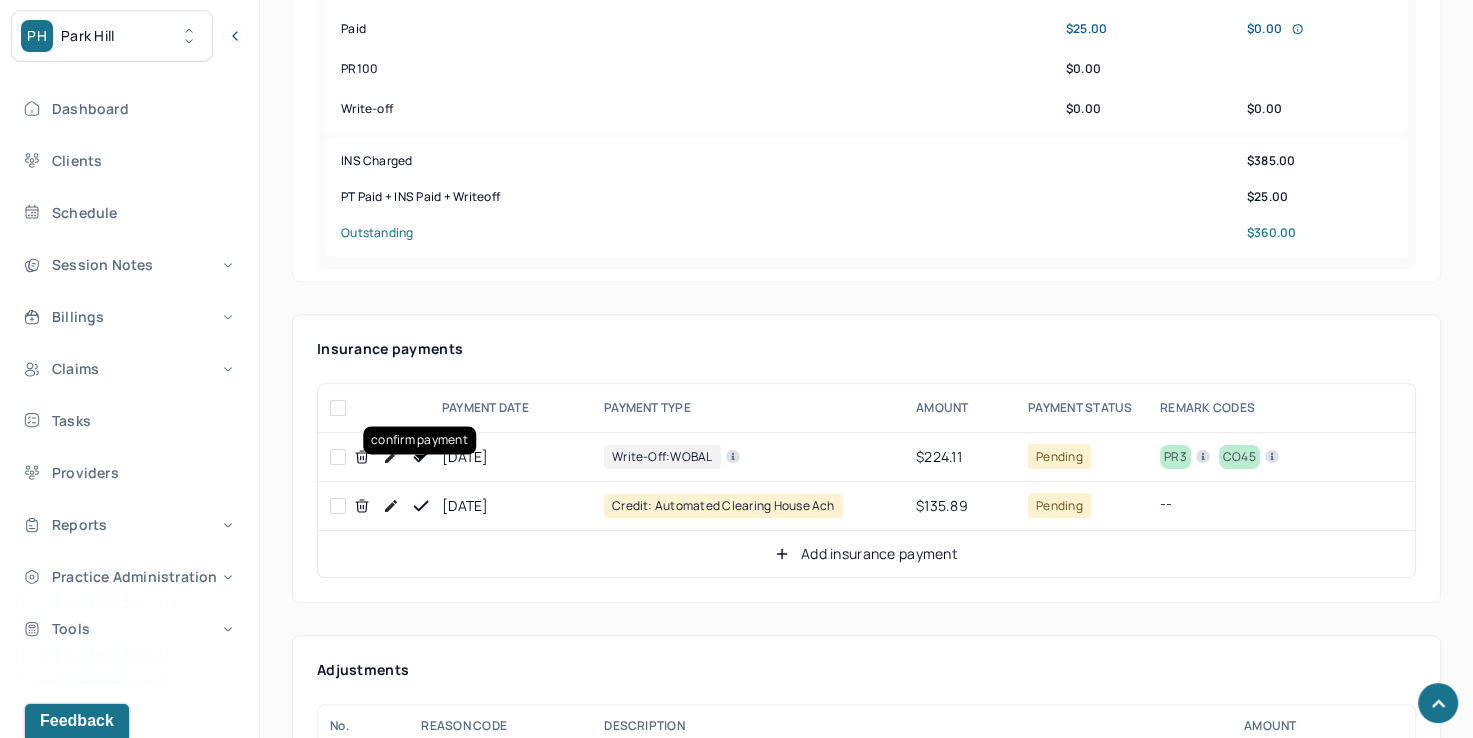 click 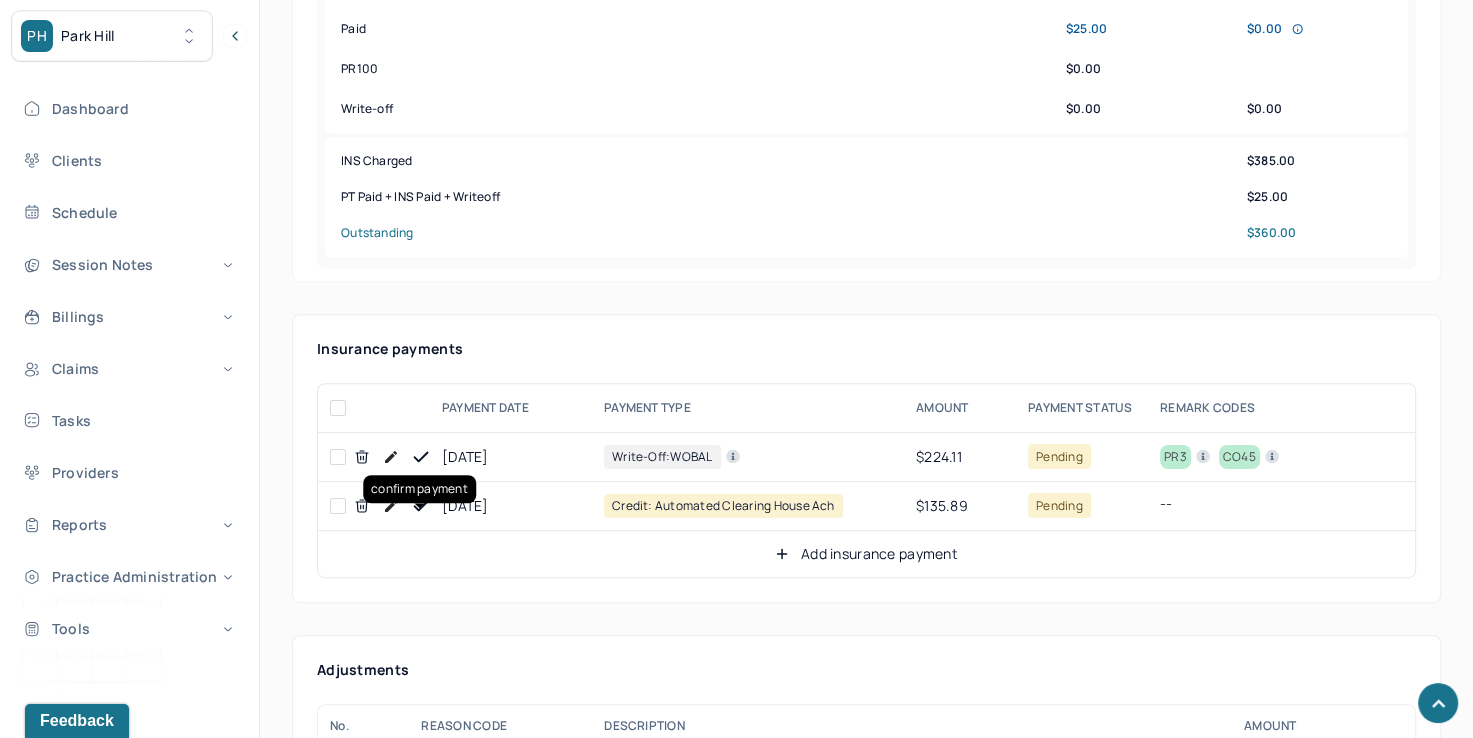 click 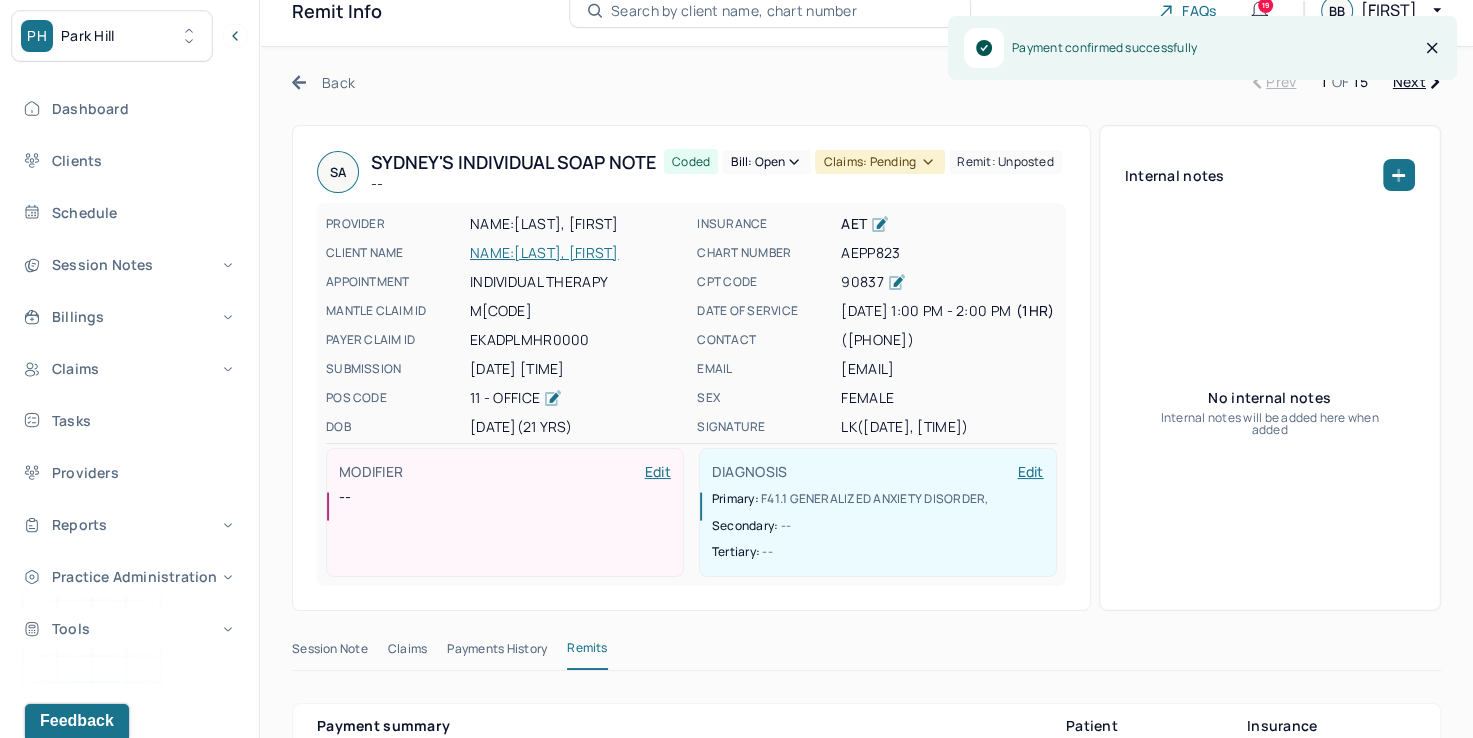scroll, scrollTop: 0, scrollLeft: 0, axis: both 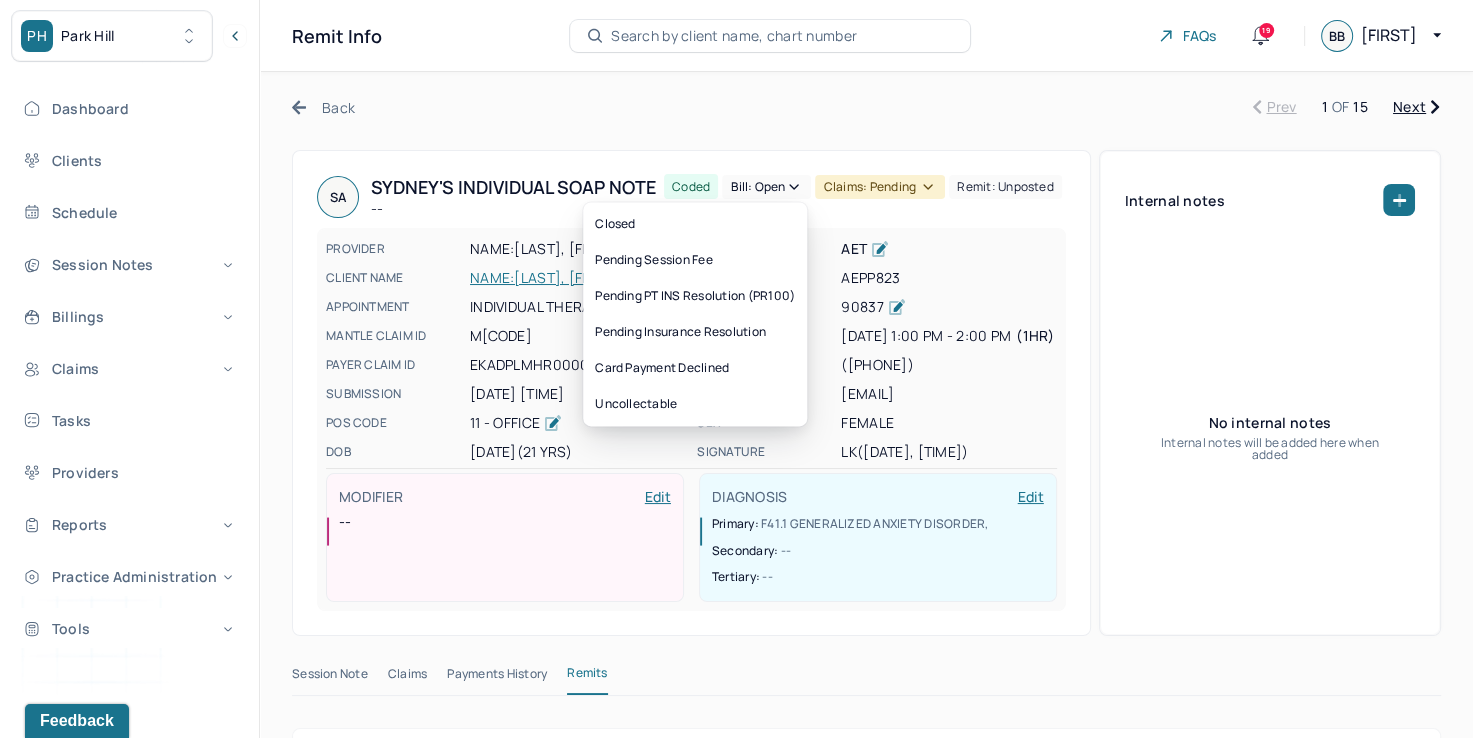click on "Bill: Open" at bounding box center (766, 187) 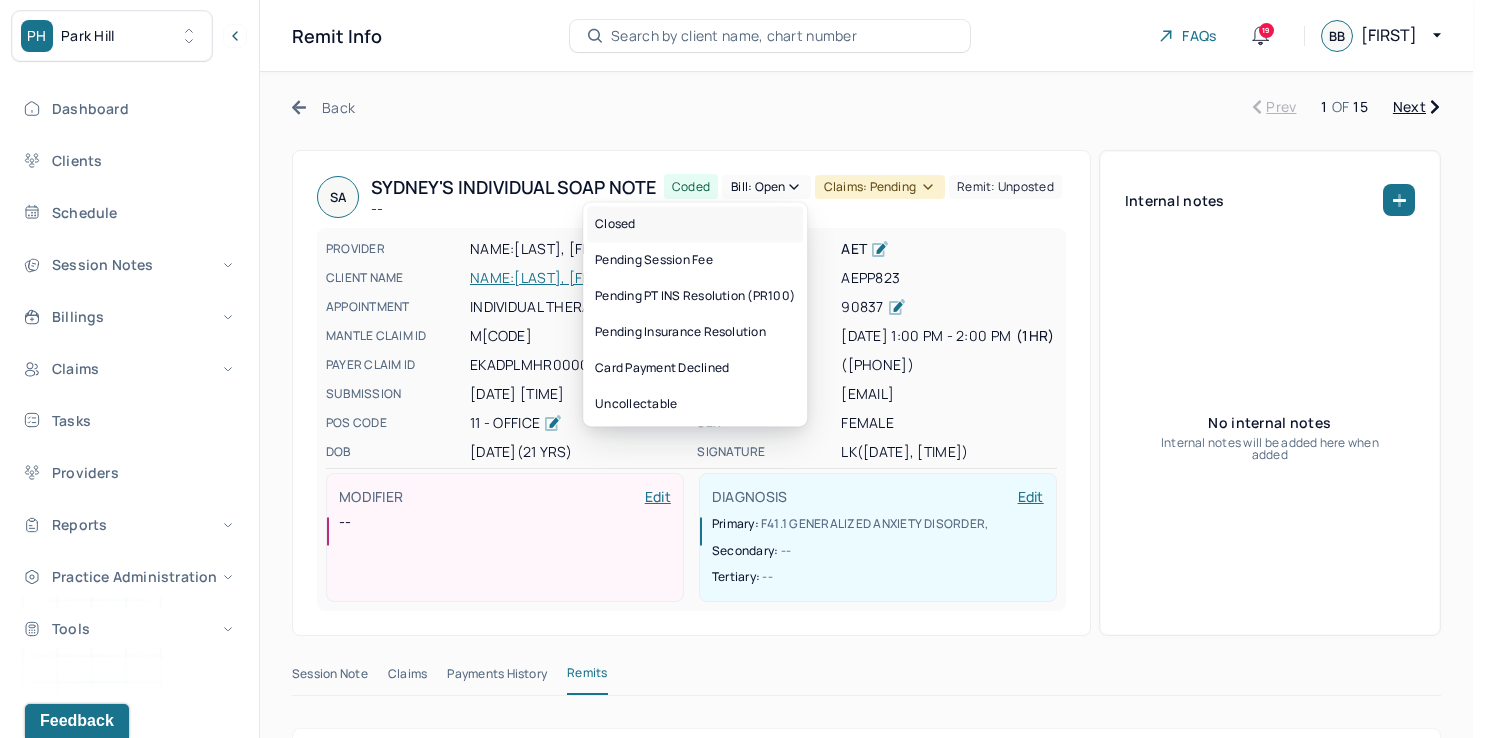 click on "Closed" at bounding box center [695, 224] 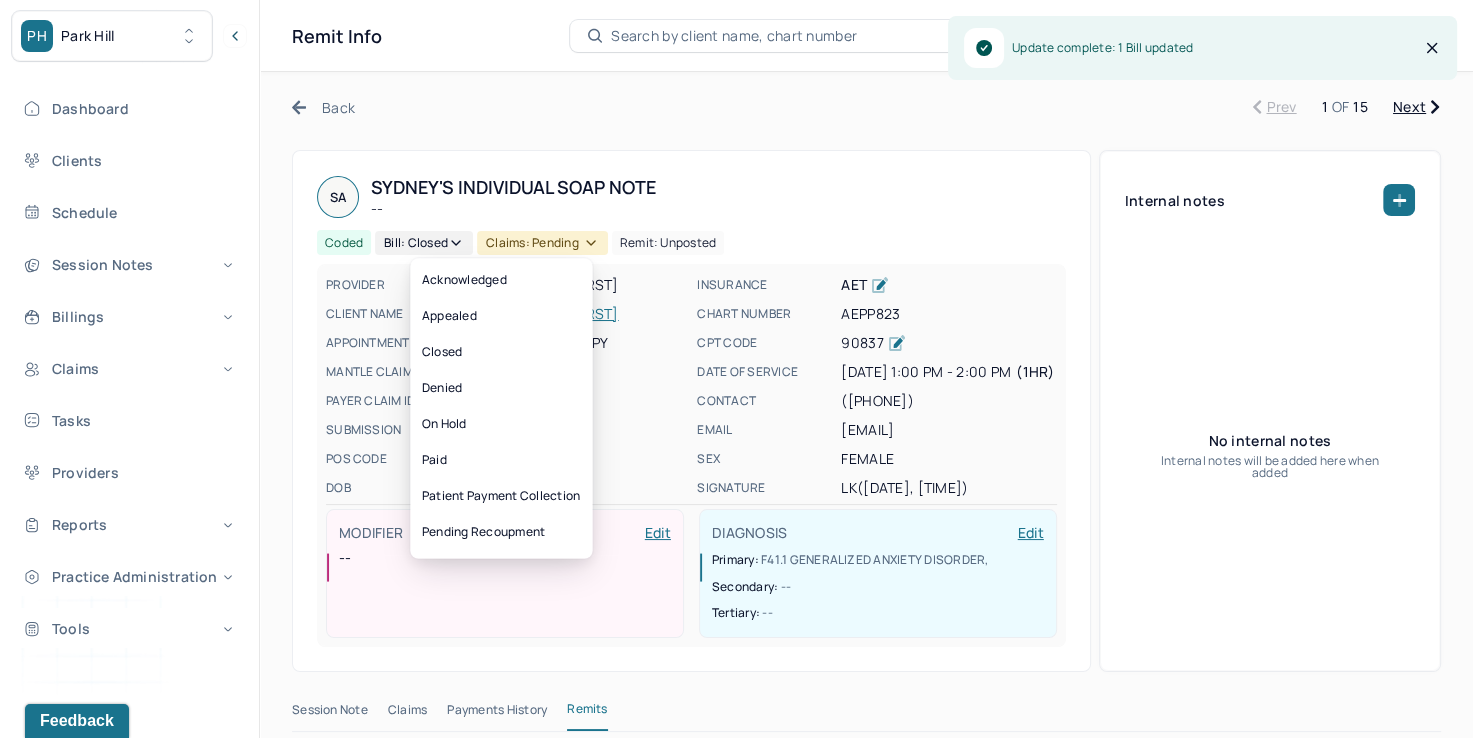 click on "Claims: pending" at bounding box center [542, 243] 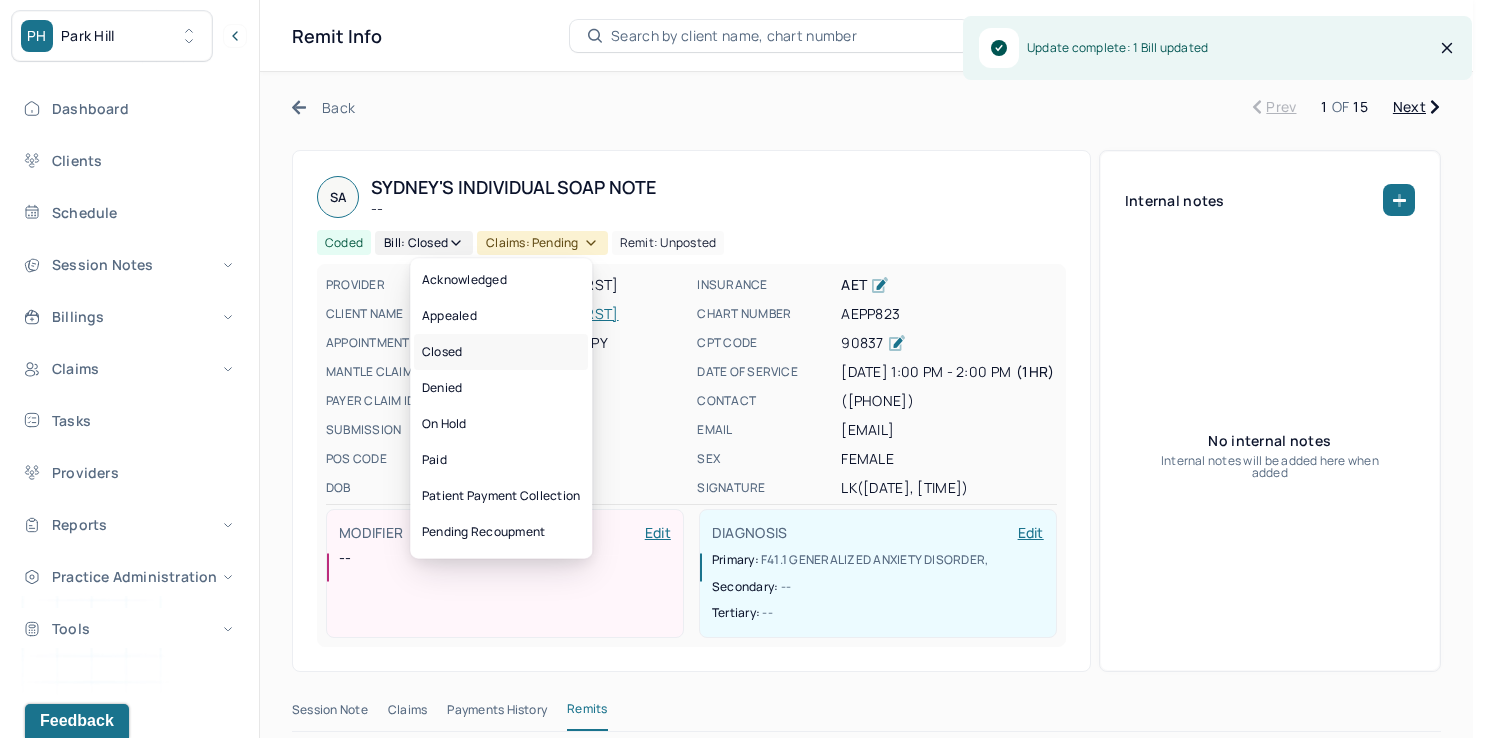 click on "Closed" at bounding box center (501, 352) 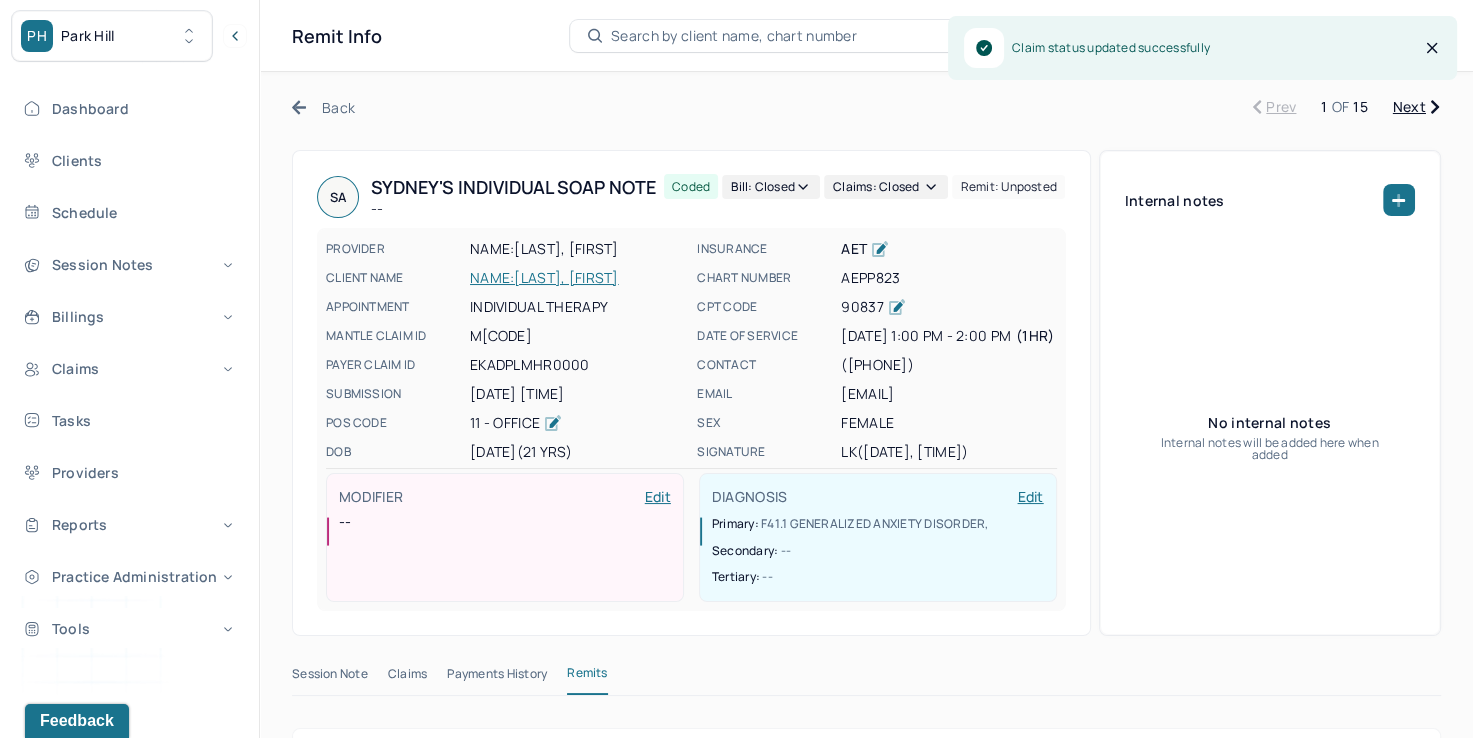 click on "Next" at bounding box center [1416, 107] 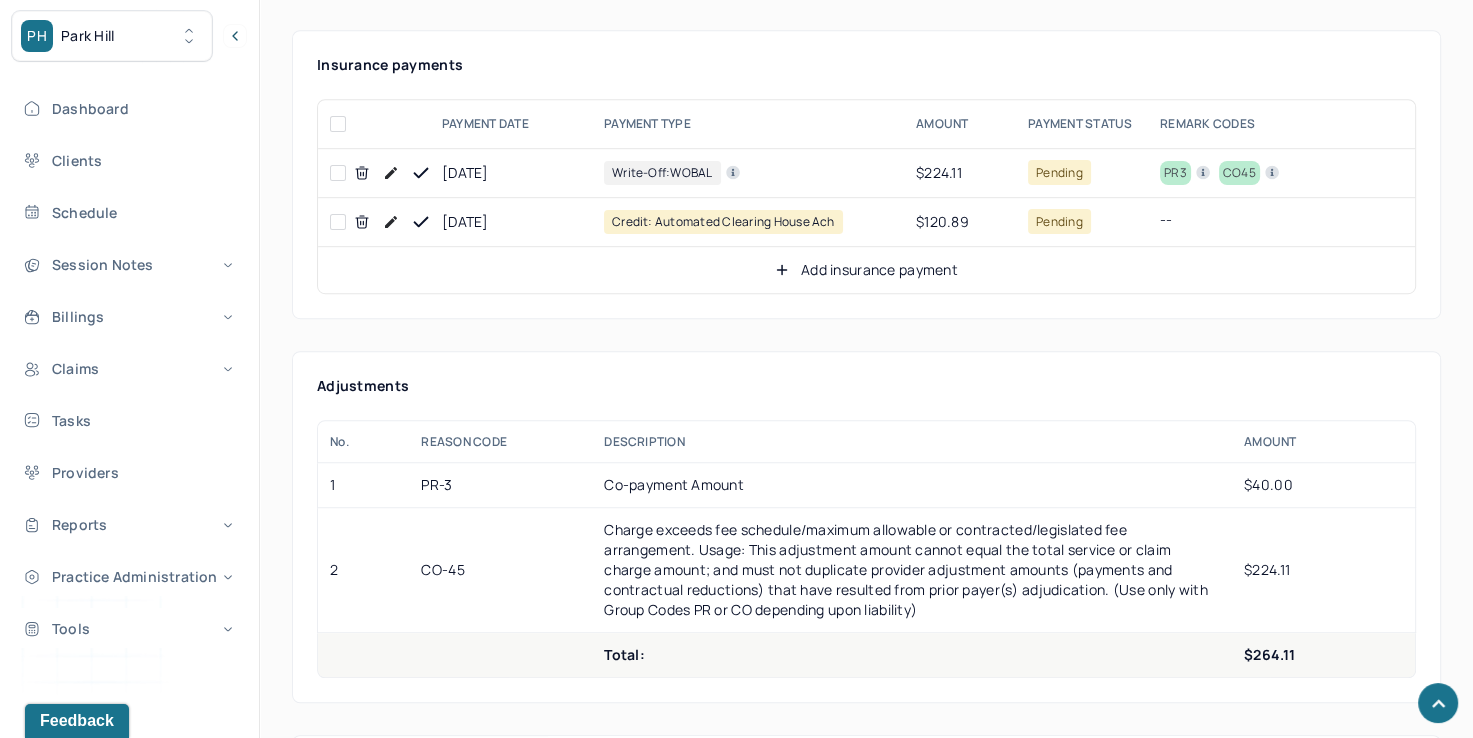 scroll, scrollTop: 1000, scrollLeft: 0, axis: vertical 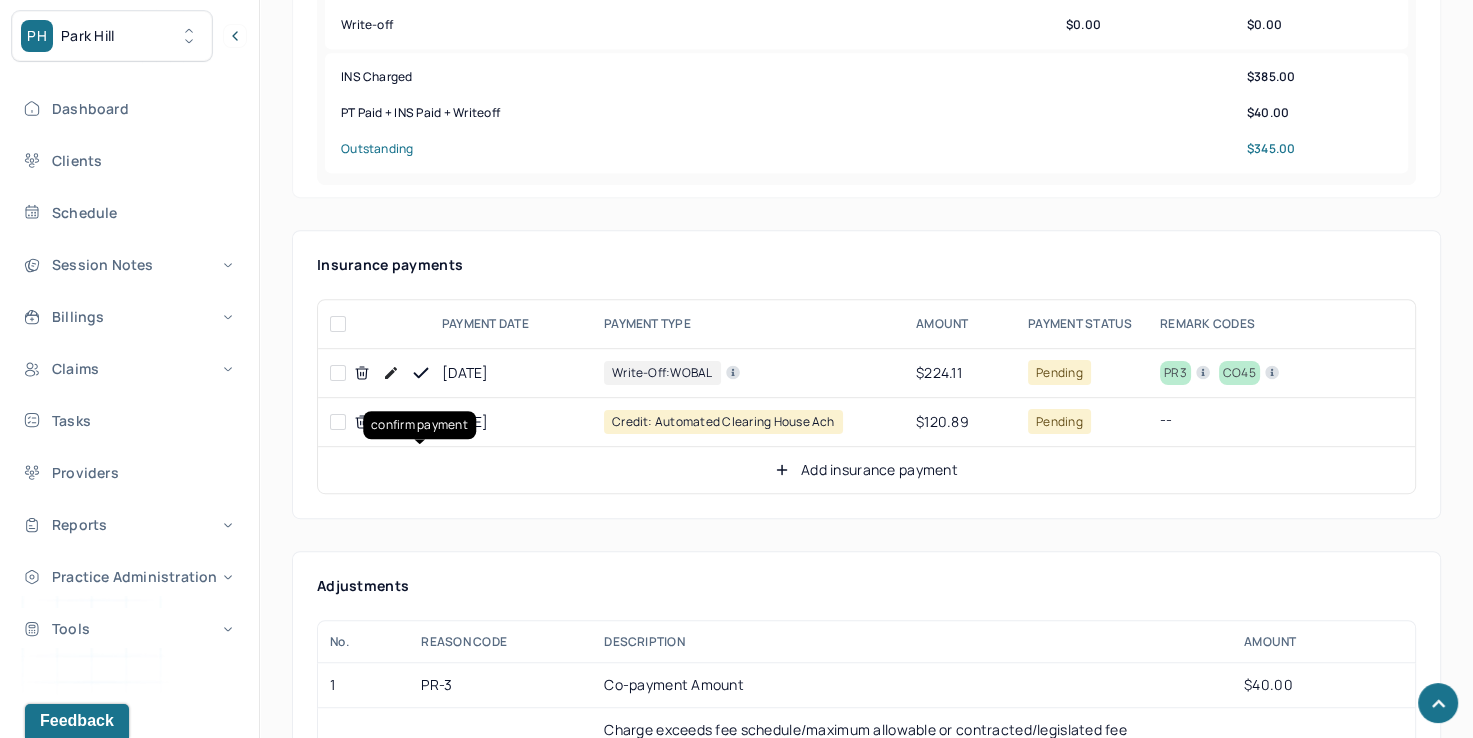 click 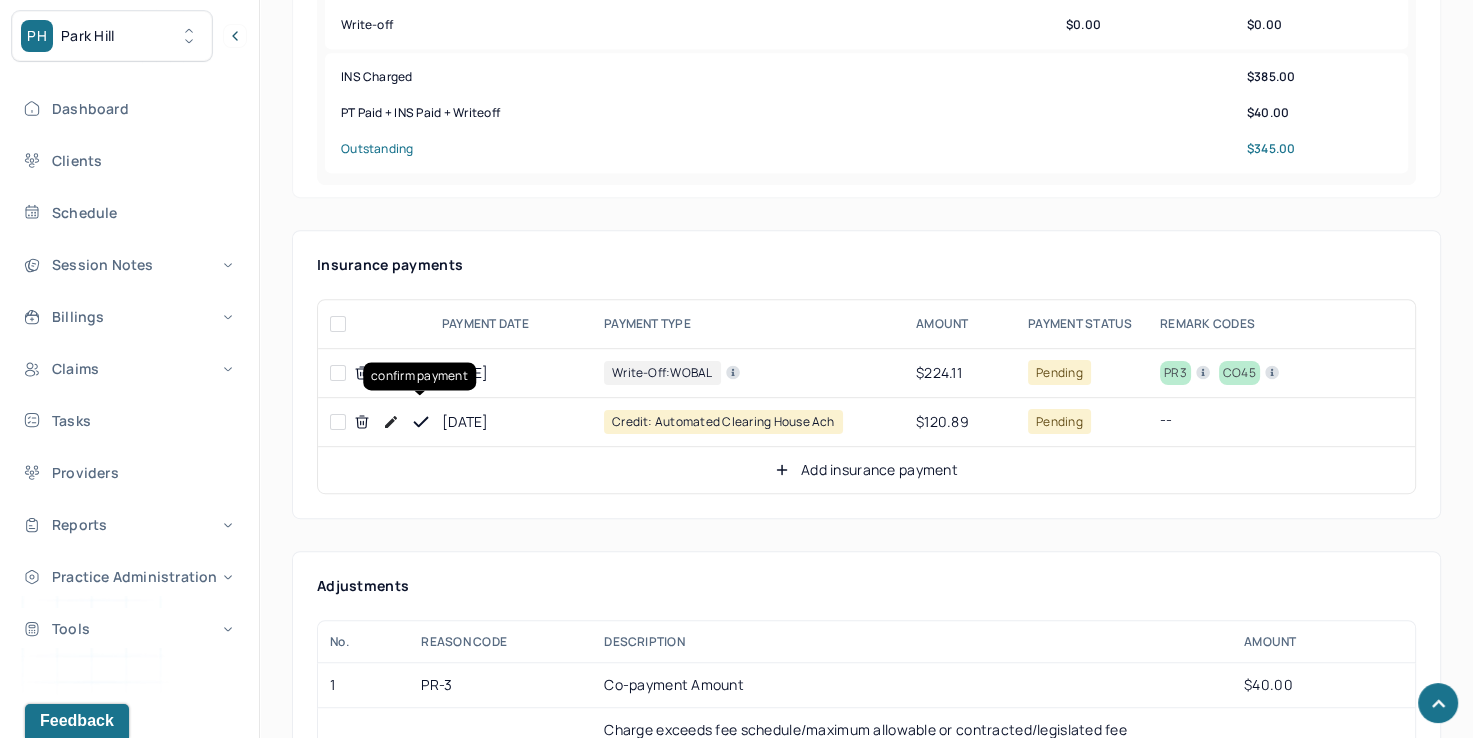 click 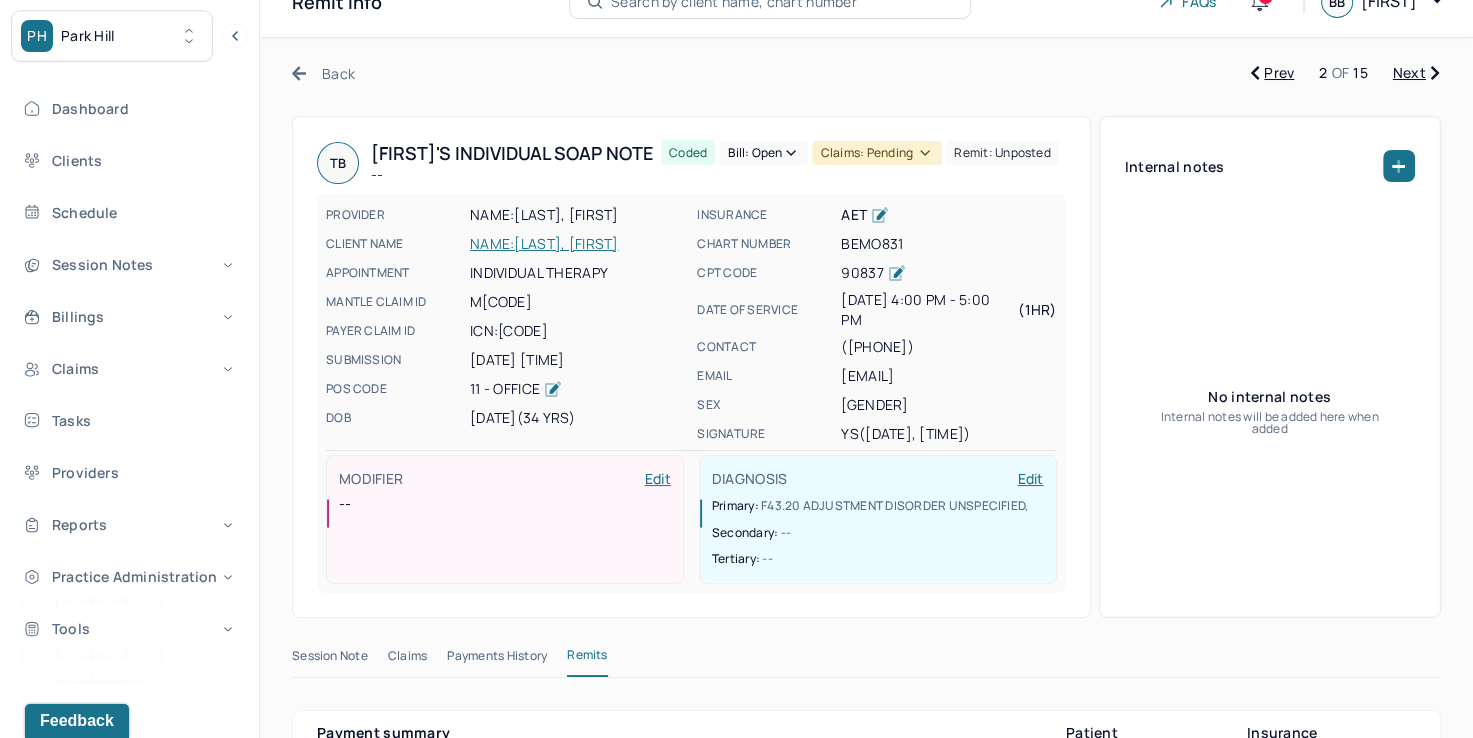 scroll, scrollTop: 0, scrollLeft: 0, axis: both 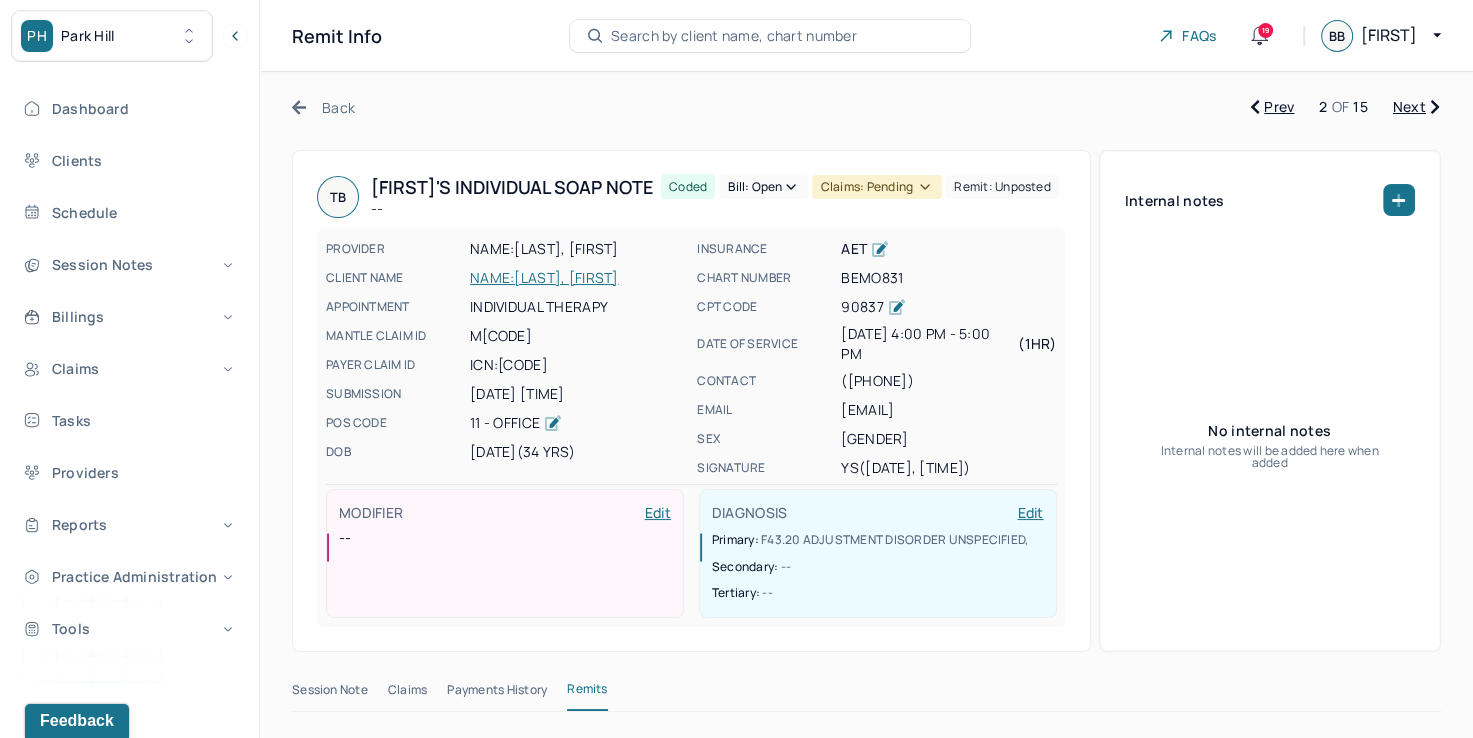 click on "Bill: Open" at bounding box center (763, 187) 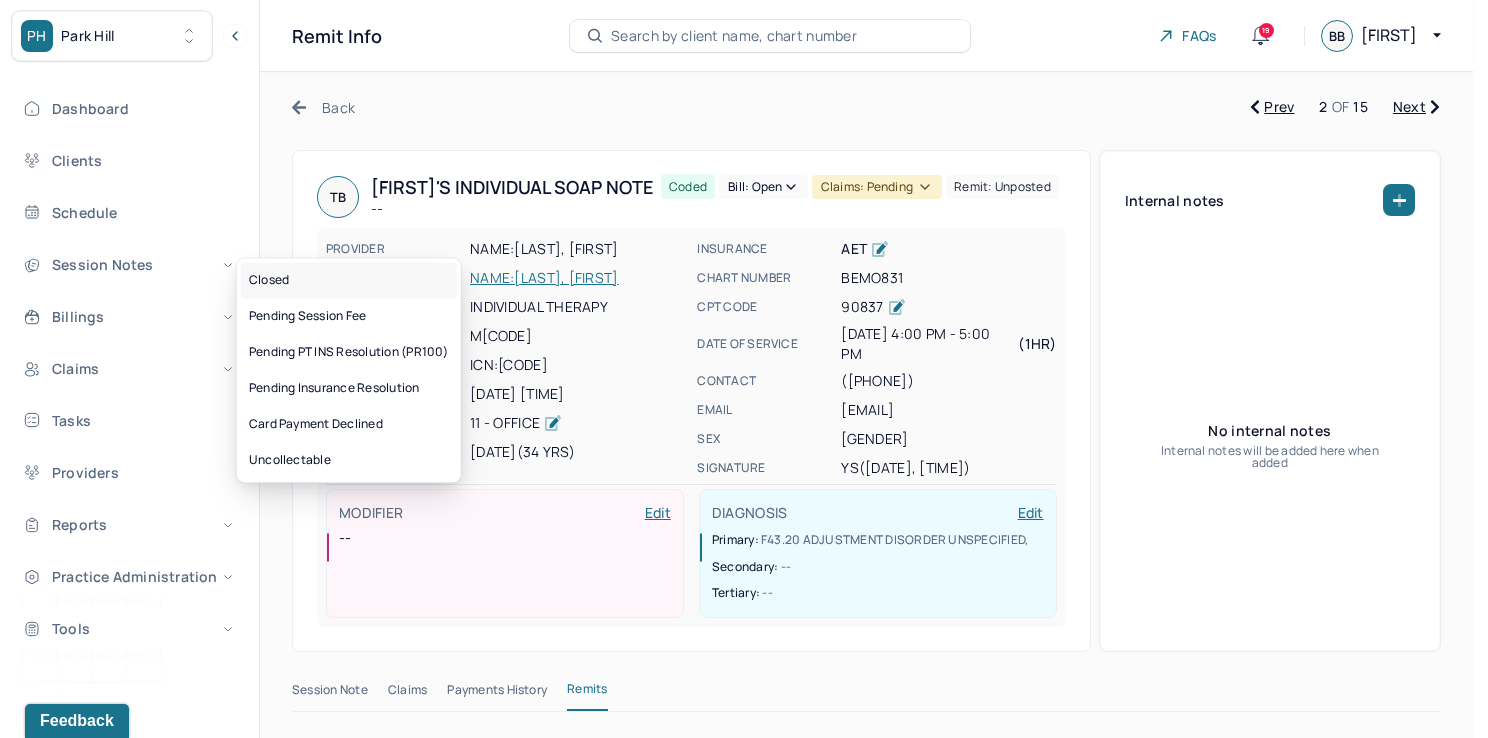 click on "Closed" at bounding box center [349, 280] 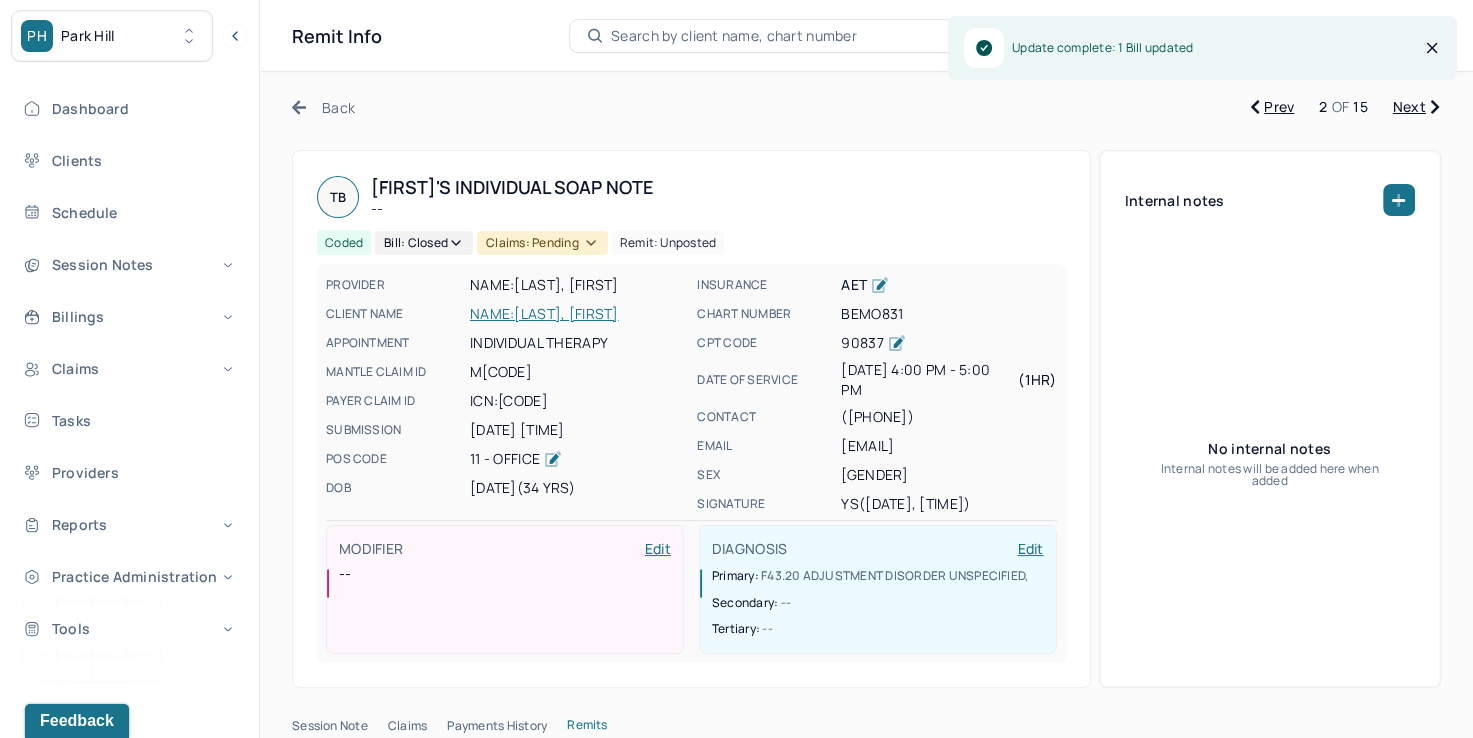 click on "Claims: pending" at bounding box center (542, 243) 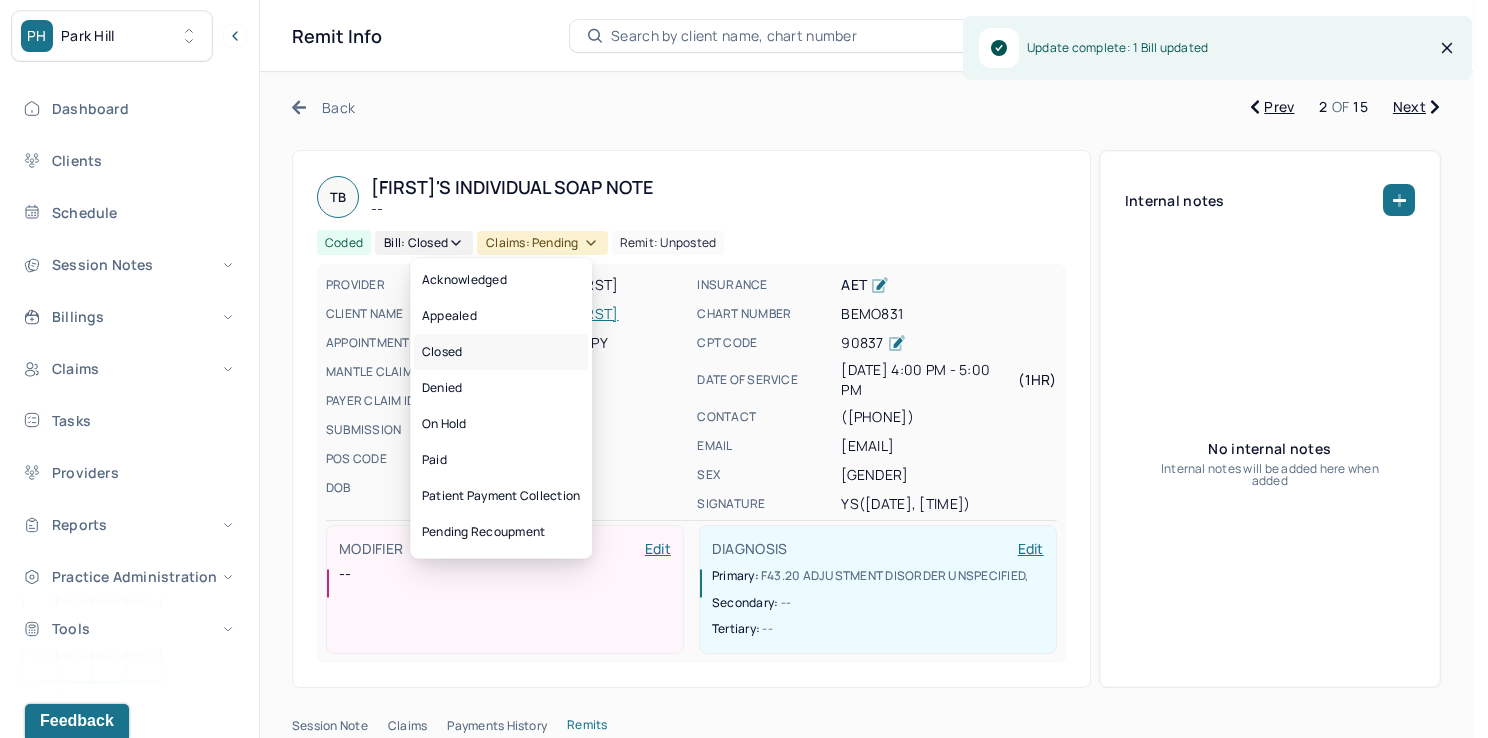 click on "Closed" at bounding box center (501, 352) 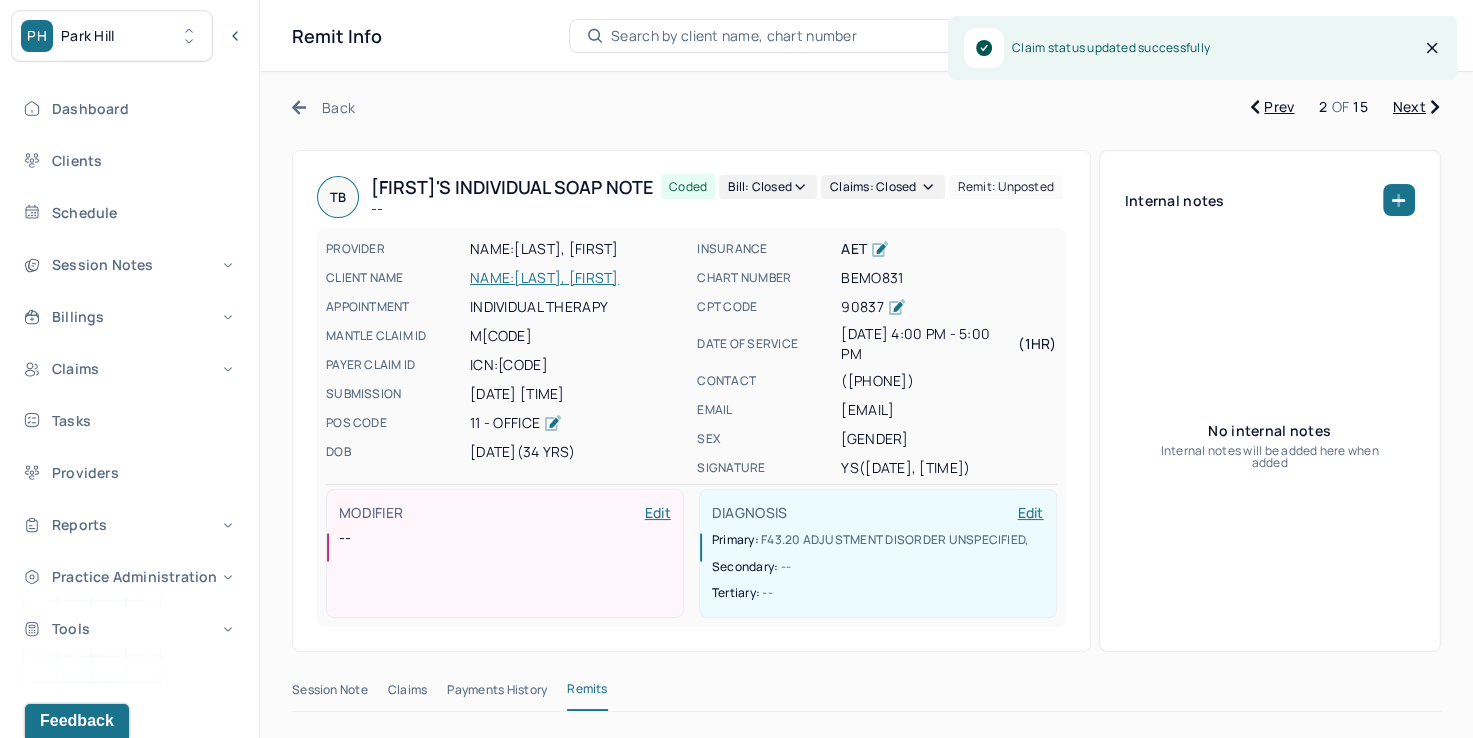 click on "Next" at bounding box center [1416, 107] 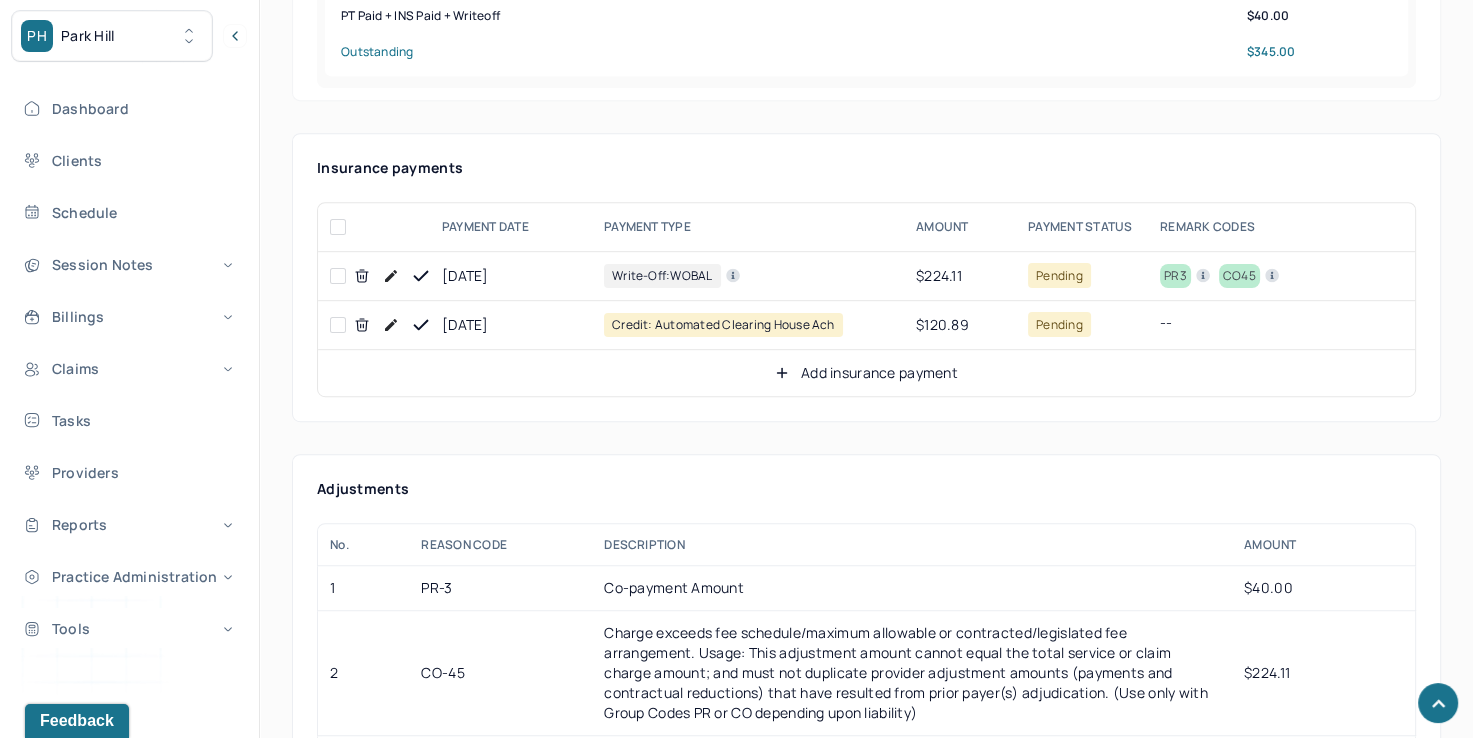 scroll, scrollTop: 1000, scrollLeft: 0, axis: vertical 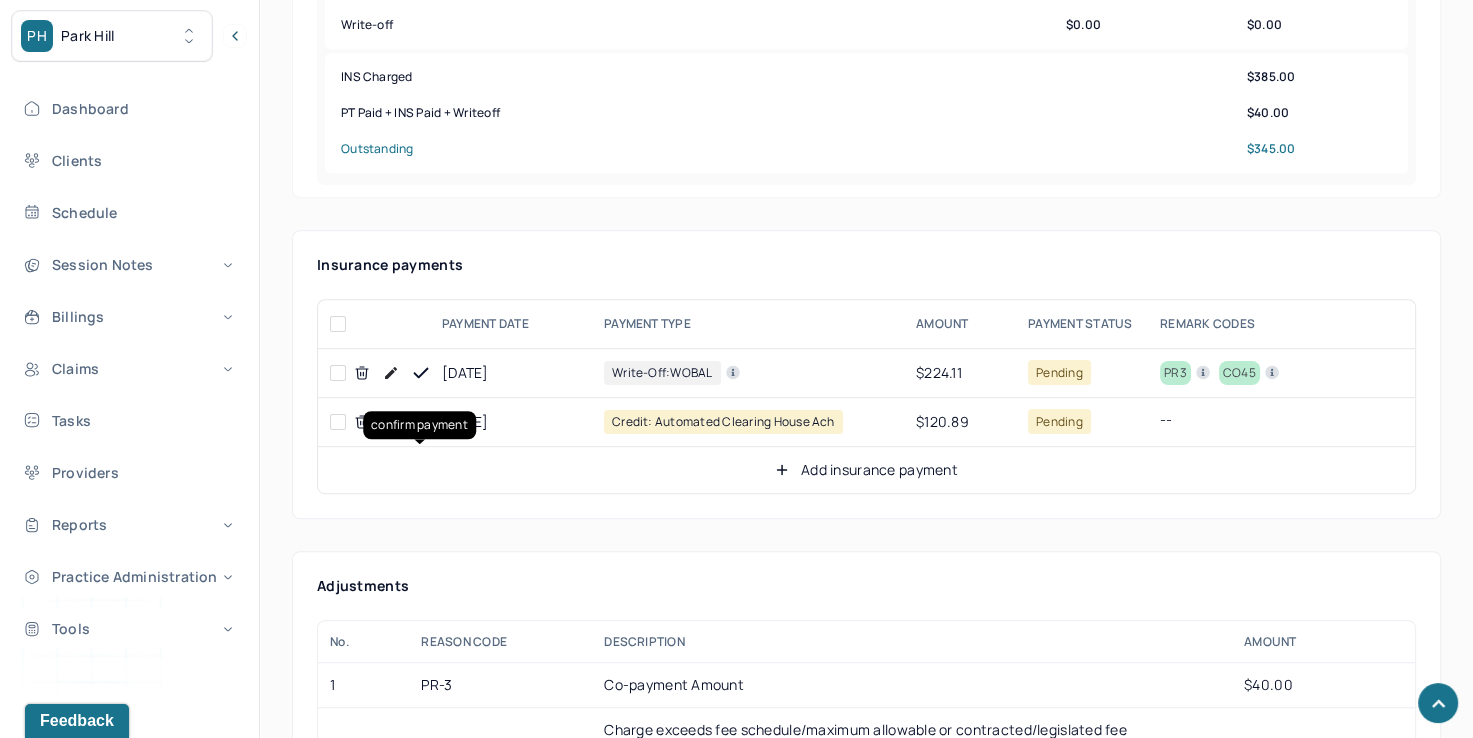 click 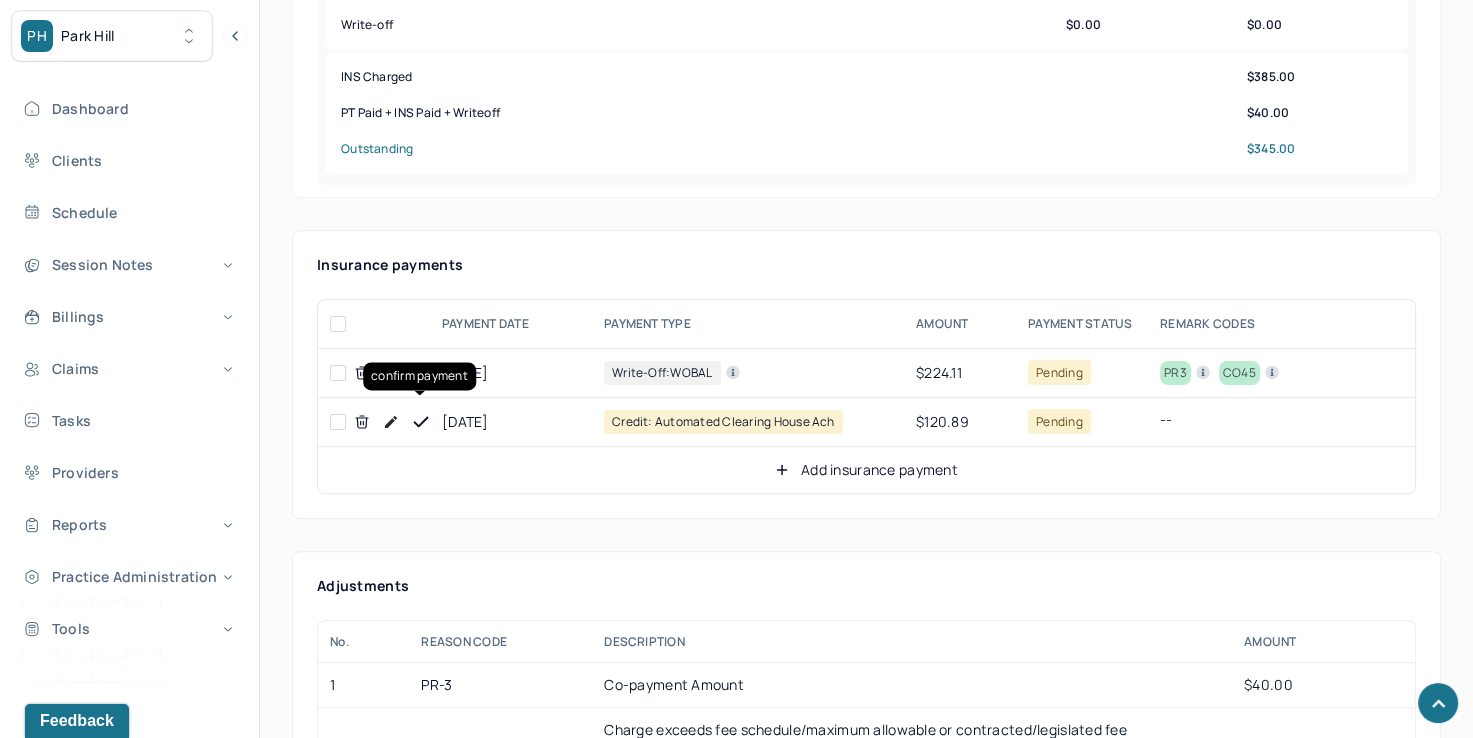 click at bounding box center (421, 373) 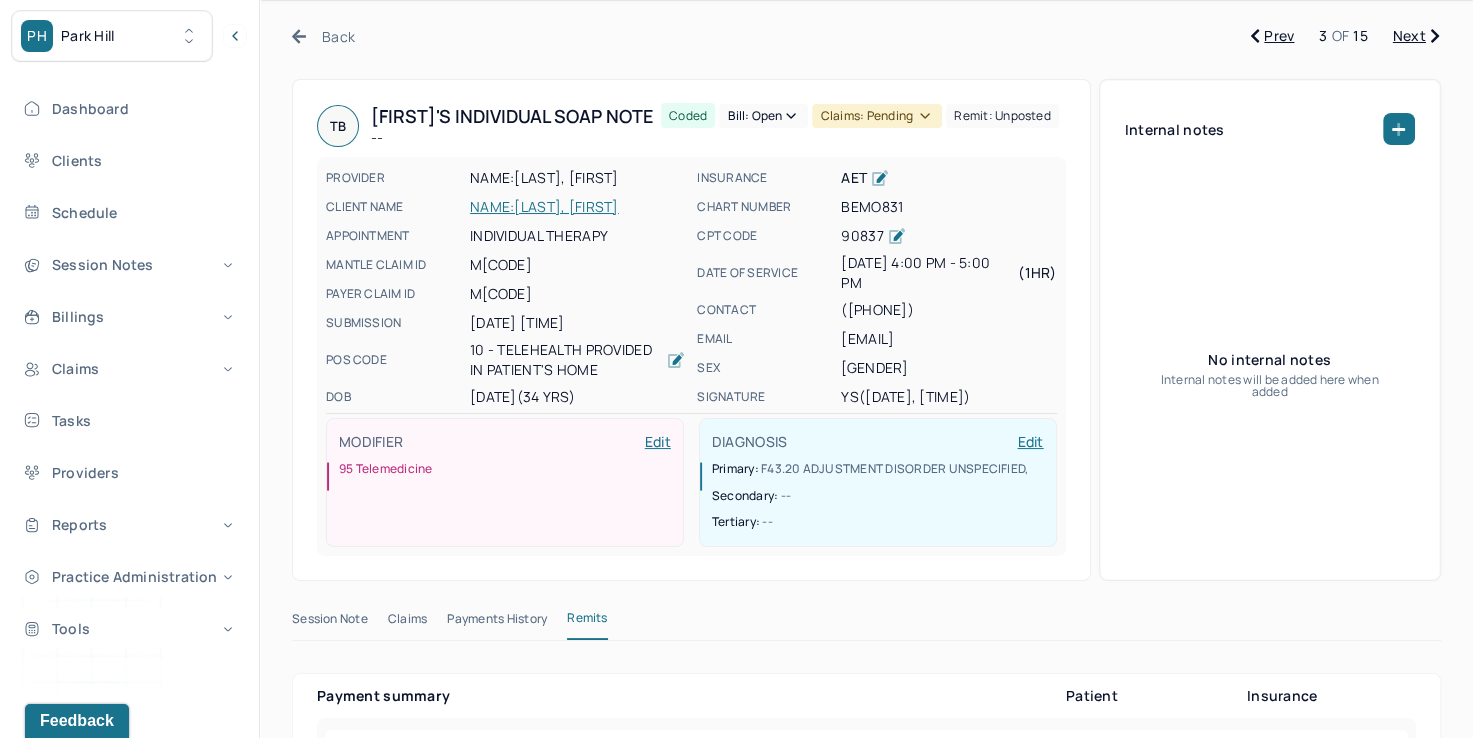 scroll, scrollTop: 0, scrollLeft: 0, axis: both 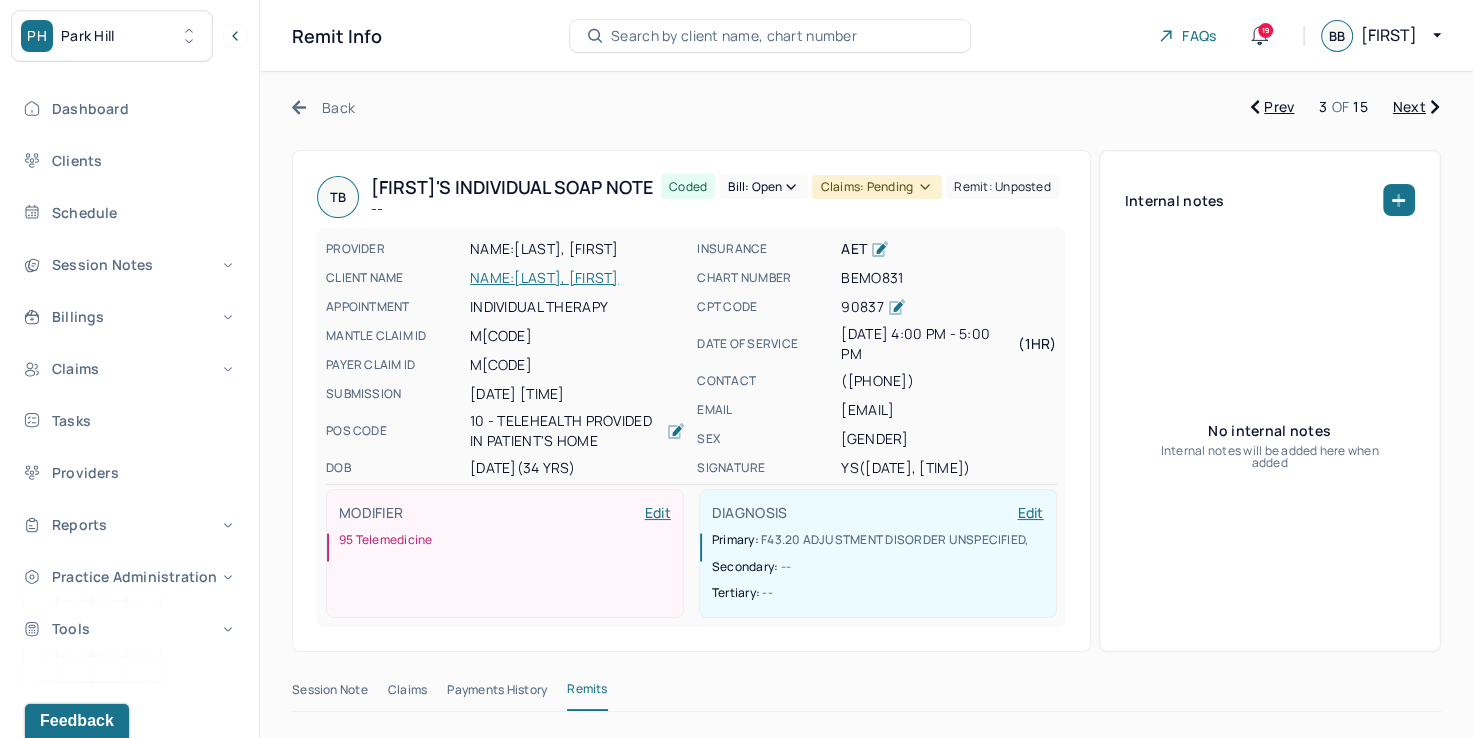 click on "Bill: Open" at bounding box center (763, 187) 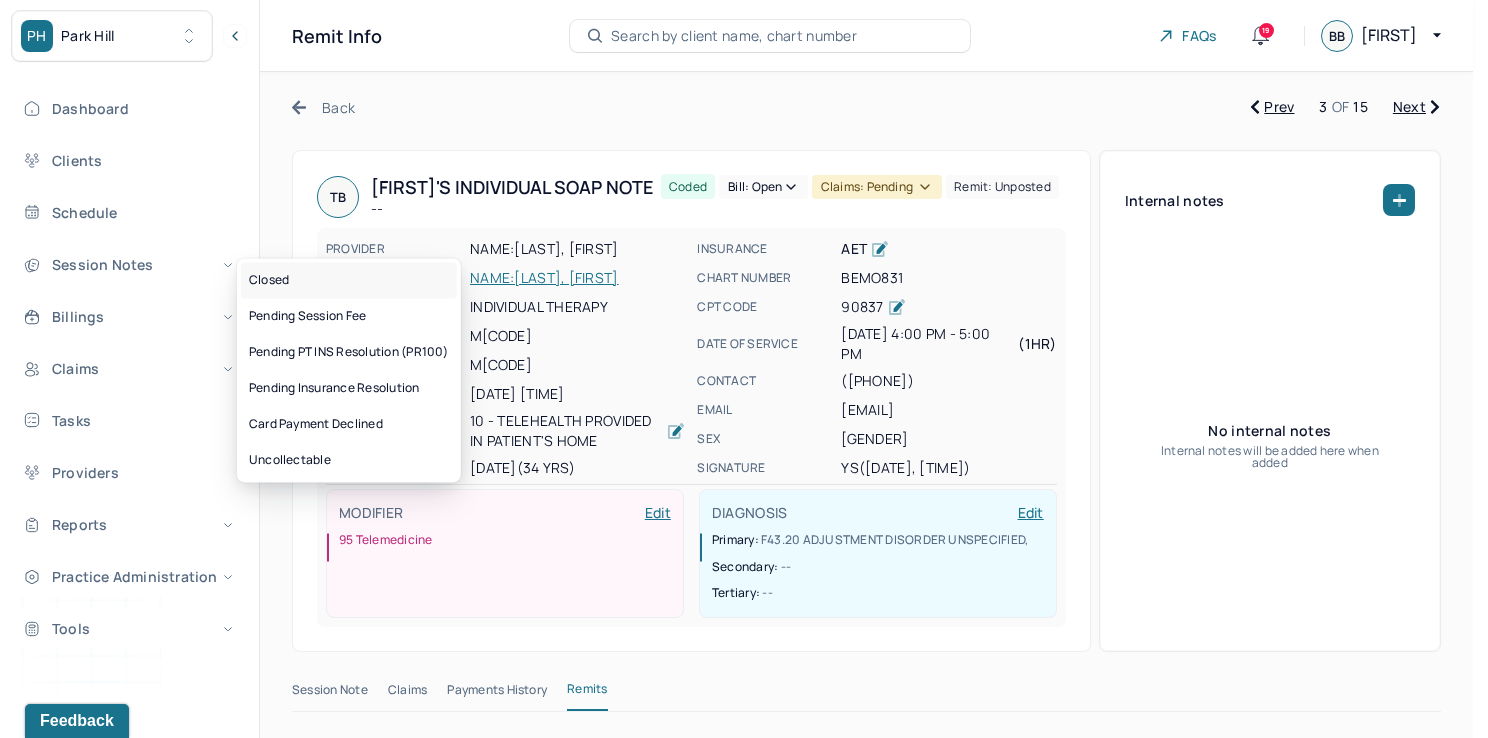 click on "Closed" at bounding box center (349, 280) 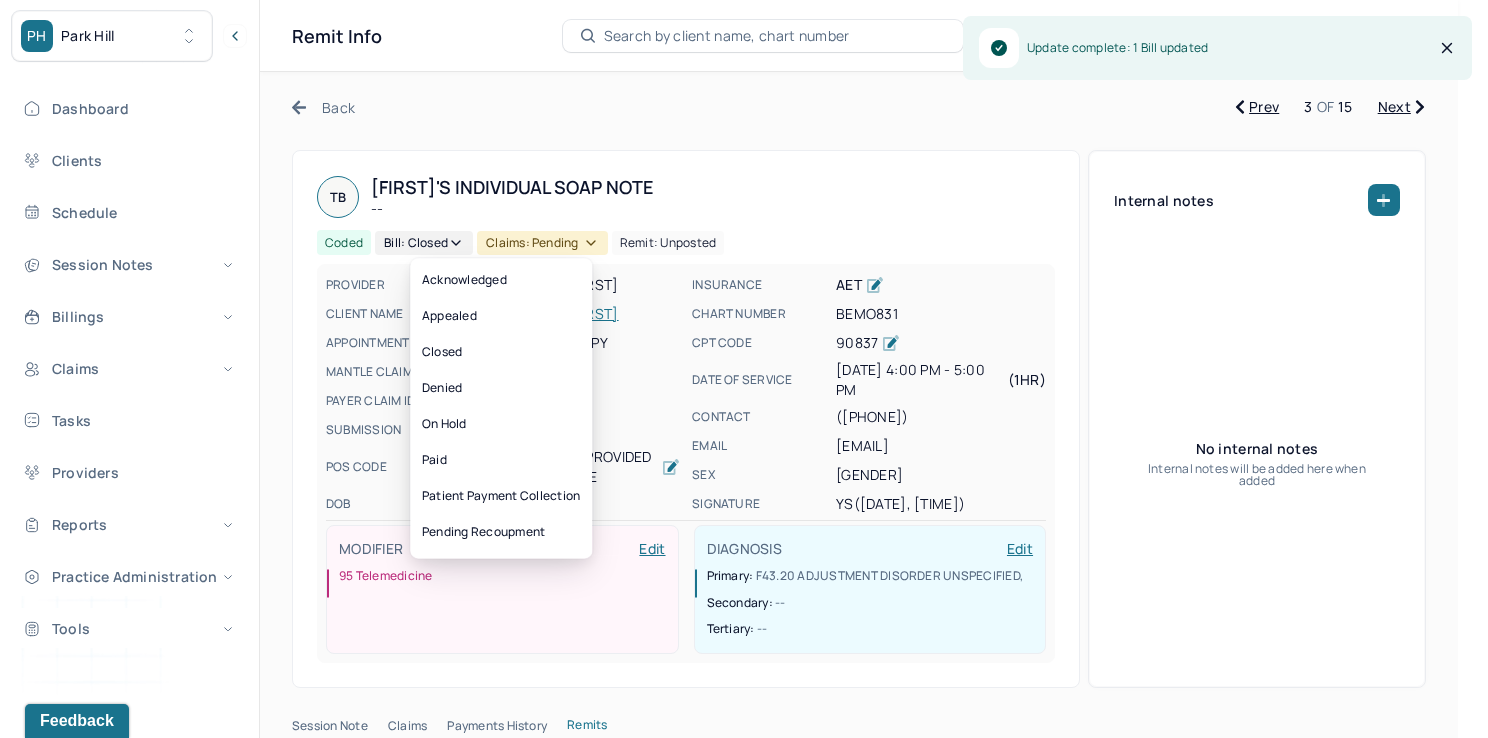 click on "Claims: pending" at bounding box center [542, 243] 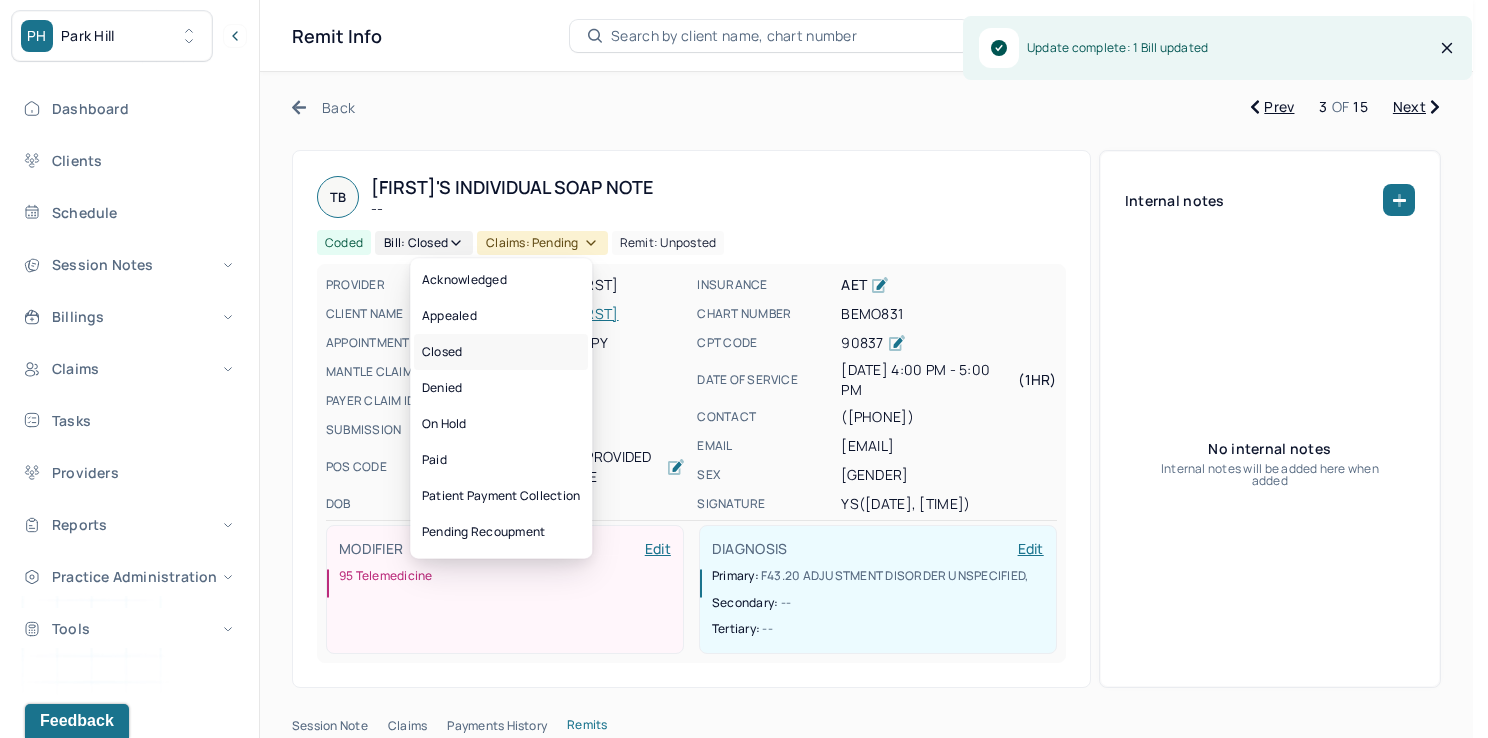 click on "Closed" at bounding box center [501, 352] 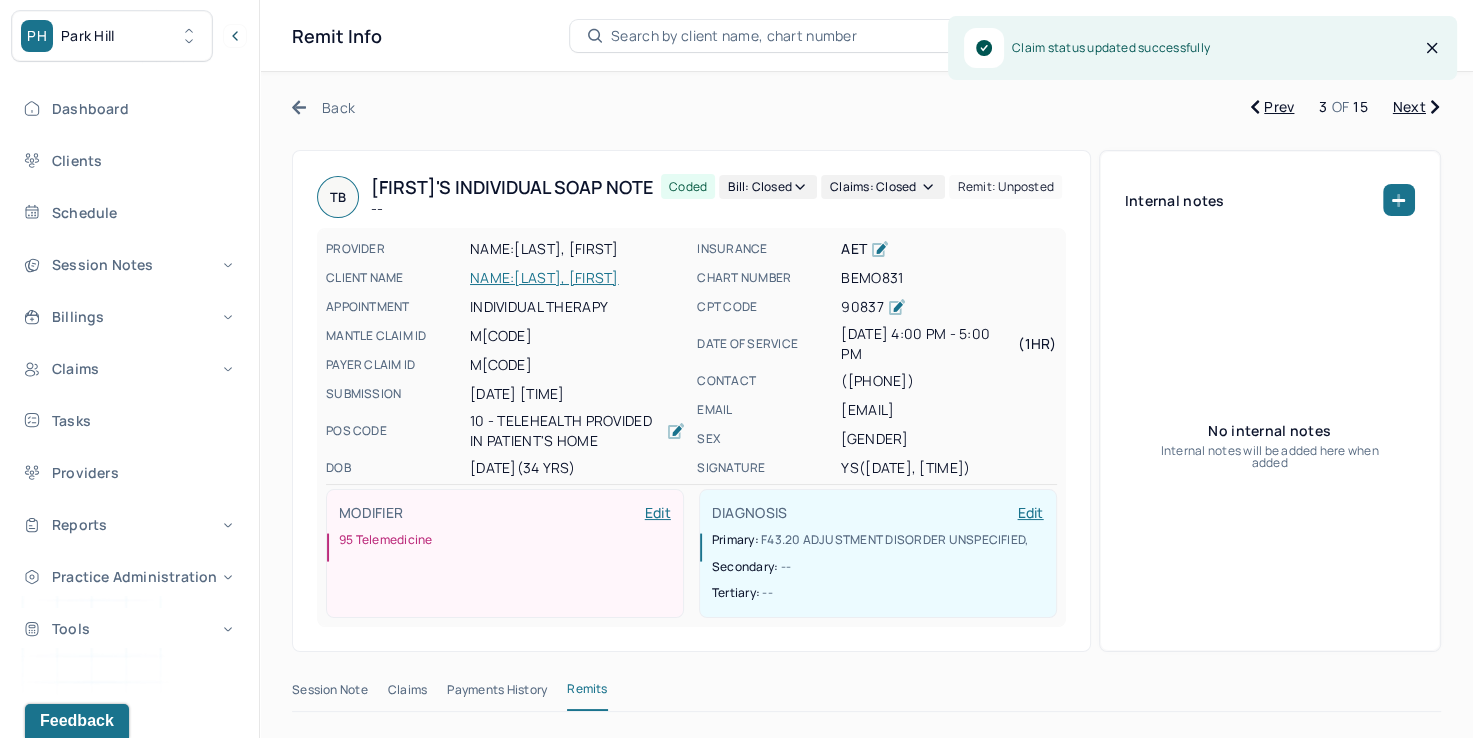 click on "Next" at bounding box center (1416, 107) 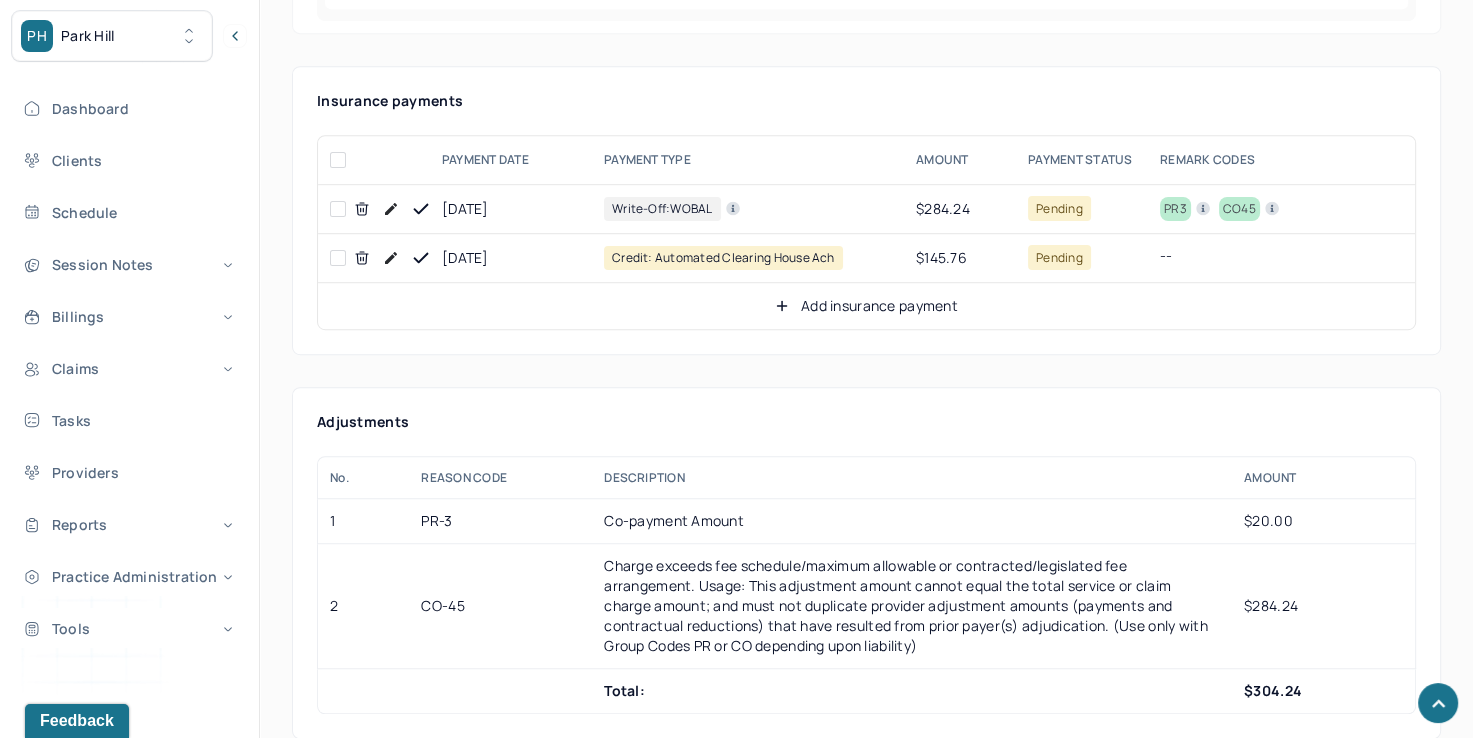 scroll, scrollTop: 1200, scrollLeft: 0, axis: vertical 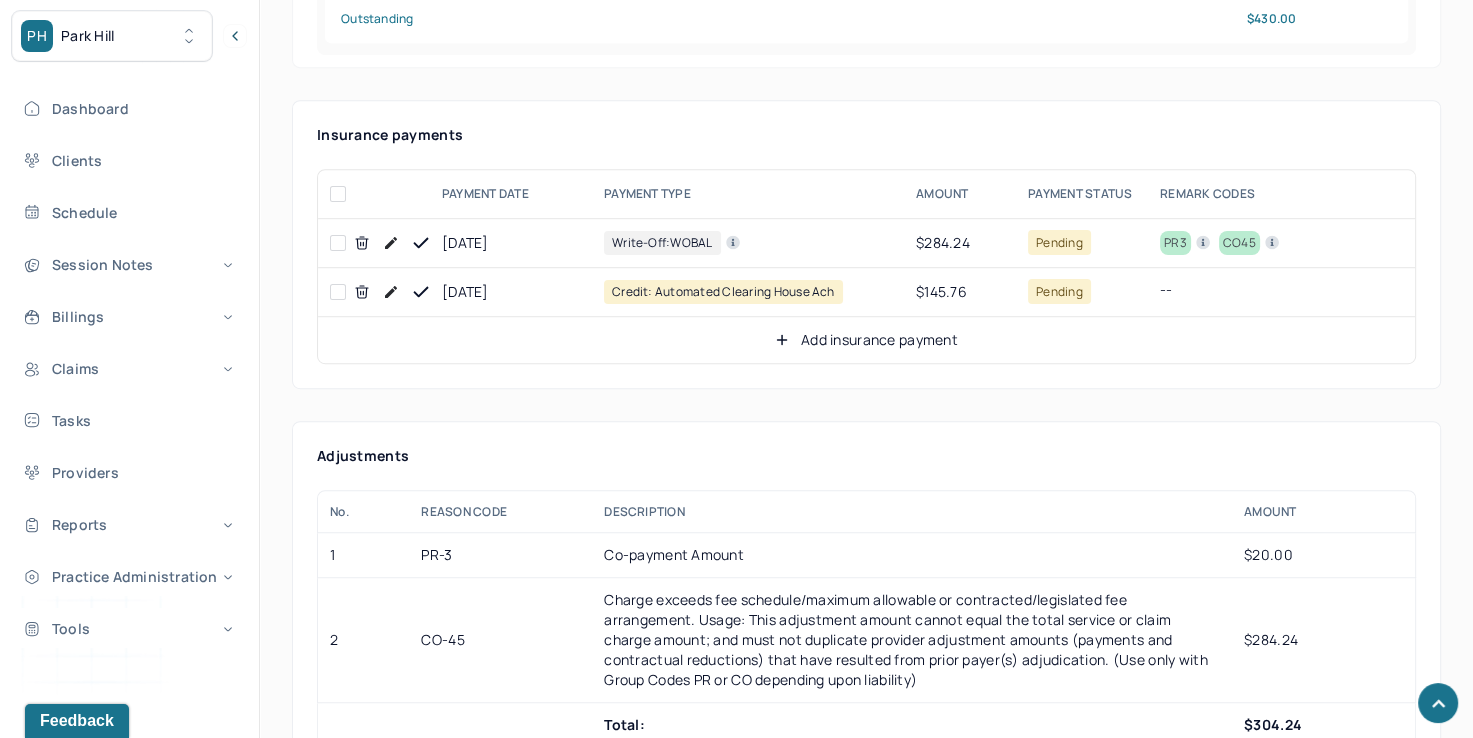 click 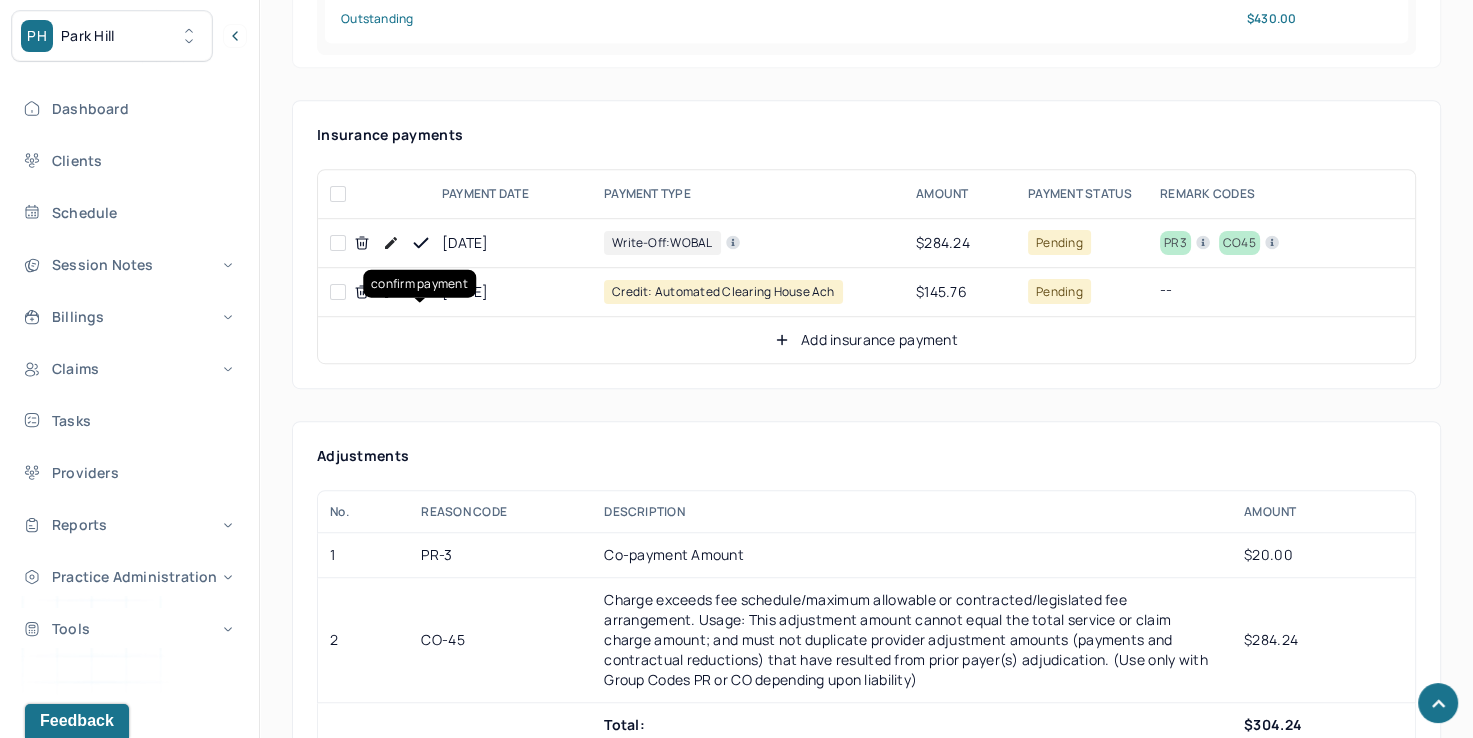 click 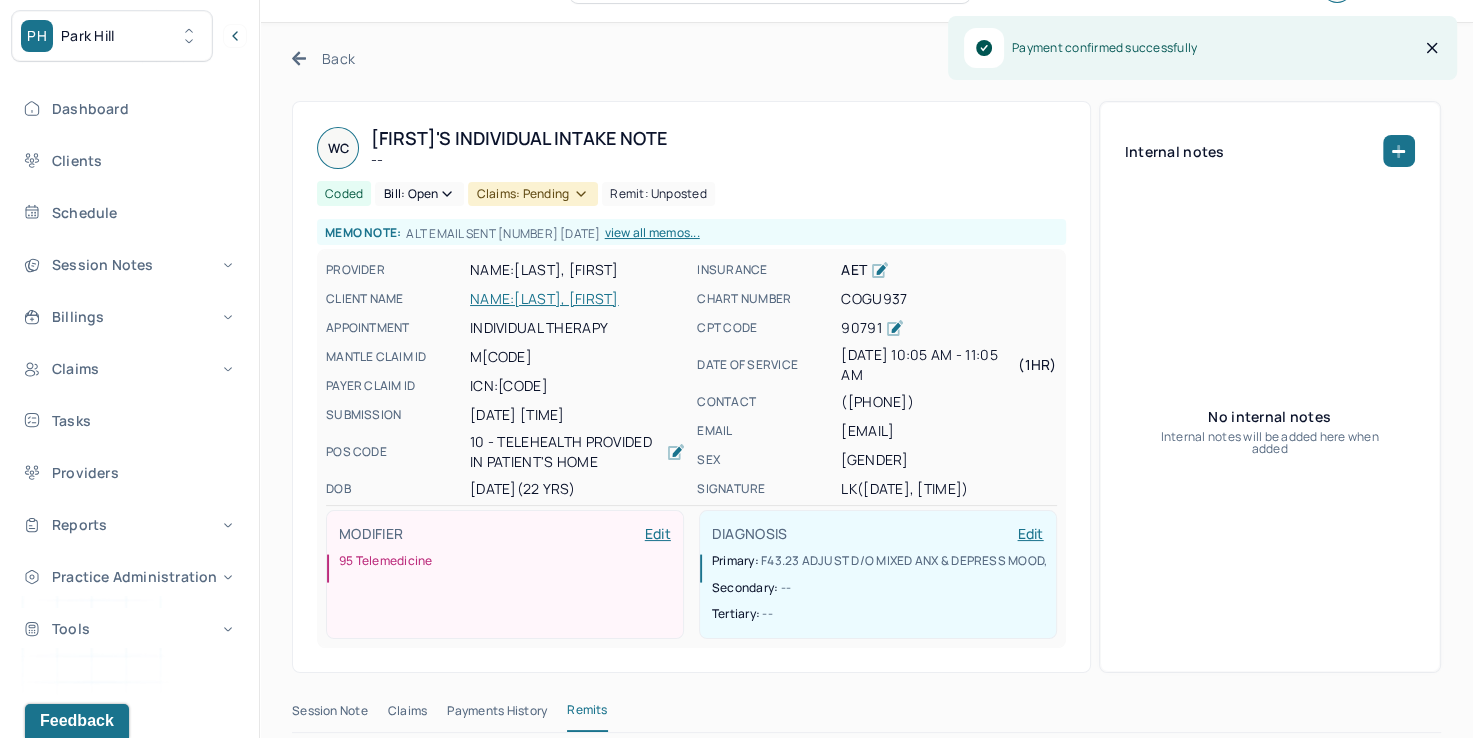 scroll, scrollTop: 0, scrollLeft: 0, axis: both 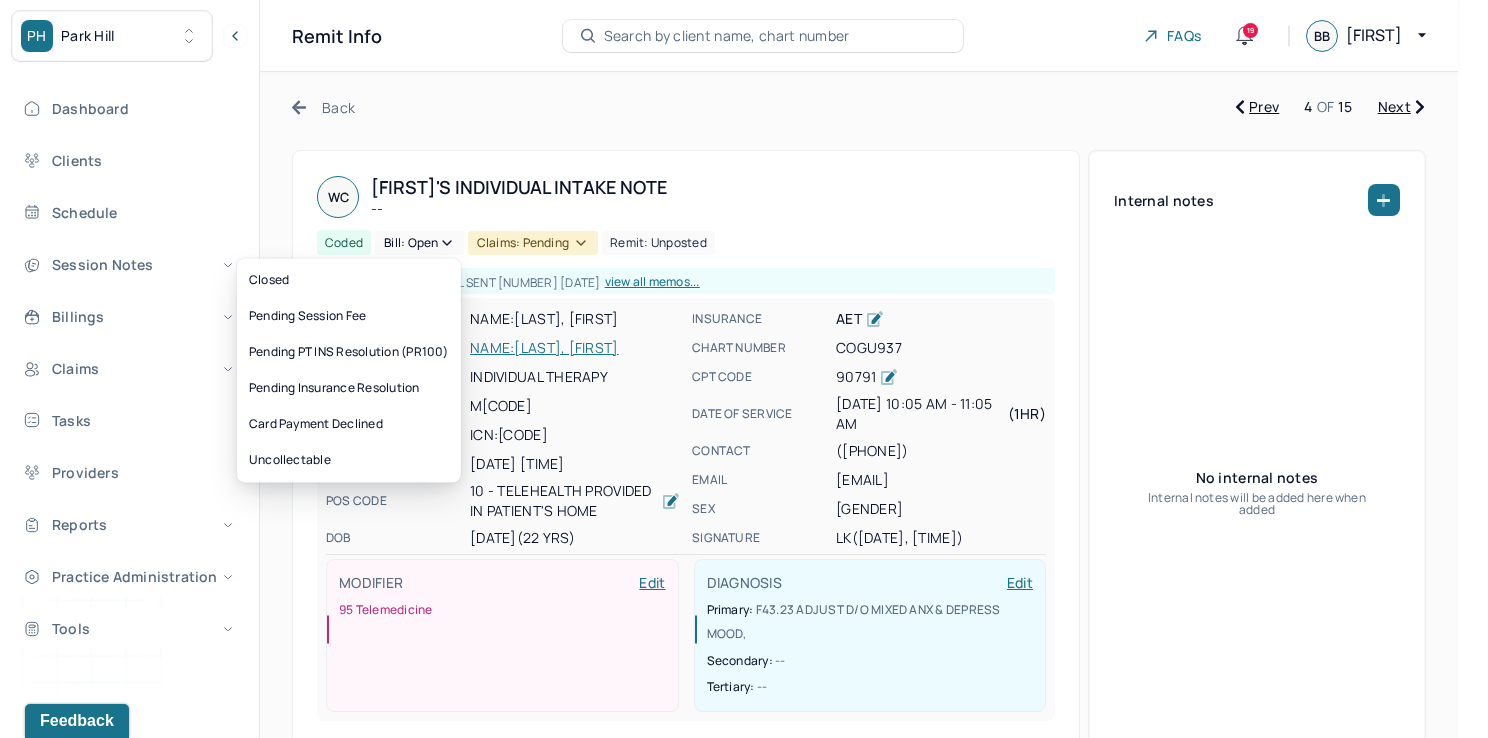 click 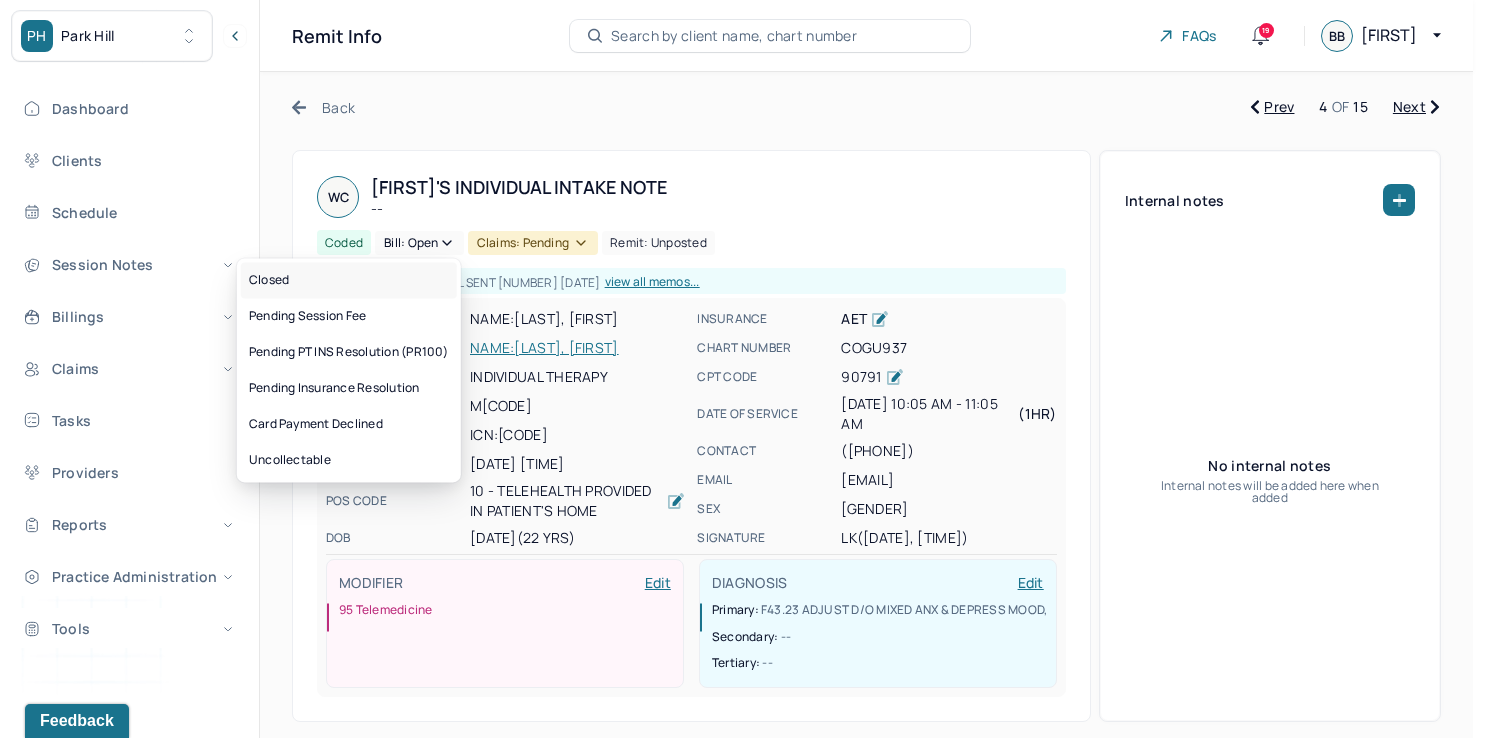 click on "Closed" at bounding box center (349, 280) 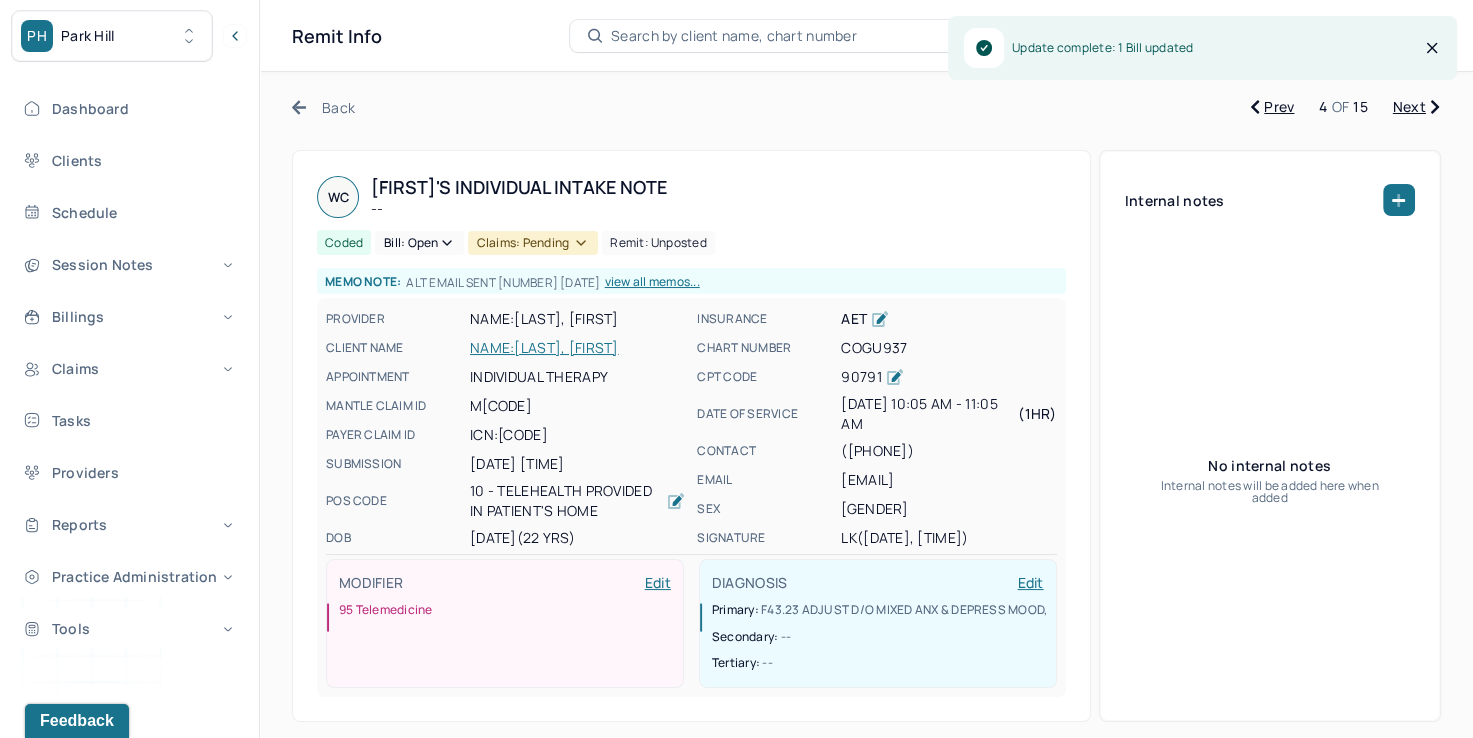 click on "Claims: pending" at bounding box center [533, 243] 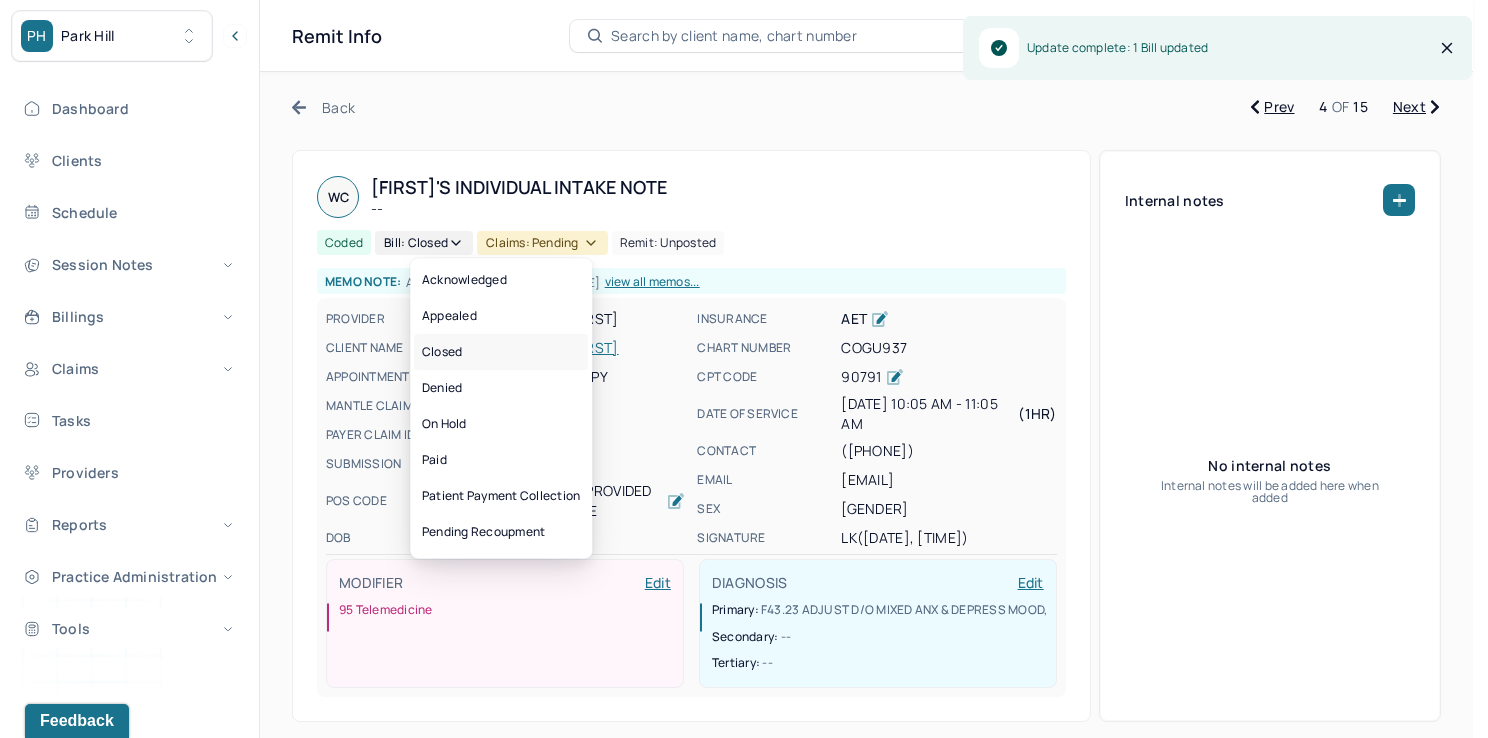 click on "Closed" at bounding box center [501, 352] 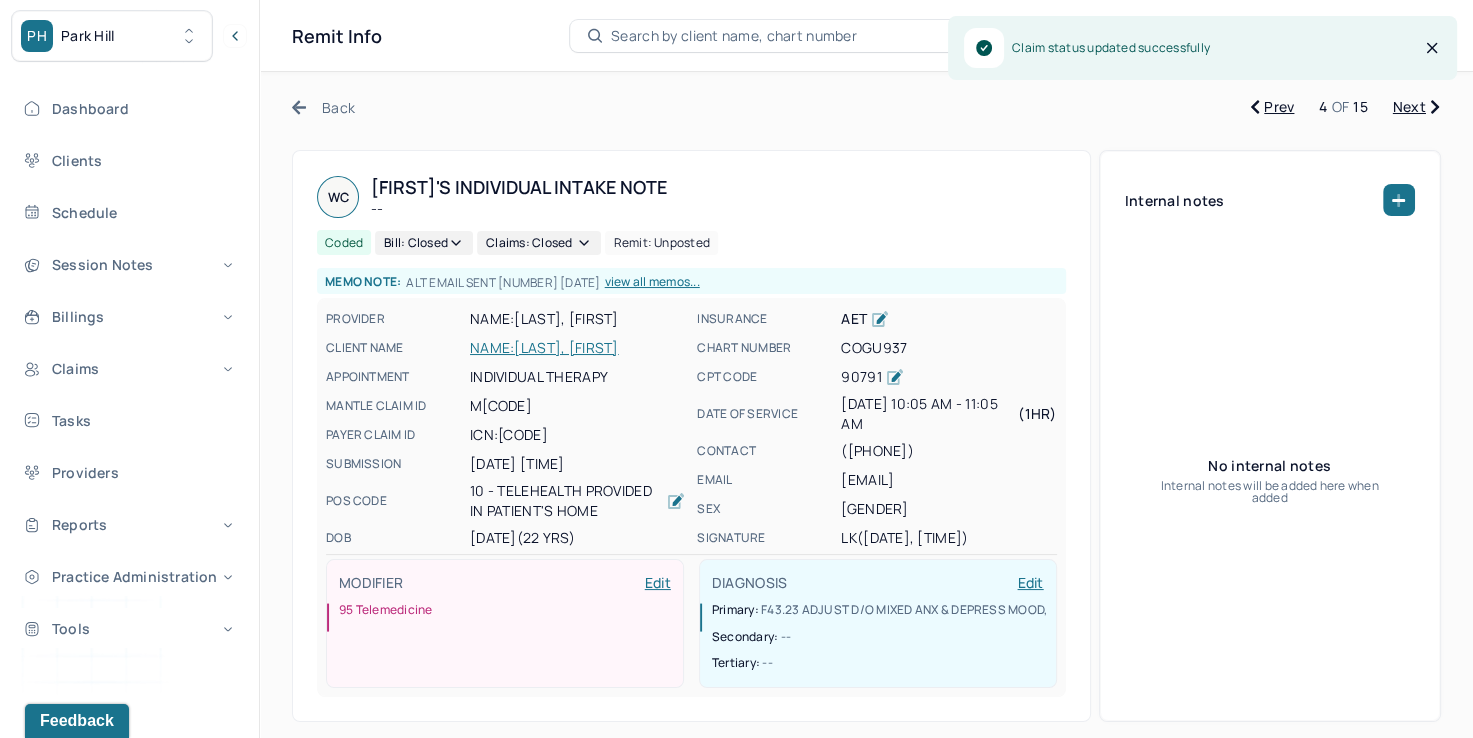 click on "Next" at bounding box center (1416, 107) 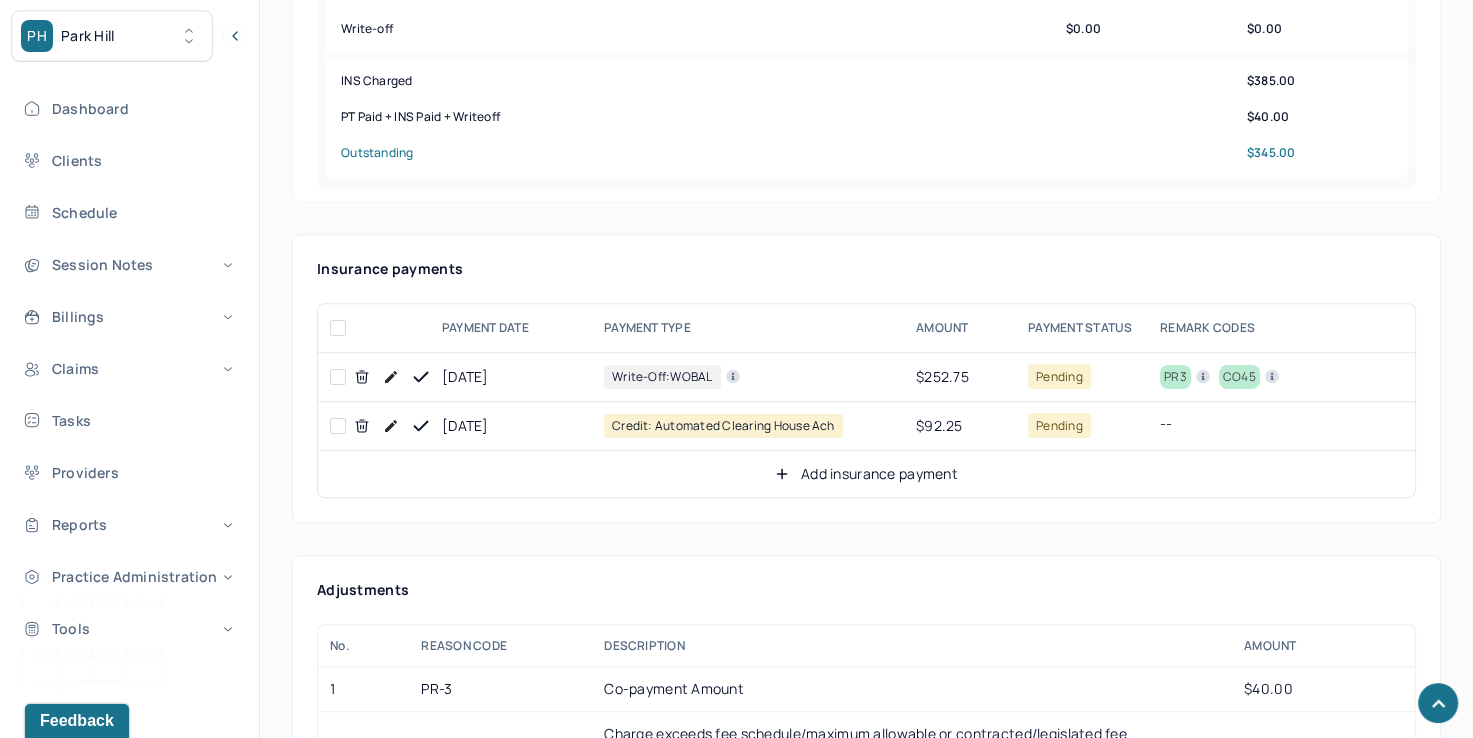 scroll, scrollTop: 1000, scrollLeft: 0, axis: vertical 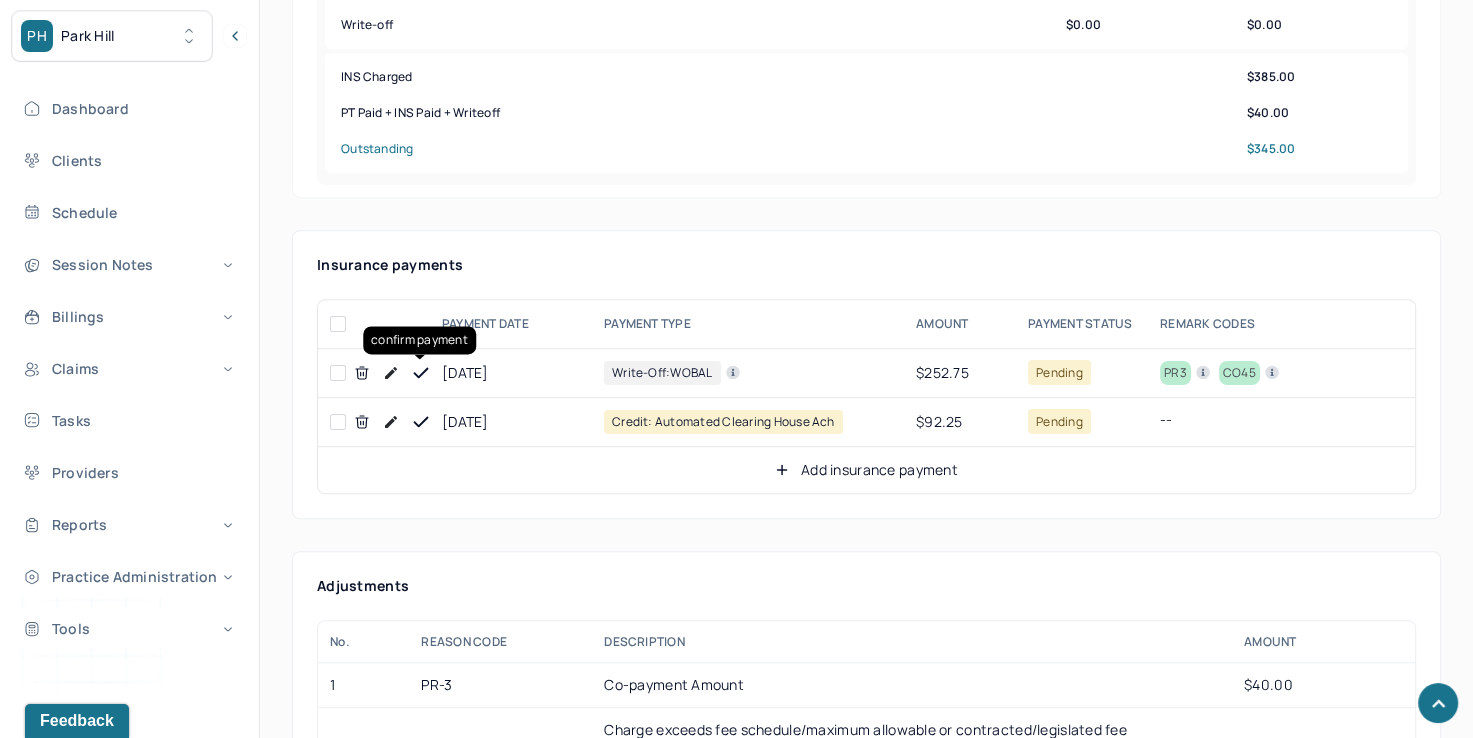 click 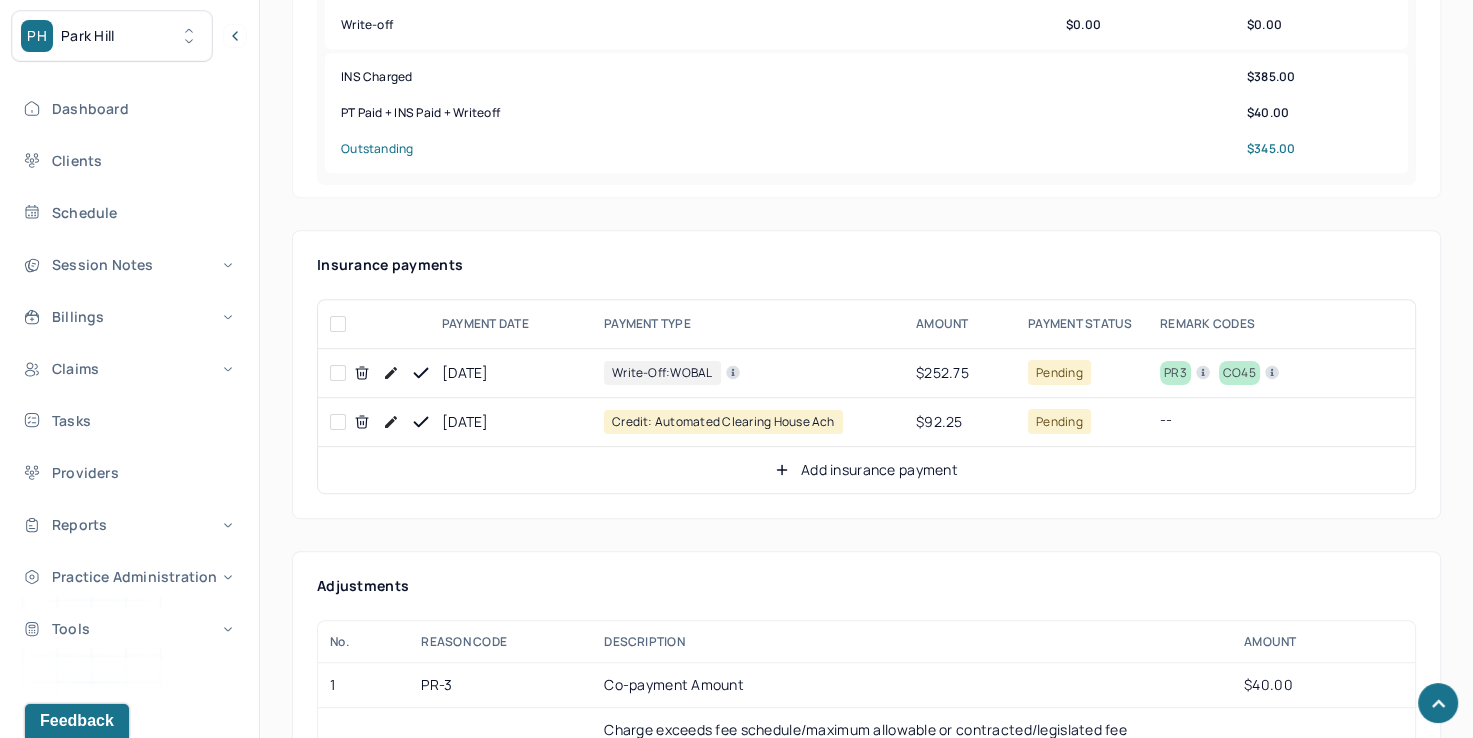 click 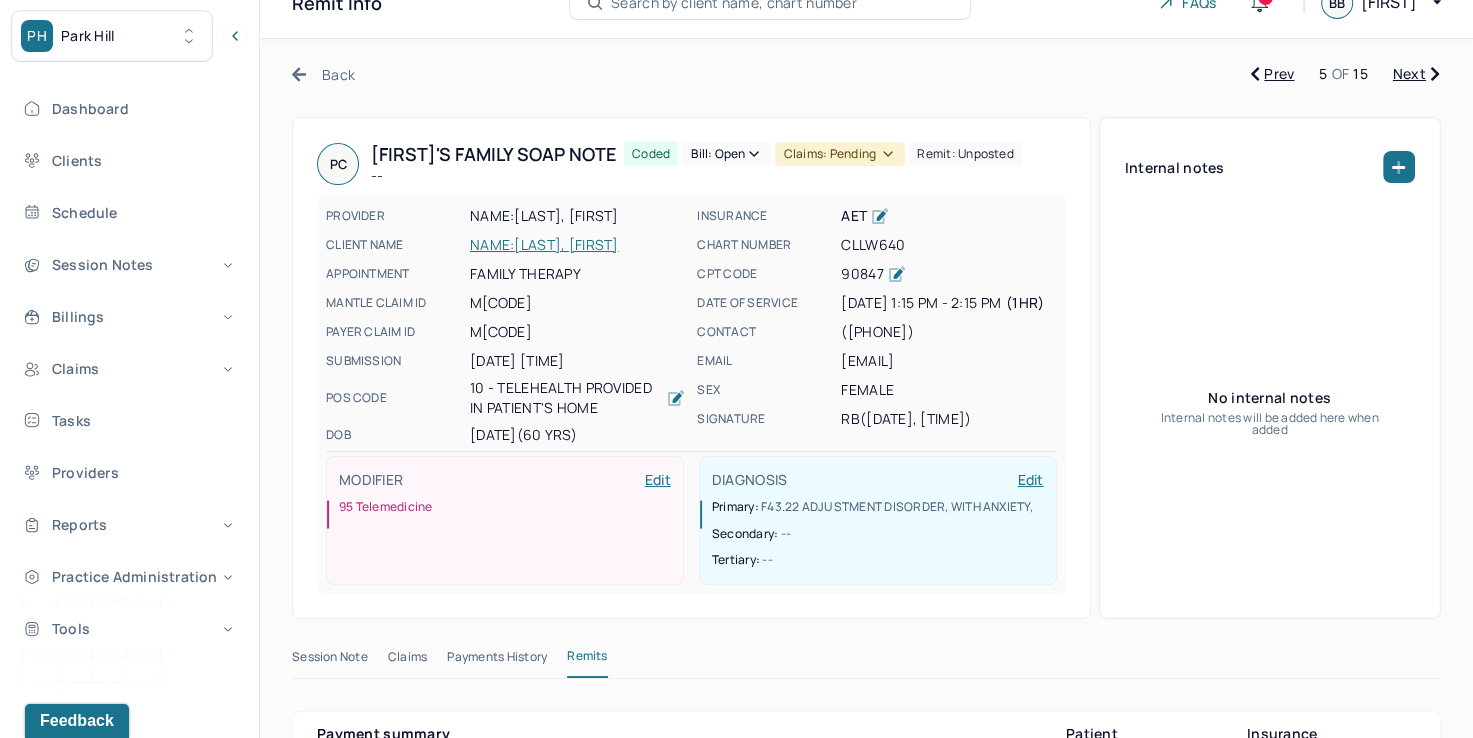 scroll, scrollTop: 0, scrollLeft: 0, axis: both 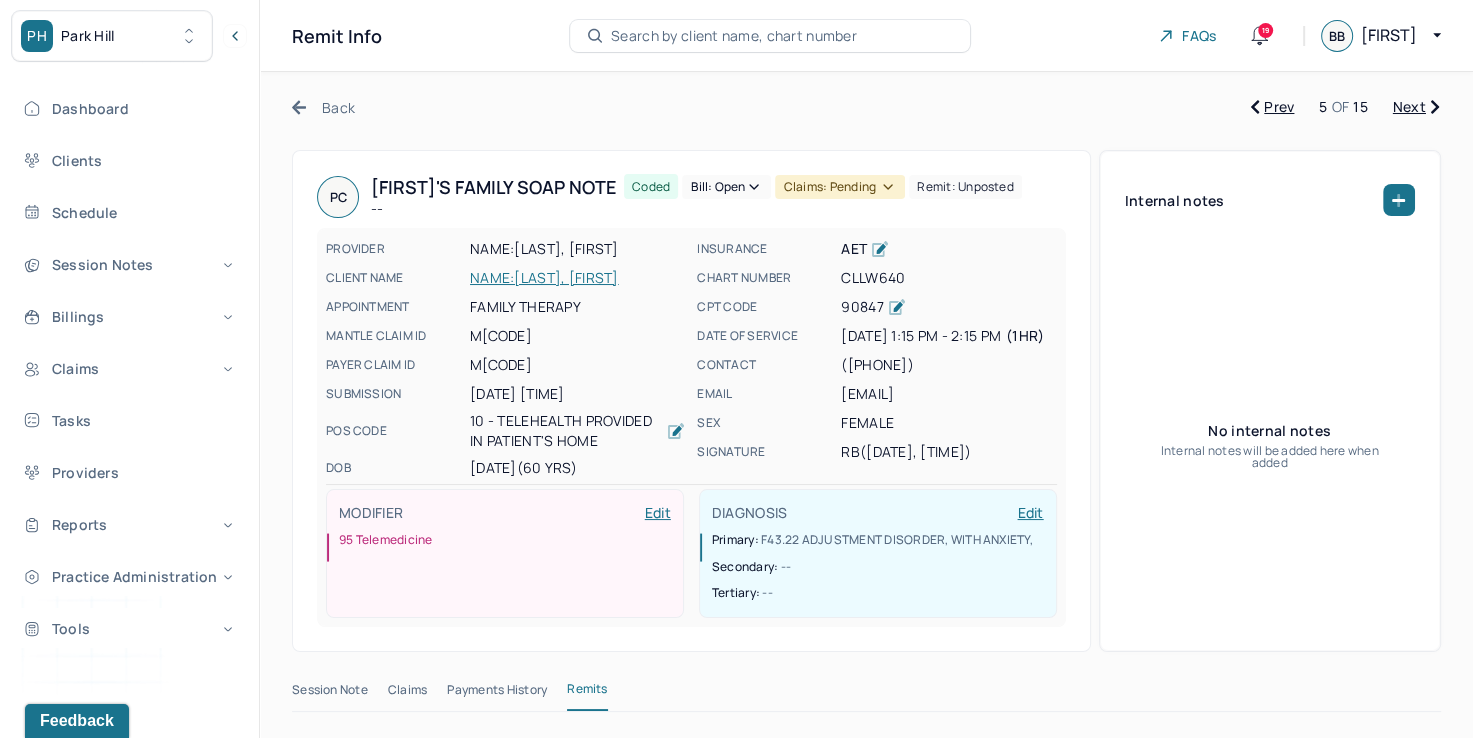 click on "Bill: Open" at bounding box center [726, 187] 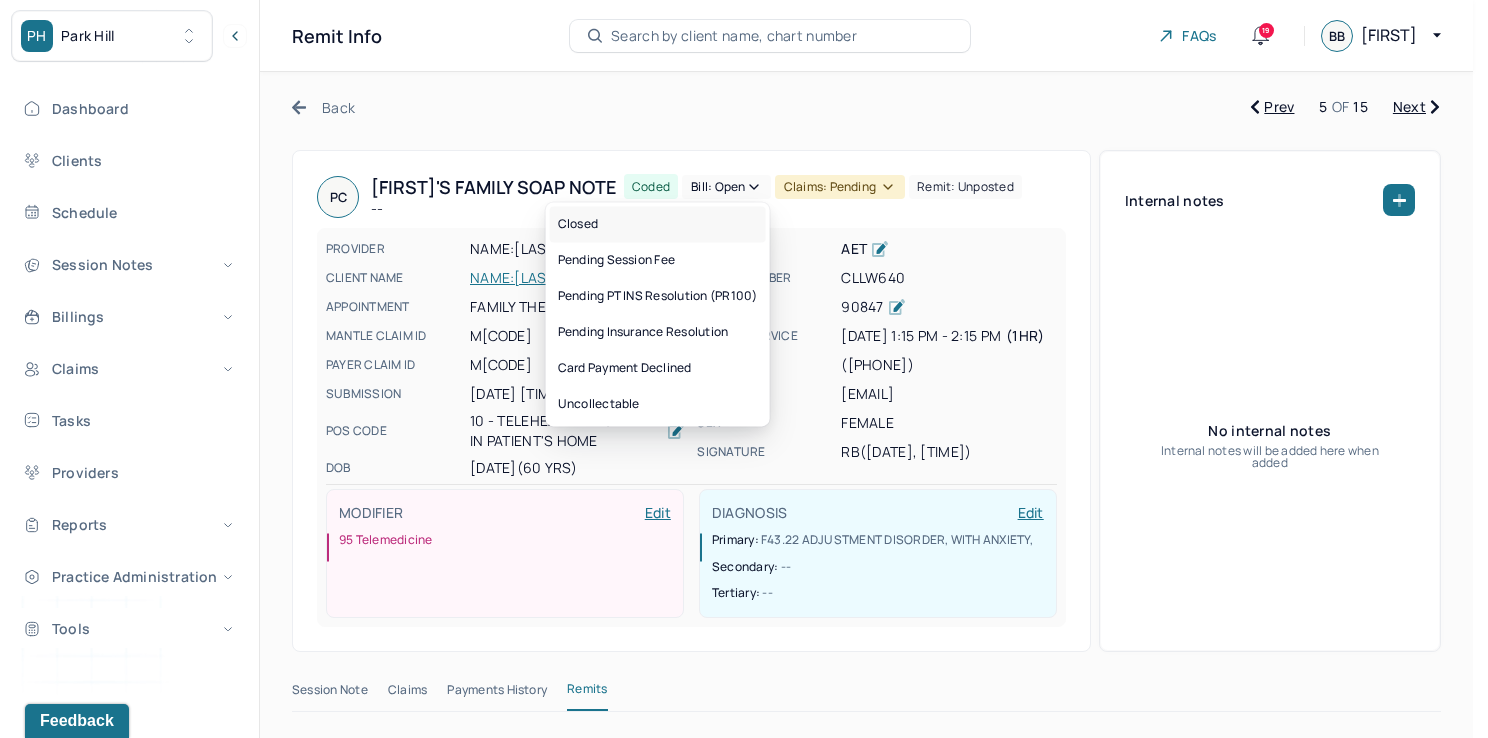 click on "Closed" at bounding box center [658, 224] 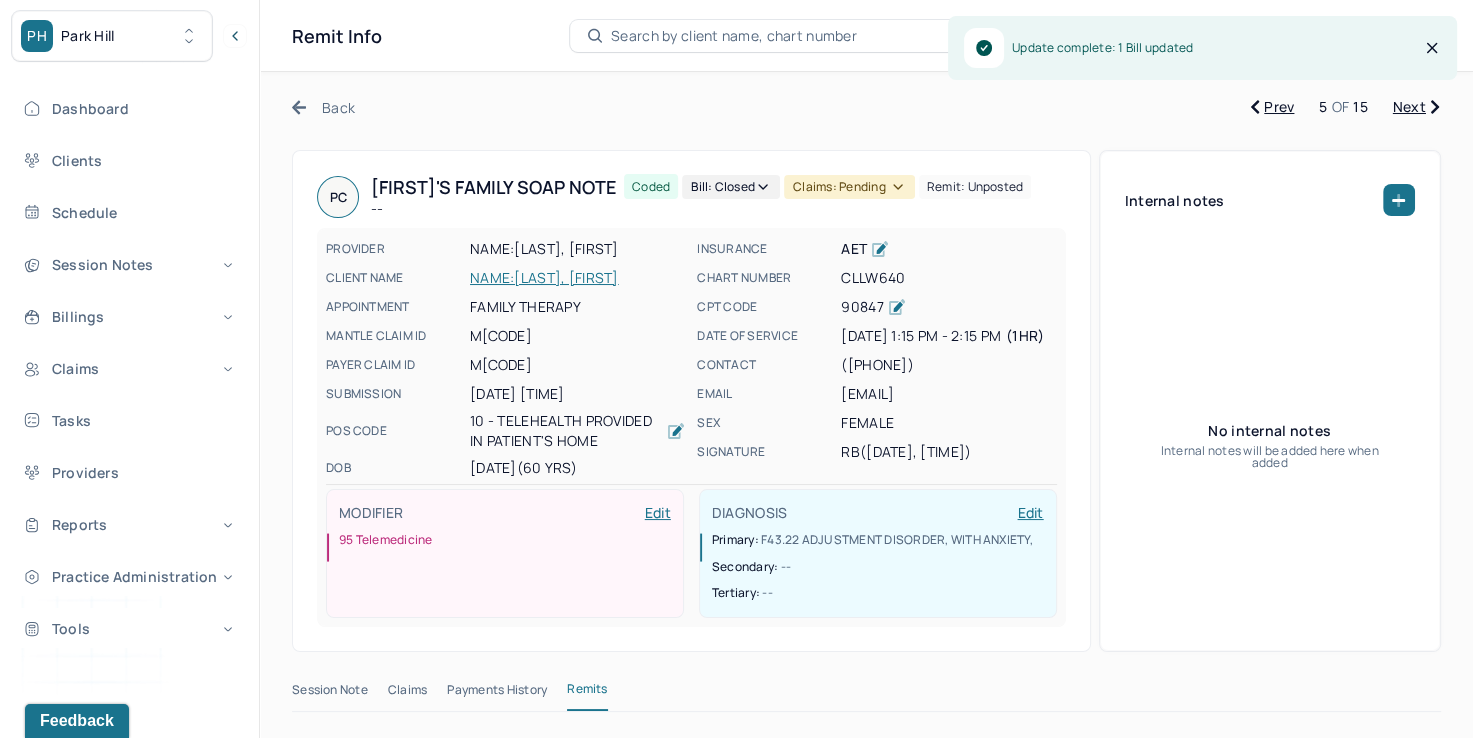 click on "Claims: pending" at bounding box center (849, 187) 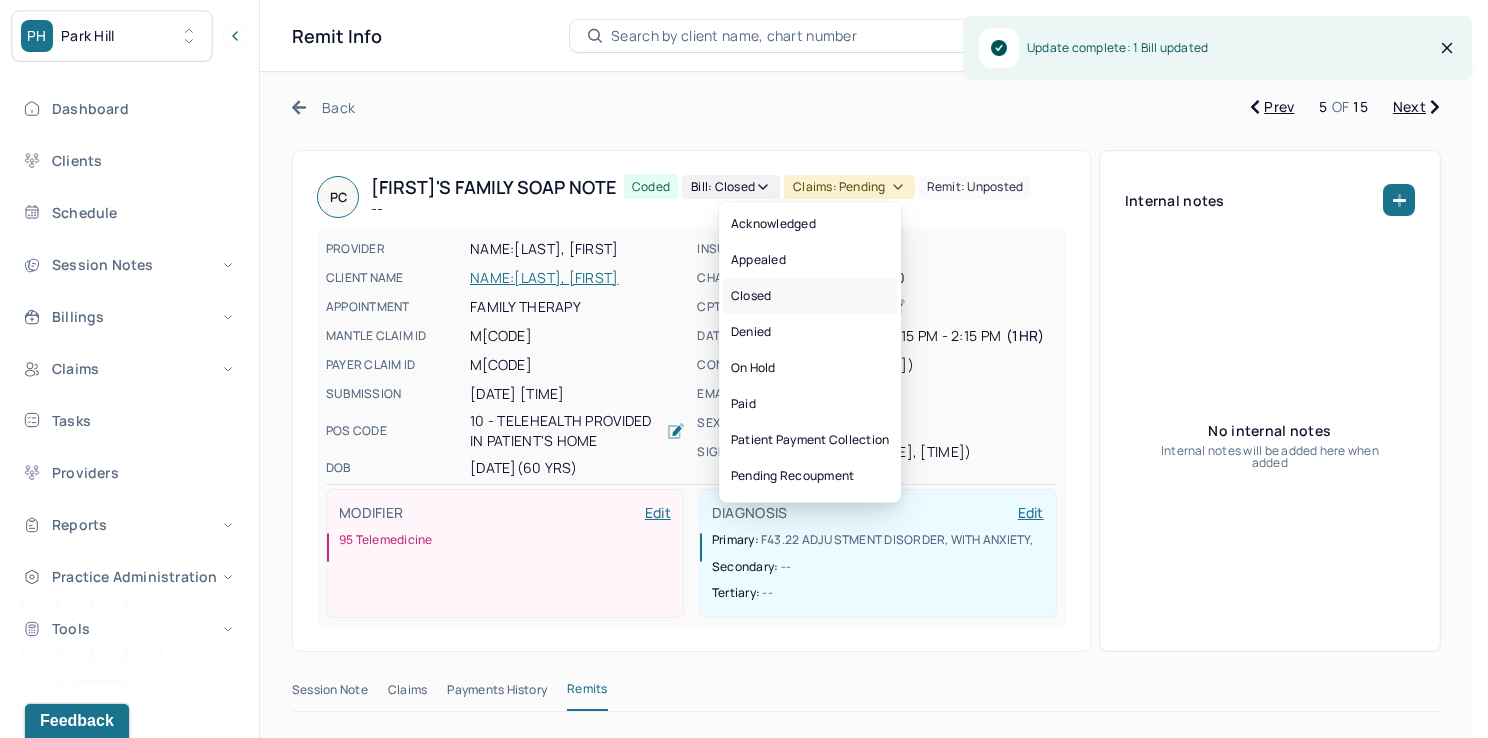 click on "Closed" at bounding box center [810, 296] 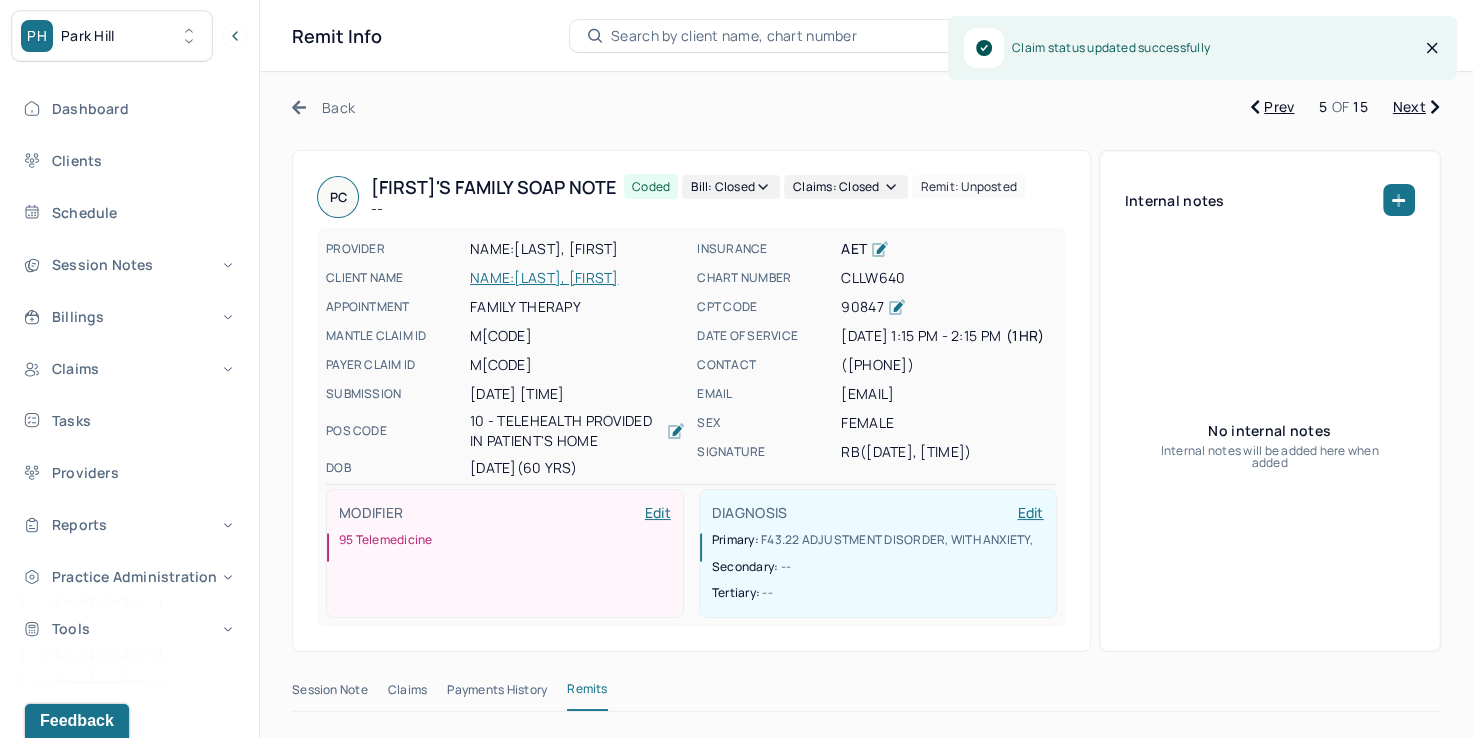 click on "Next" at bounding box center (1416, 107) 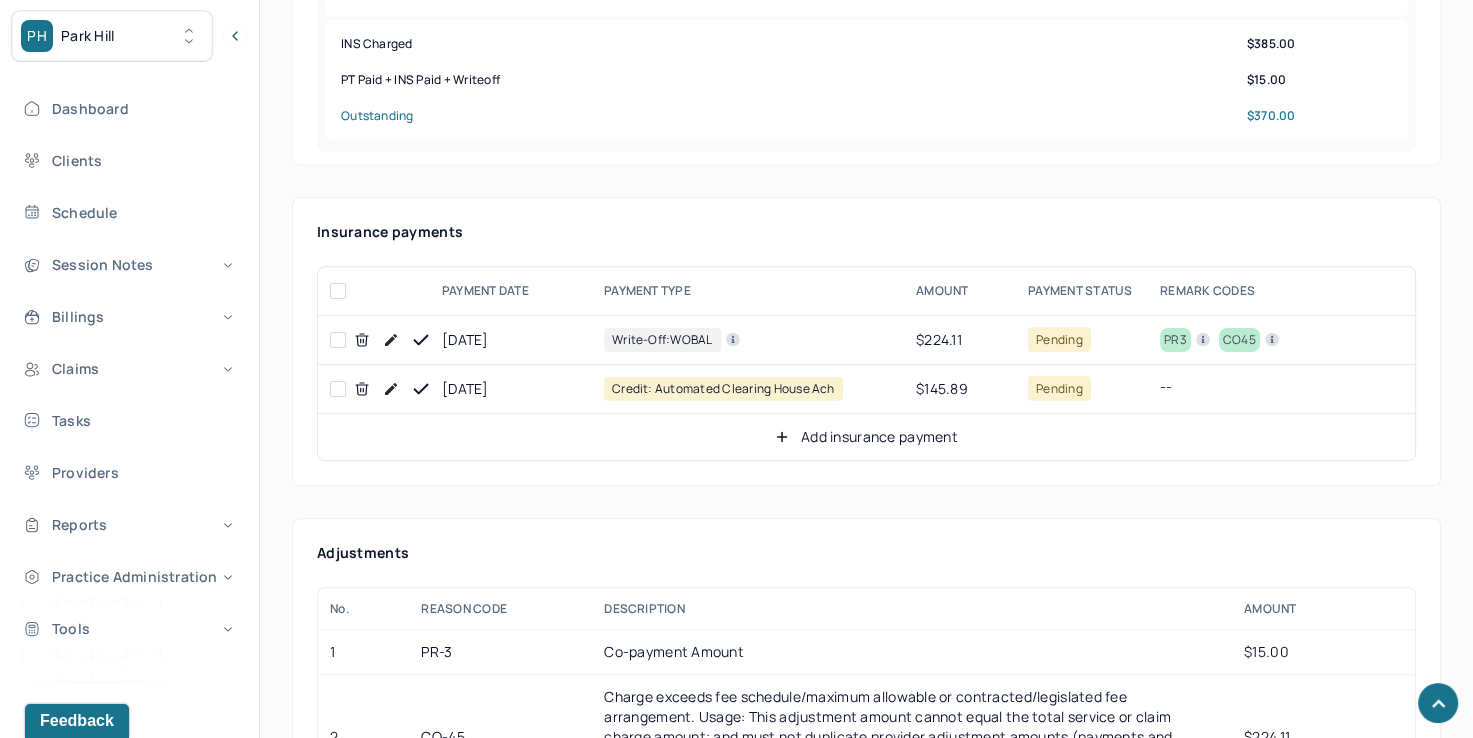 scroll, scrollTop: 1000, scrollLeft: 0, axis: vertical 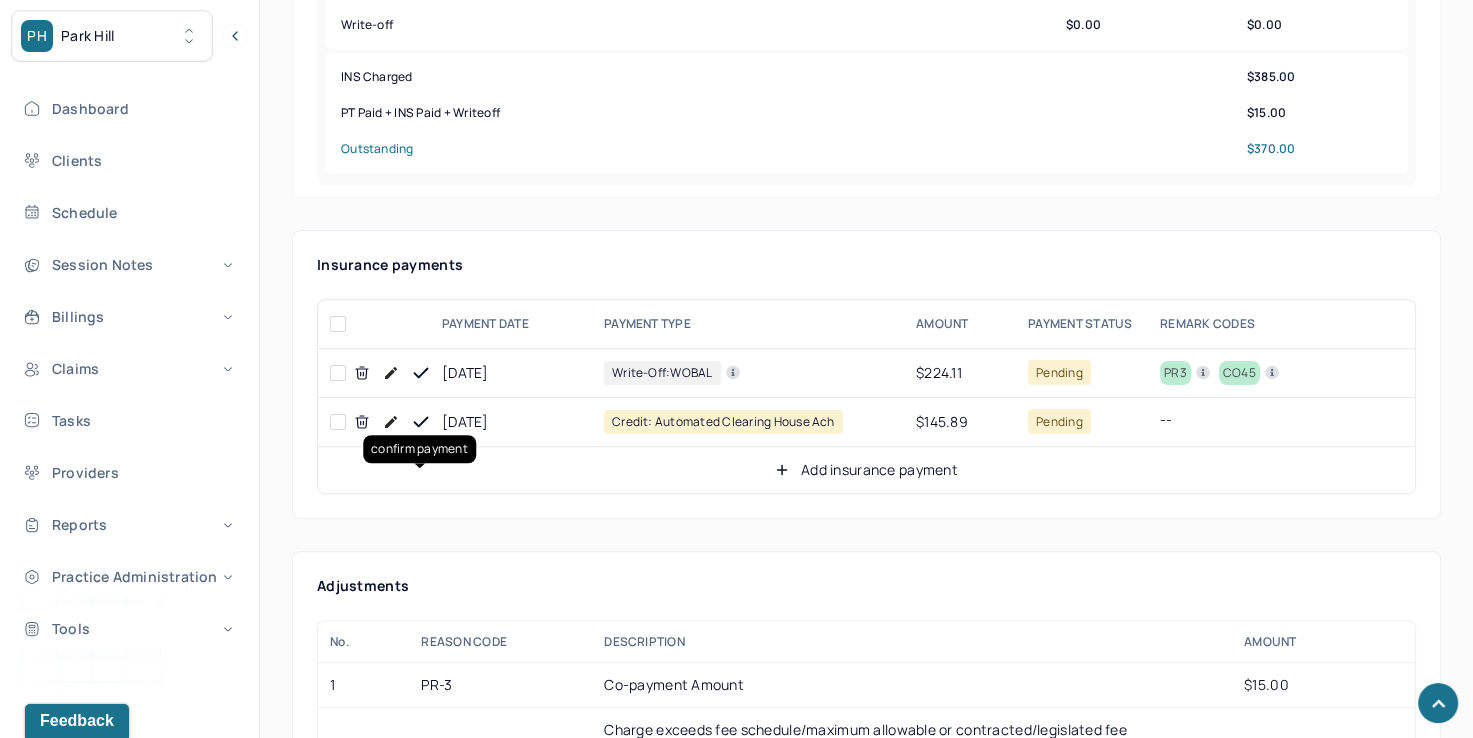 click 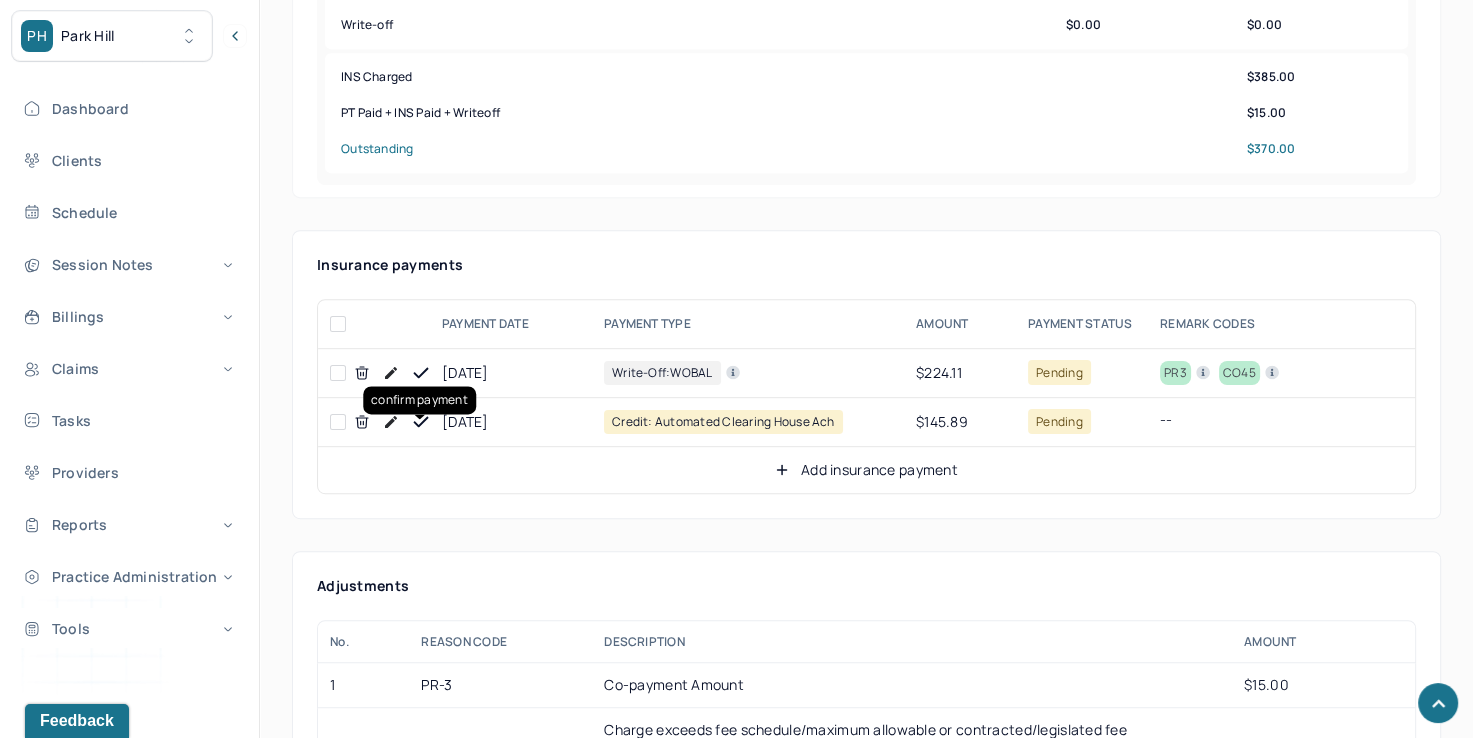 click 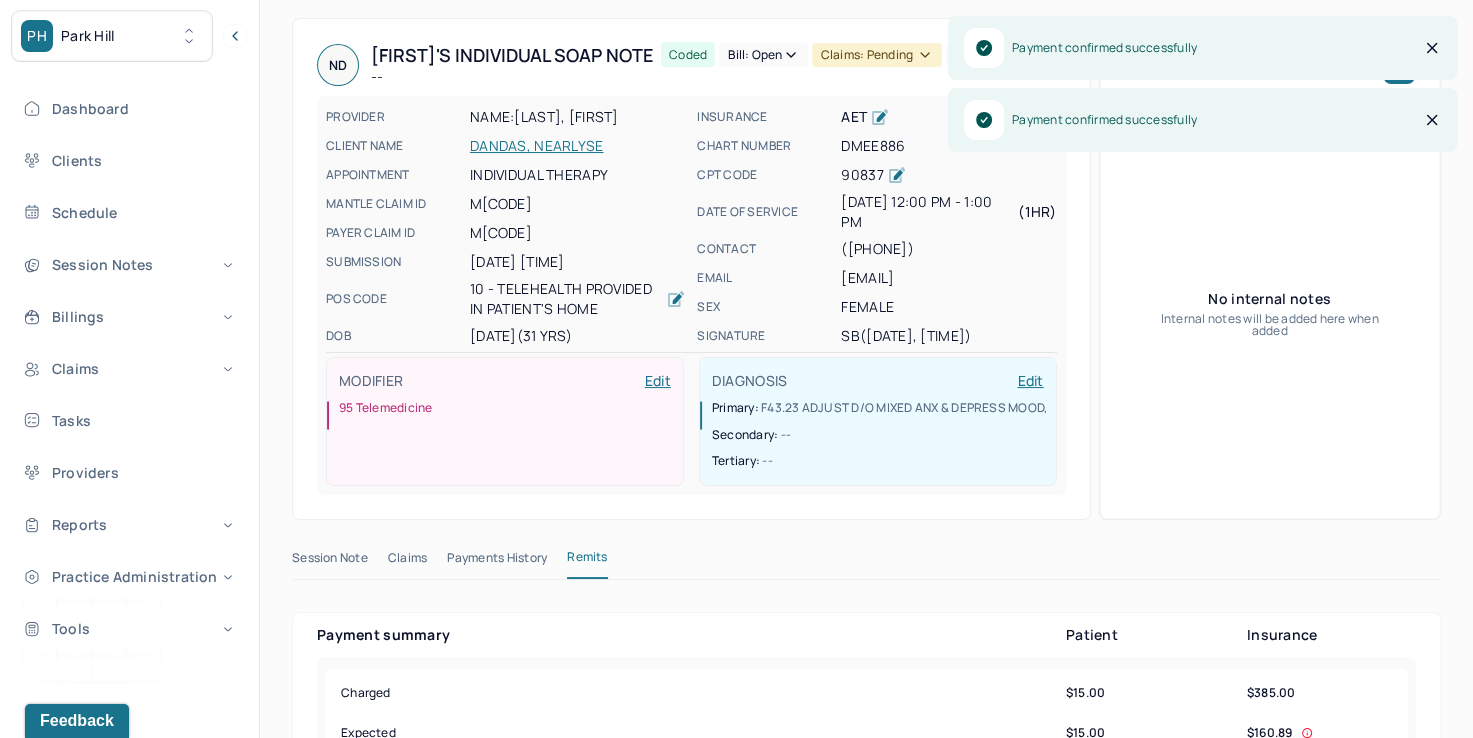 scroll, scrollTop: 0, scrollLeft: 0, axis: both 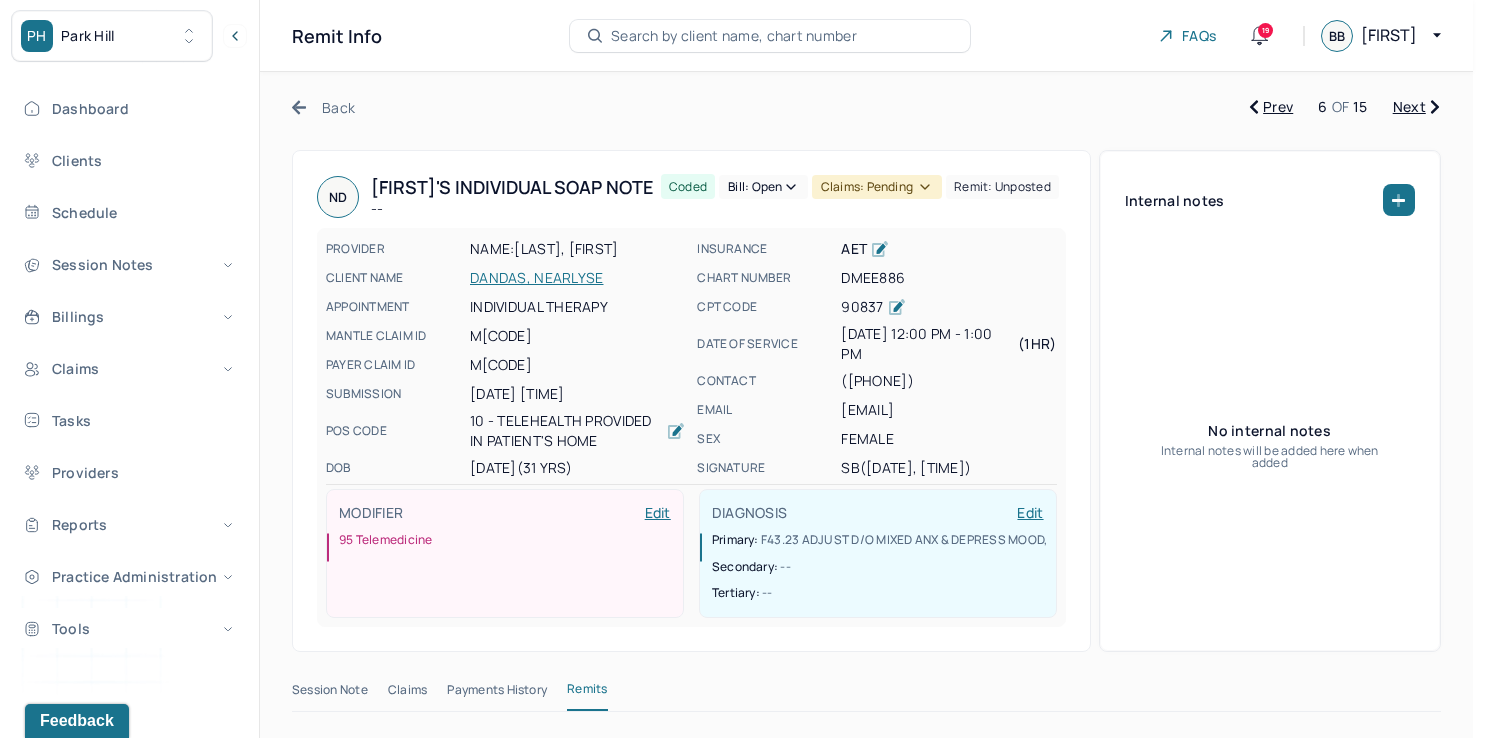 click on "Bill: Open" at bounding box center [763, 187] 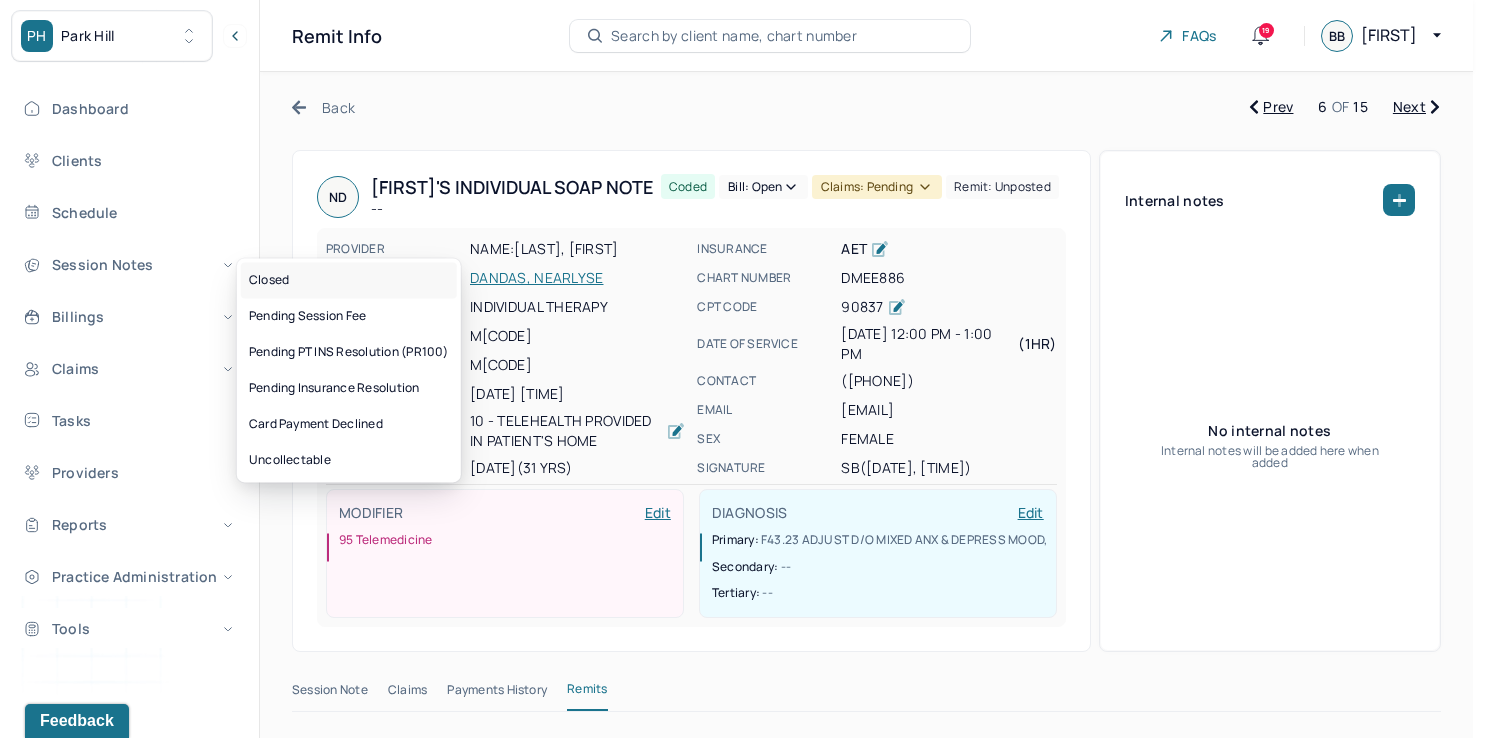 click on "Closed" at bounding box center [349, 280] 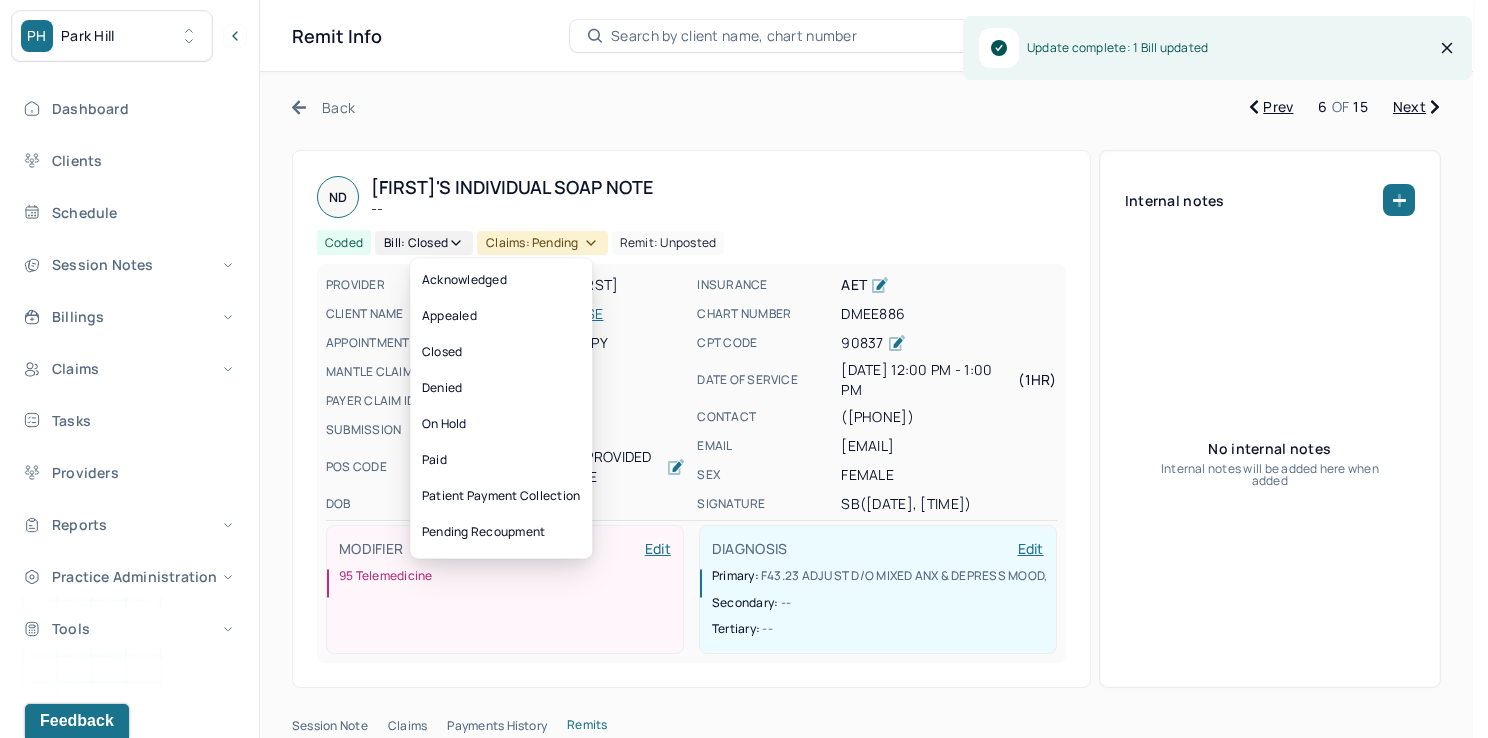 click on "Claims: pending" at bounding box center [542, 243] 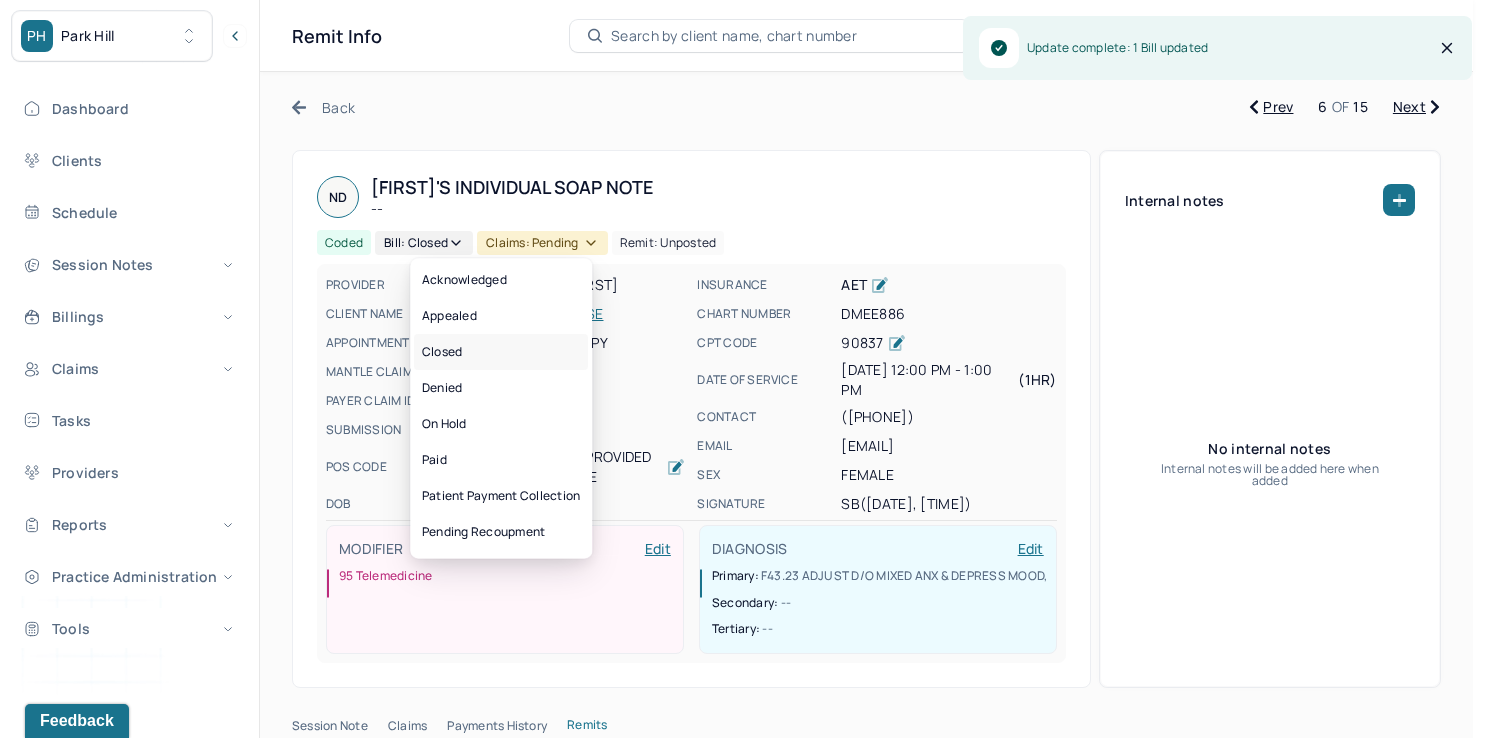 drag, startPoint x: 494, startPoint y: 347, endPoint x: 580, endPoint y: 346, distance: 86.00581 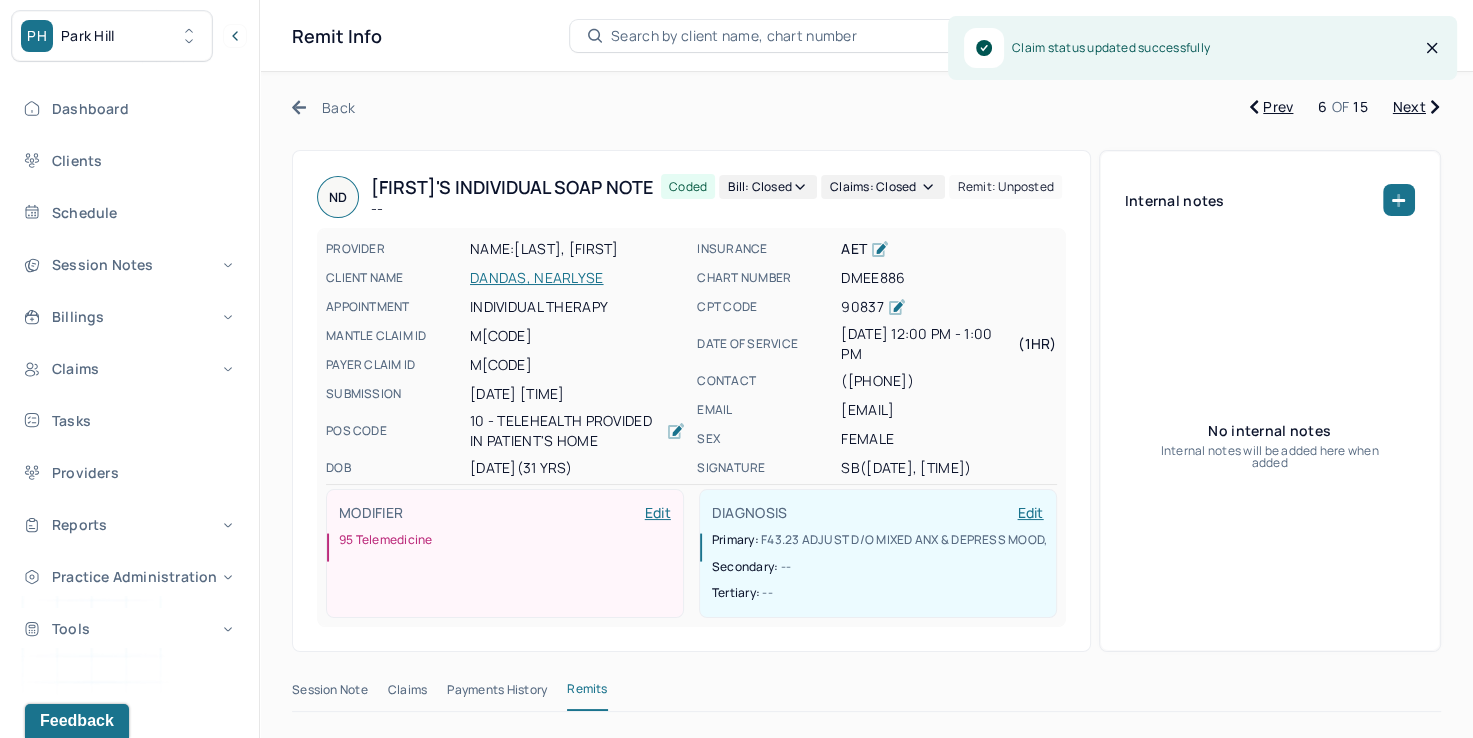 click on "Next" at bounding box center (1416, 107) 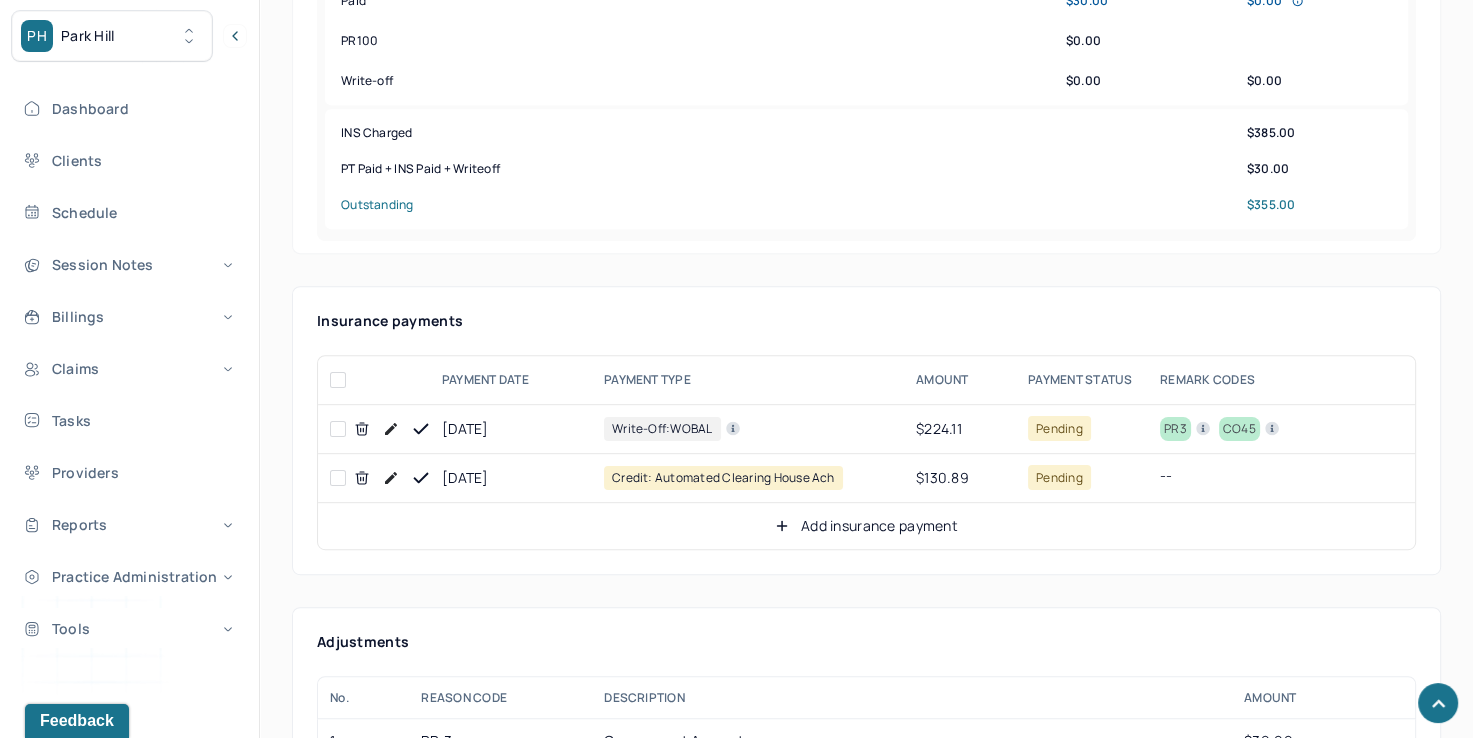 scroll, scrollTop: 800, scrollLeft: 0, axis: vertical 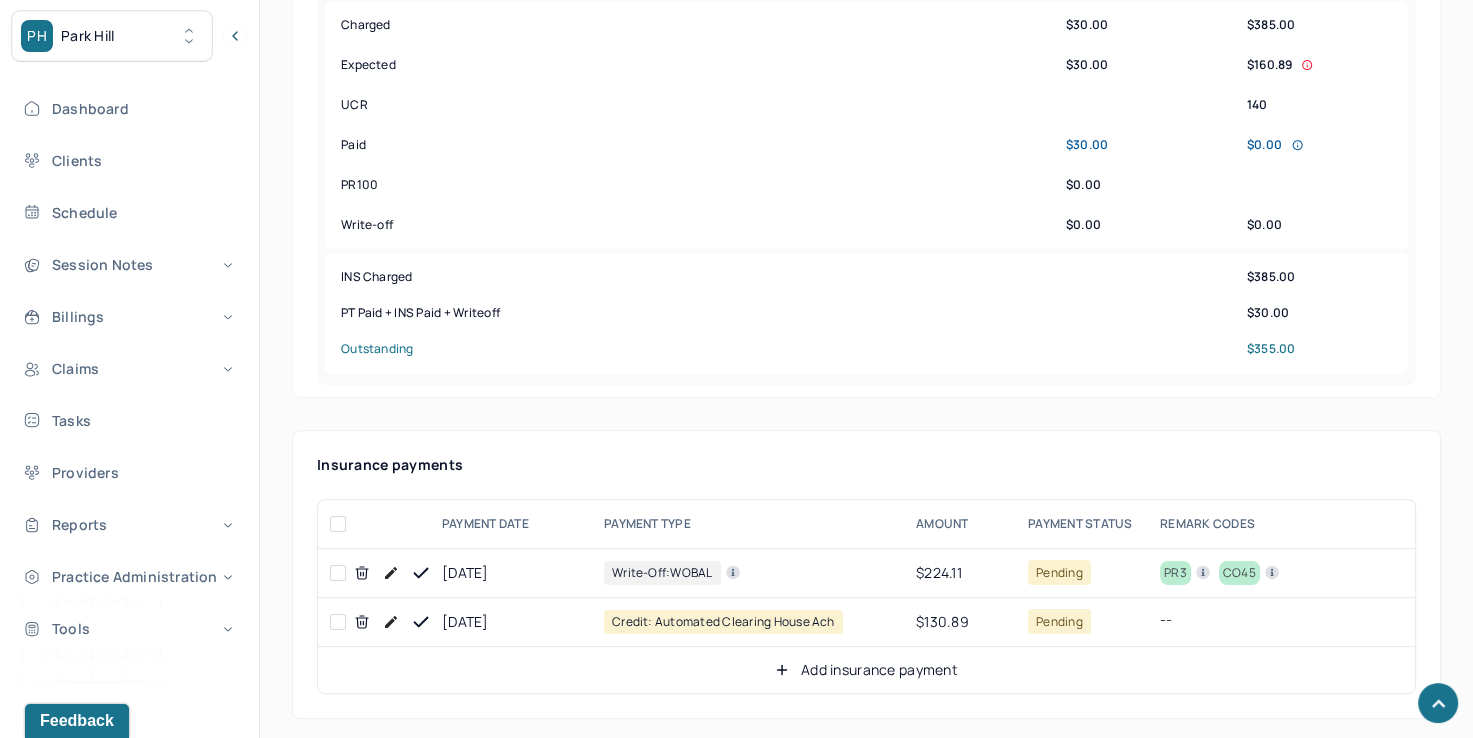 click 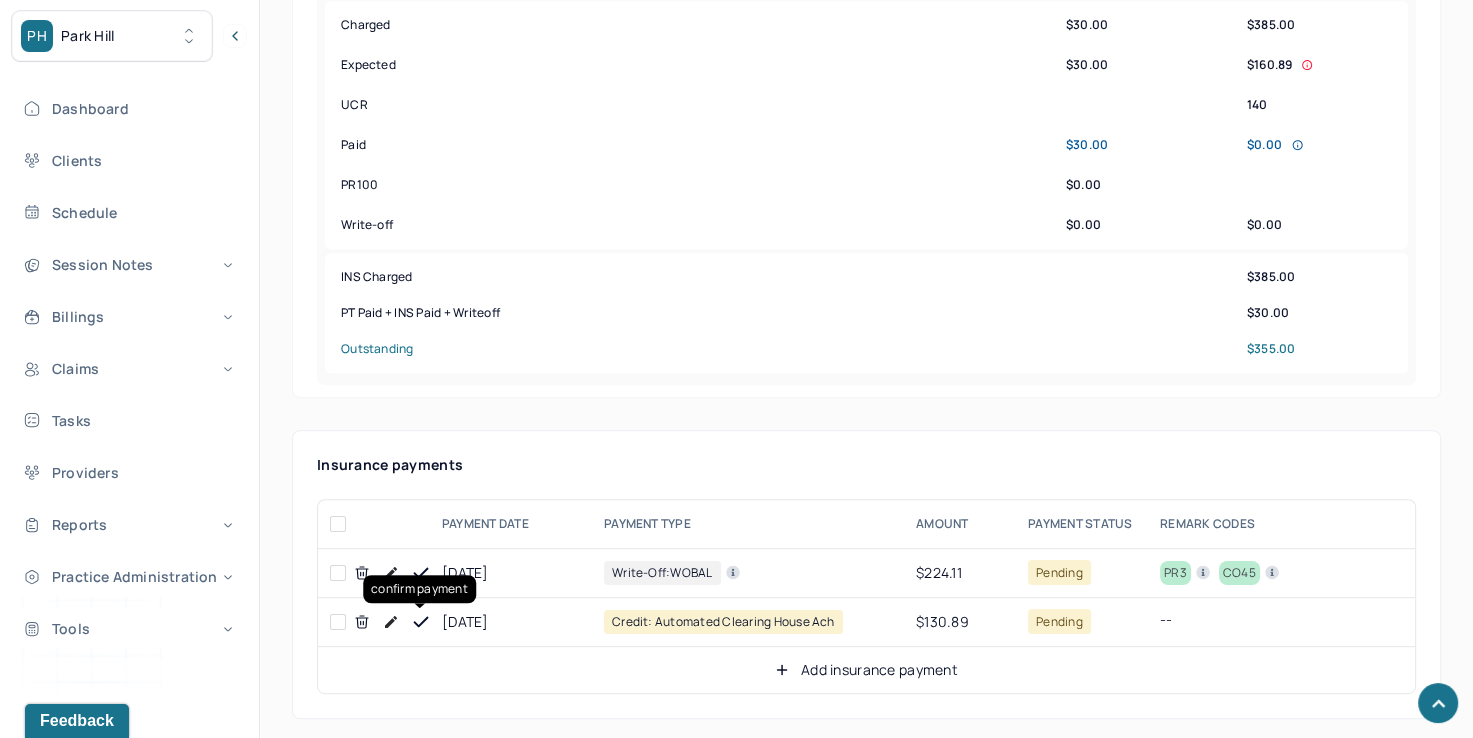 click 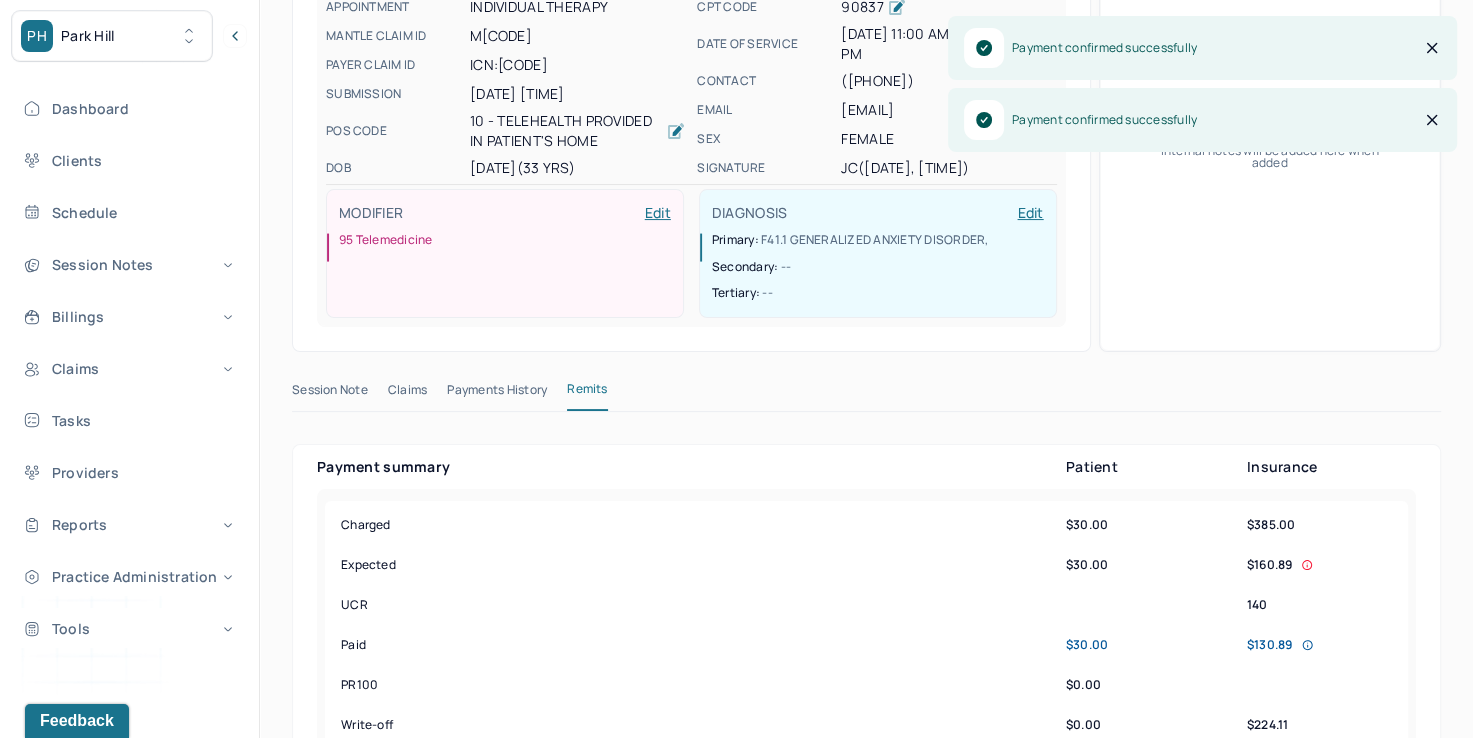 scroll, scrollTop: 0, scrollLeft: 0, axis: both 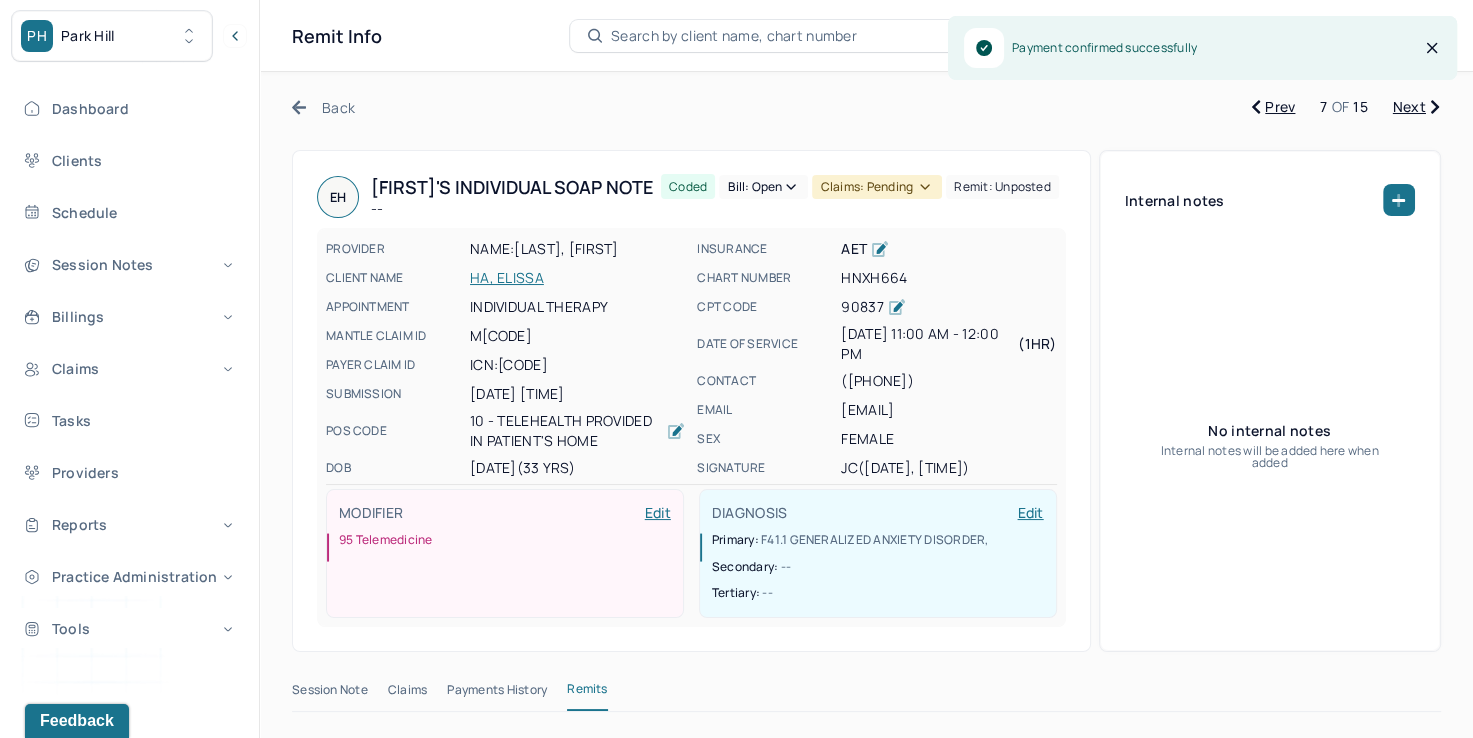click on "Bill: Open" at bounding box center [763, 187] 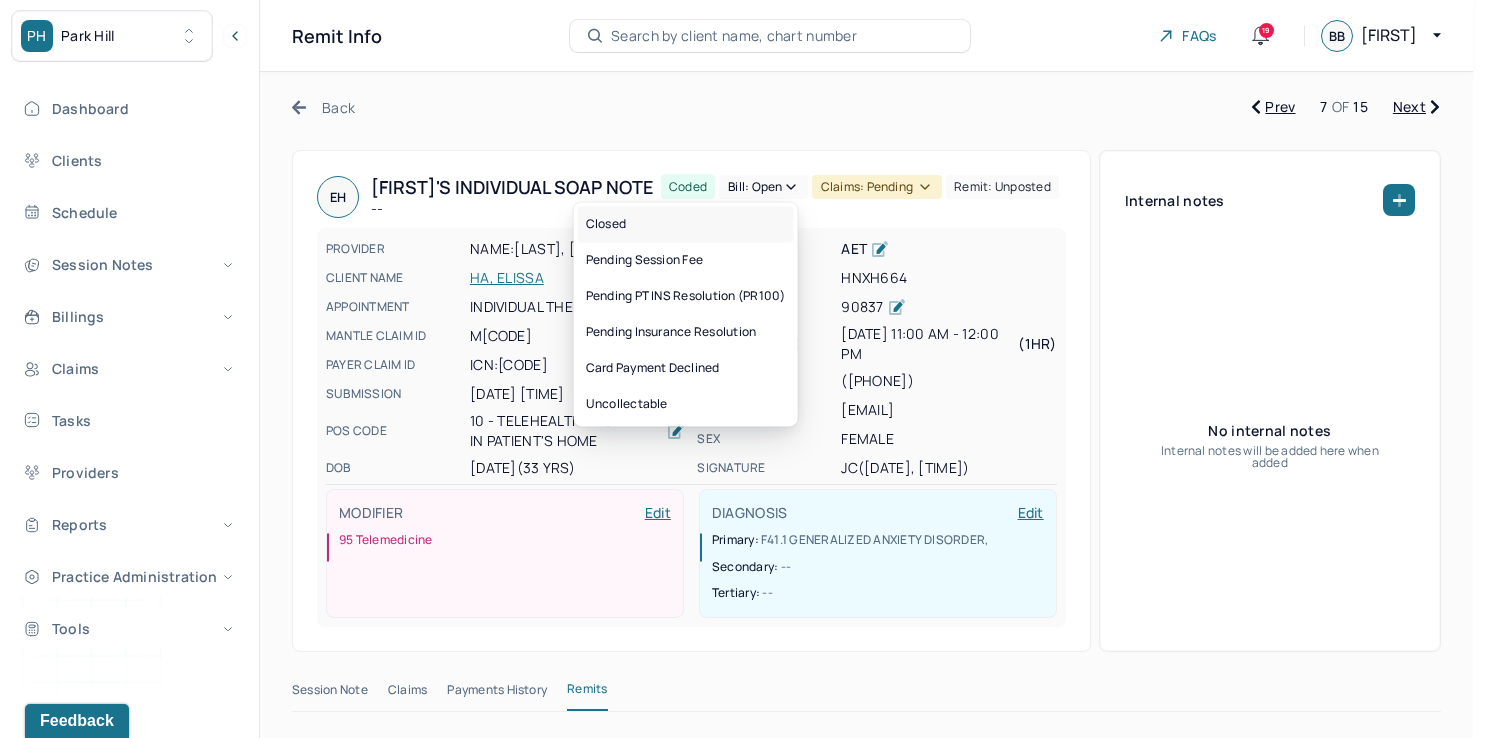 click on "Closed" at bounding box center [686, 224] 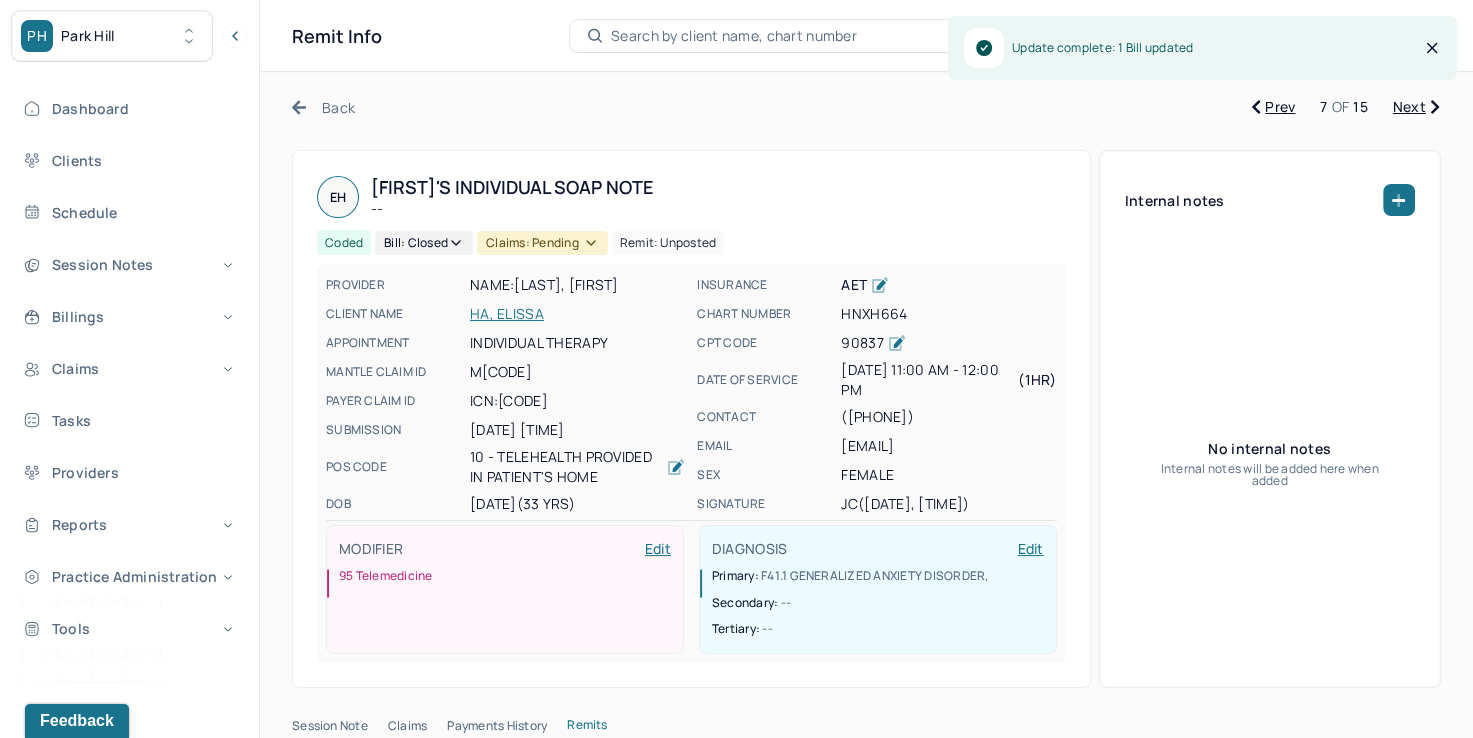 click on "Claims: pending" at bounding box center (542, 243) 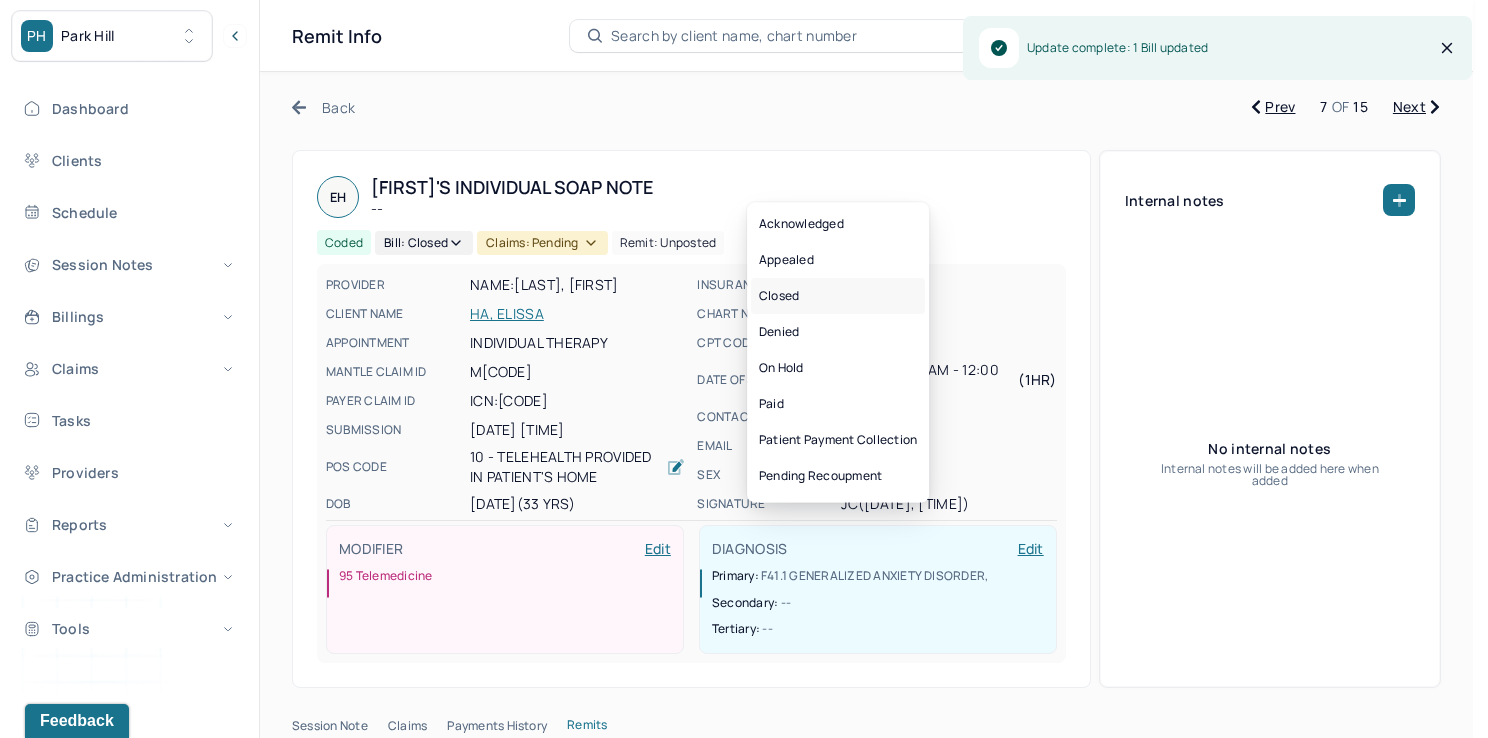 click on "Closed" at bounding box center [838, 296] 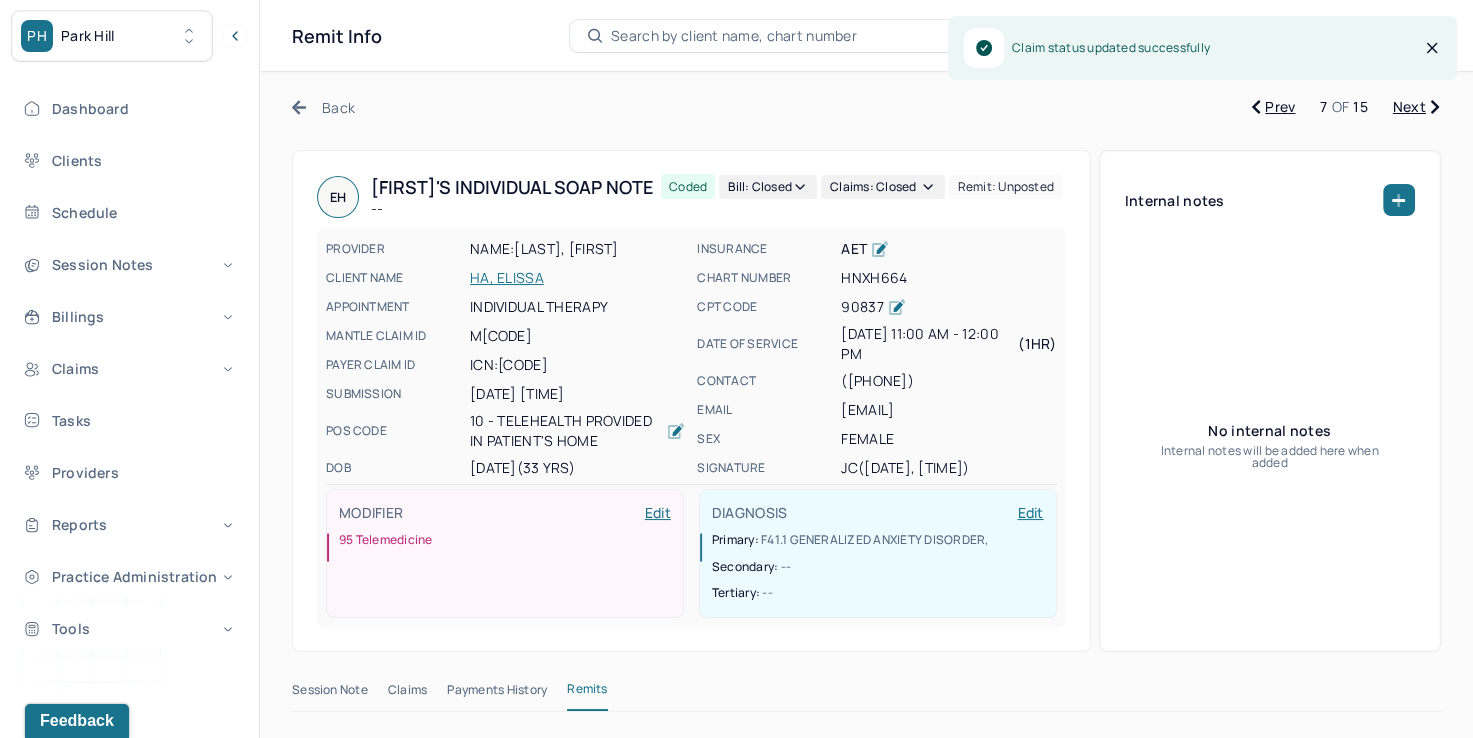 click on "Next" at bounding box center (1416, 107) 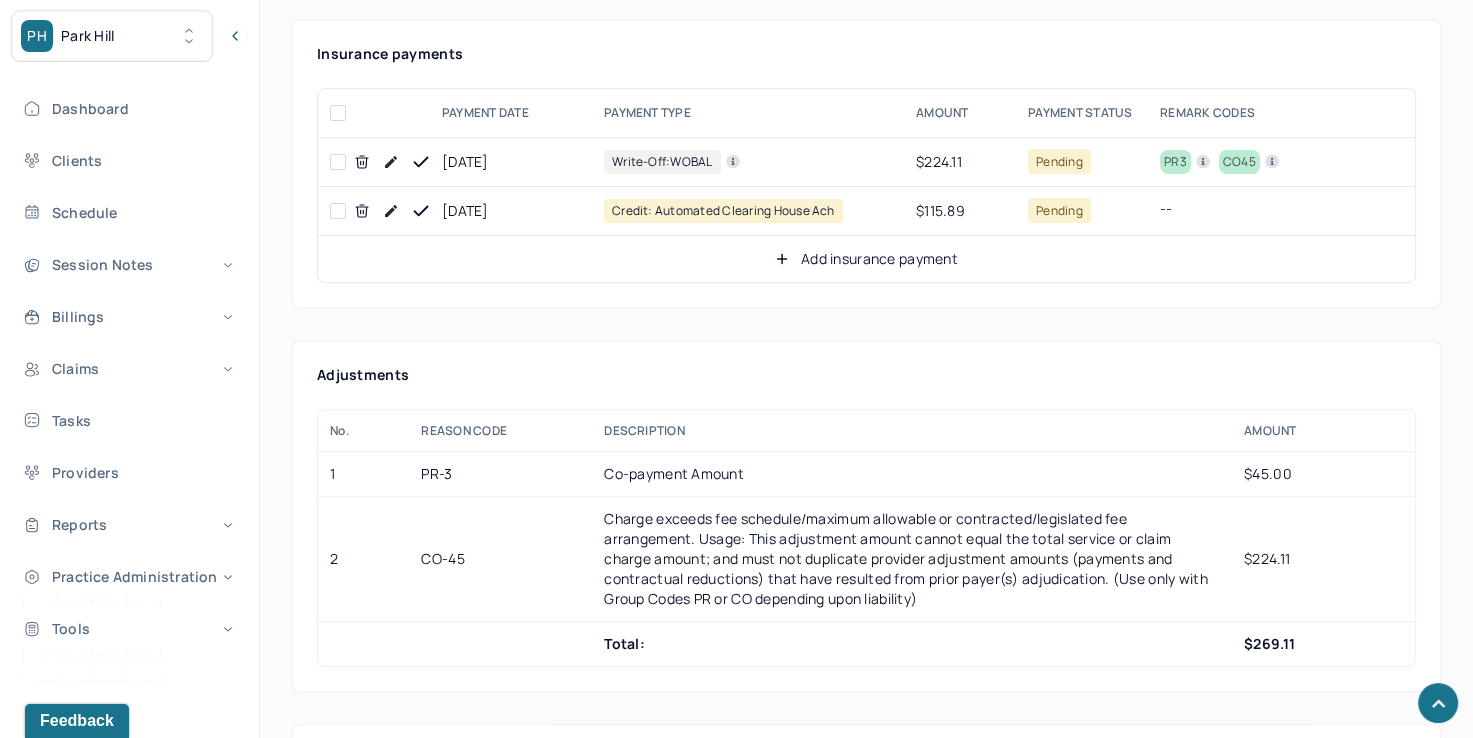 scroll, scrollTop: 1100, scrollLeft: 0, axis: vertical 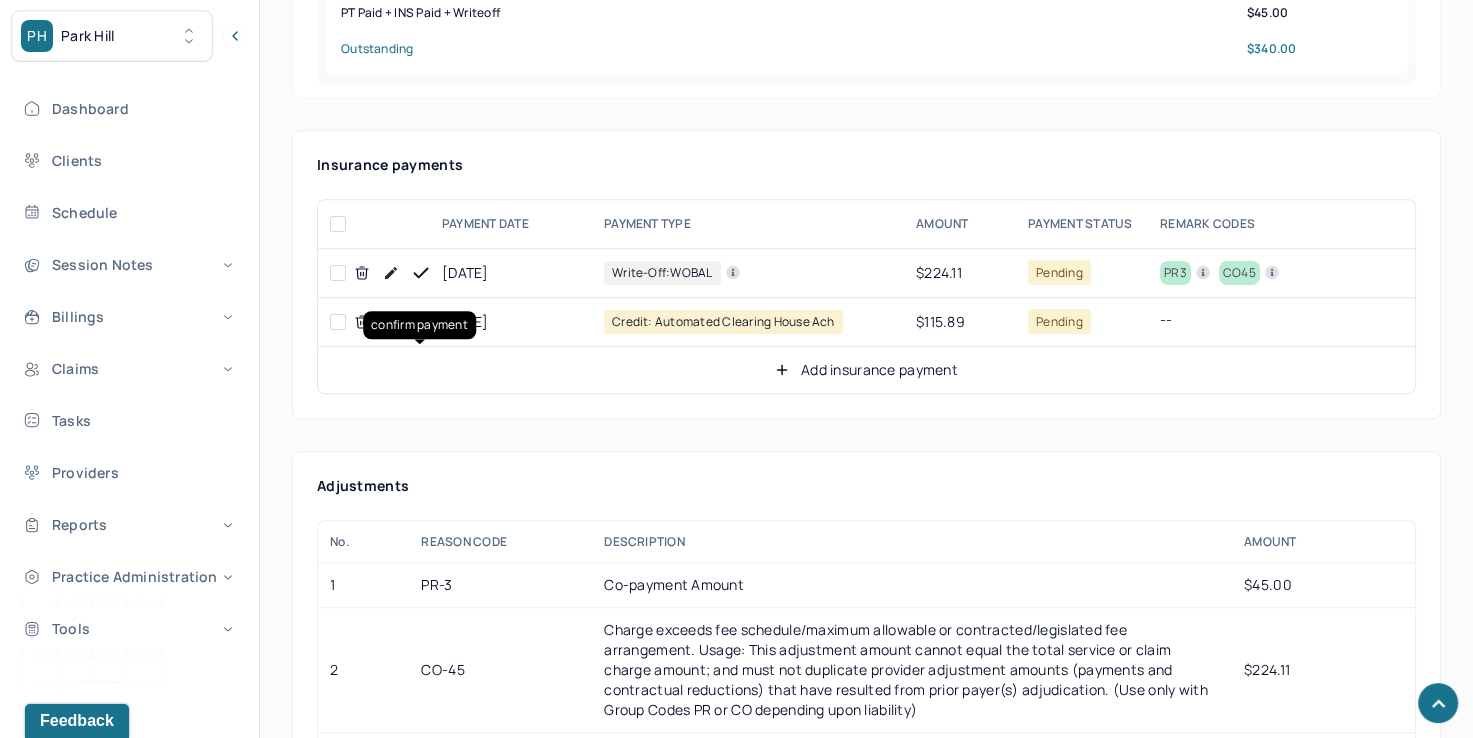 click 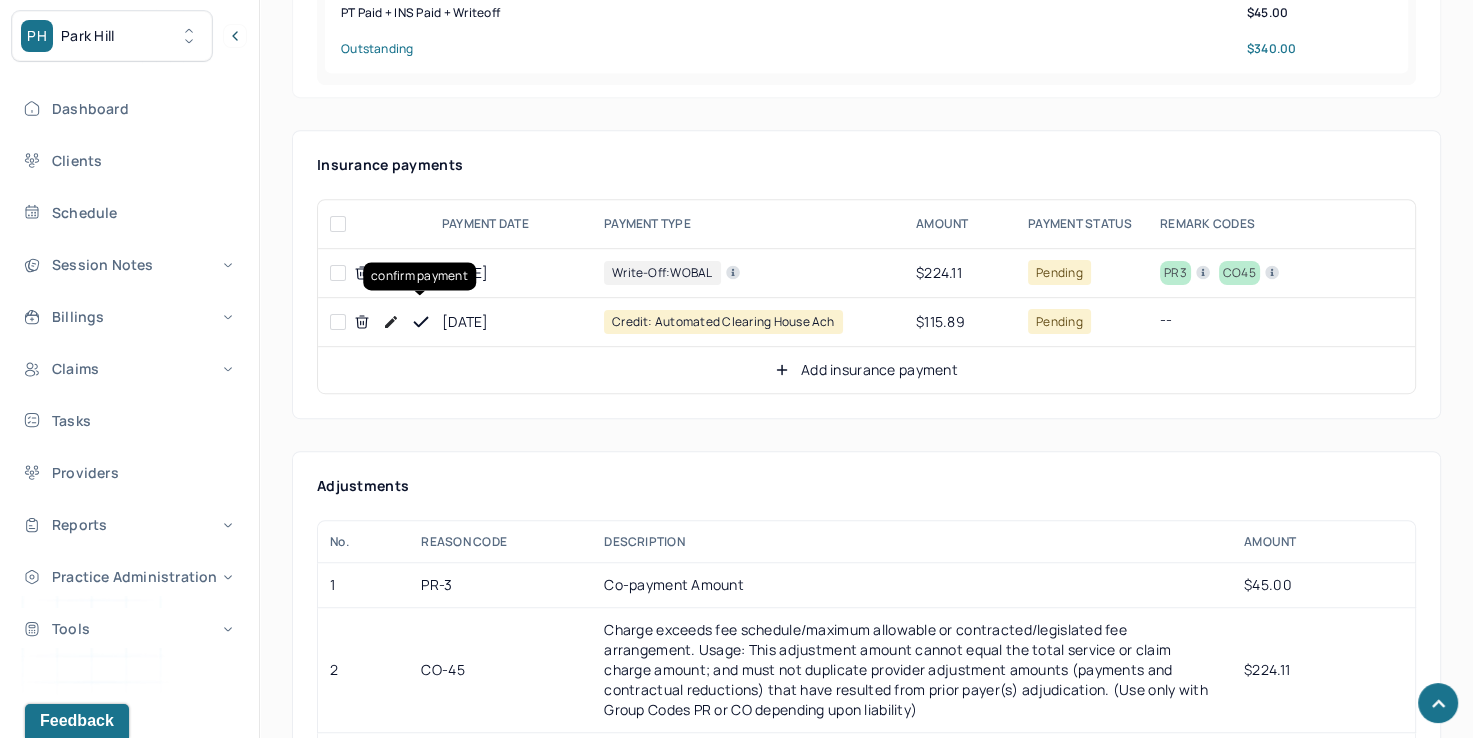 click 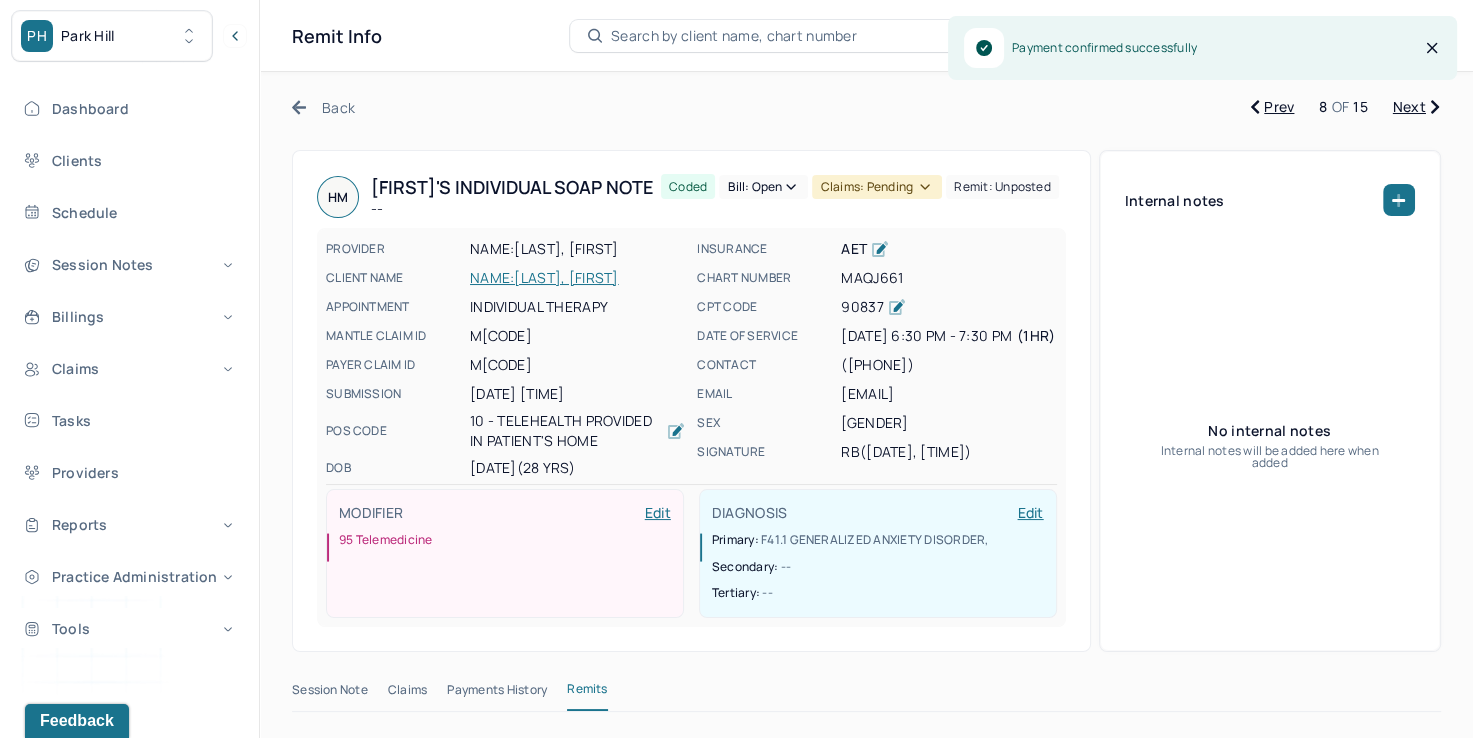 scroll, scrollTop: 0, scrollLeft: 0, axis: both 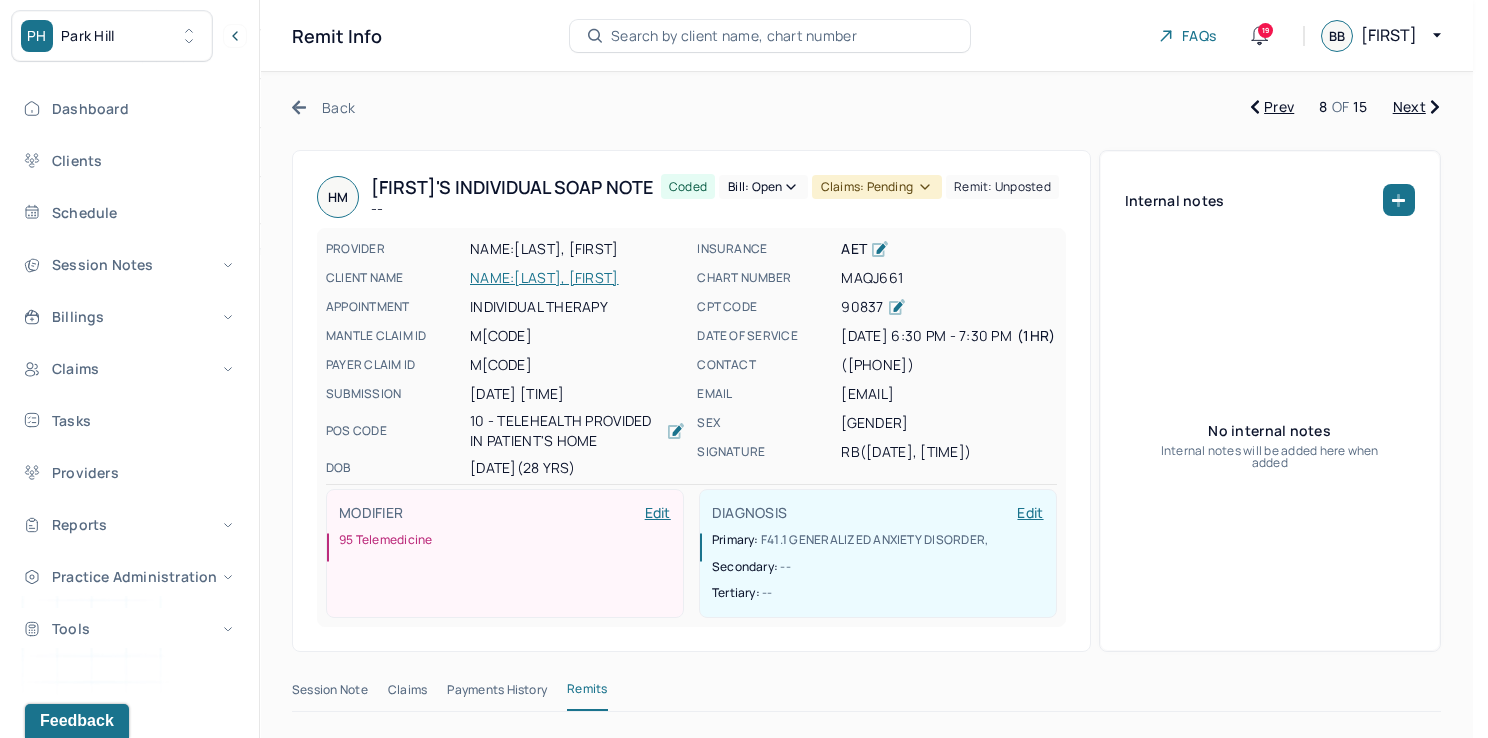 click 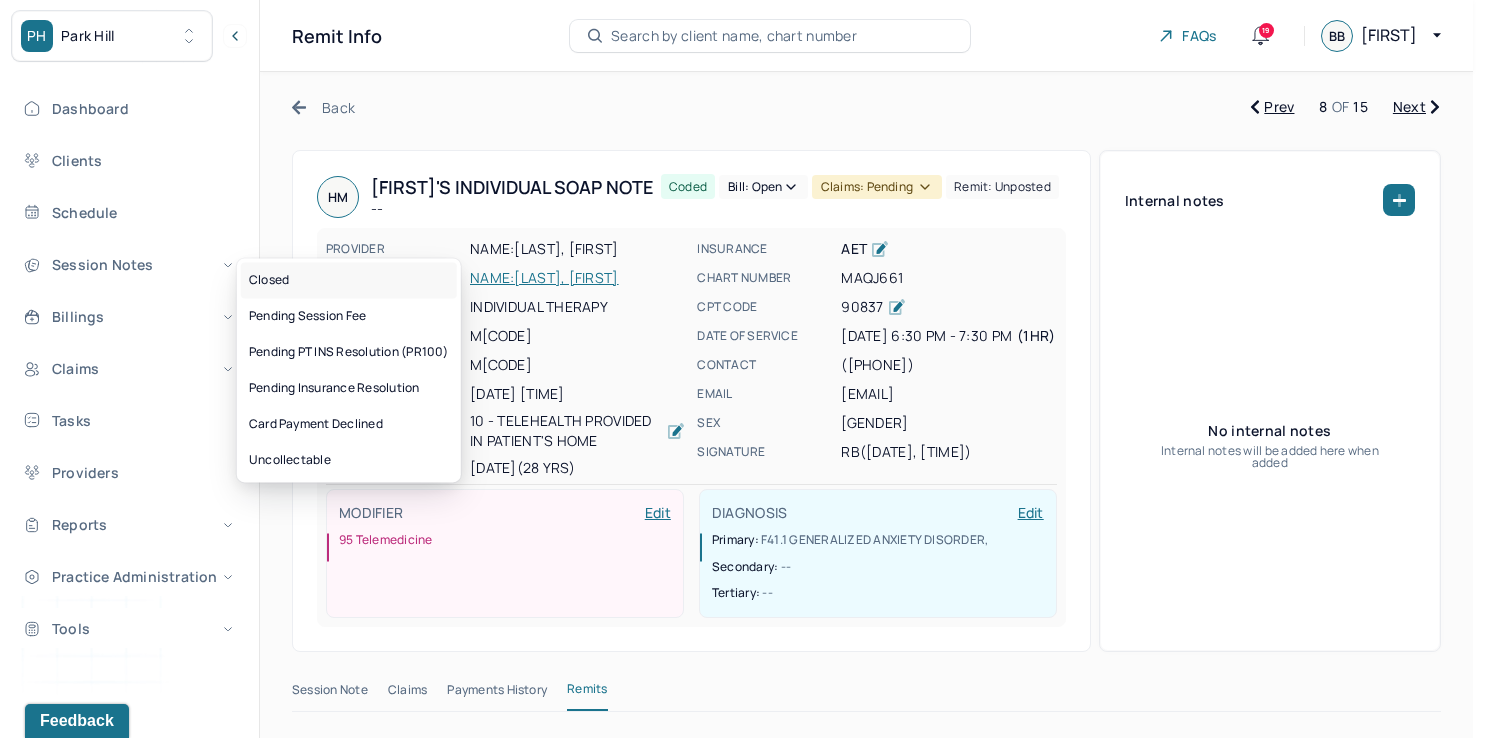 click on "Closed" at bounding box center [349, 280] 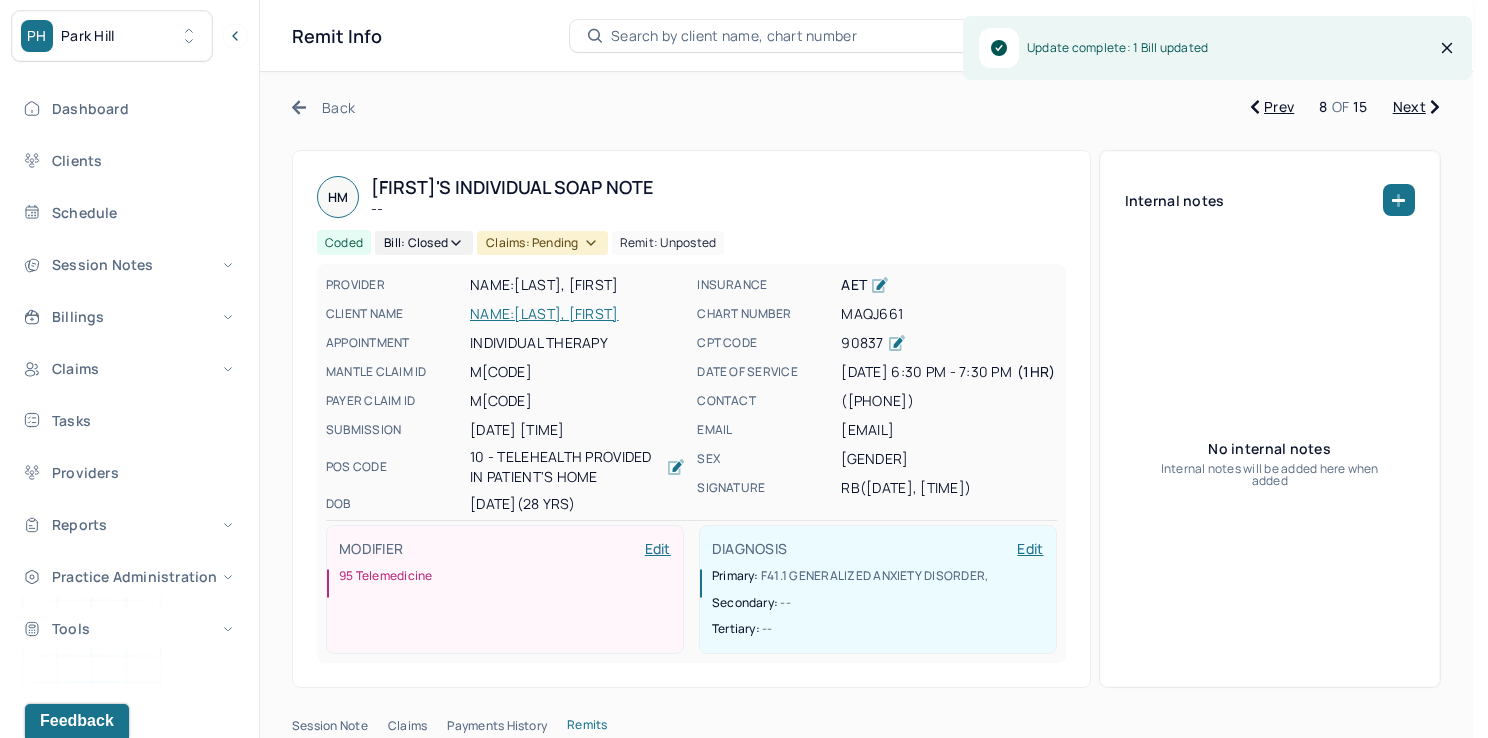 click on "Claims: pending" at bounding box center [542, 243] 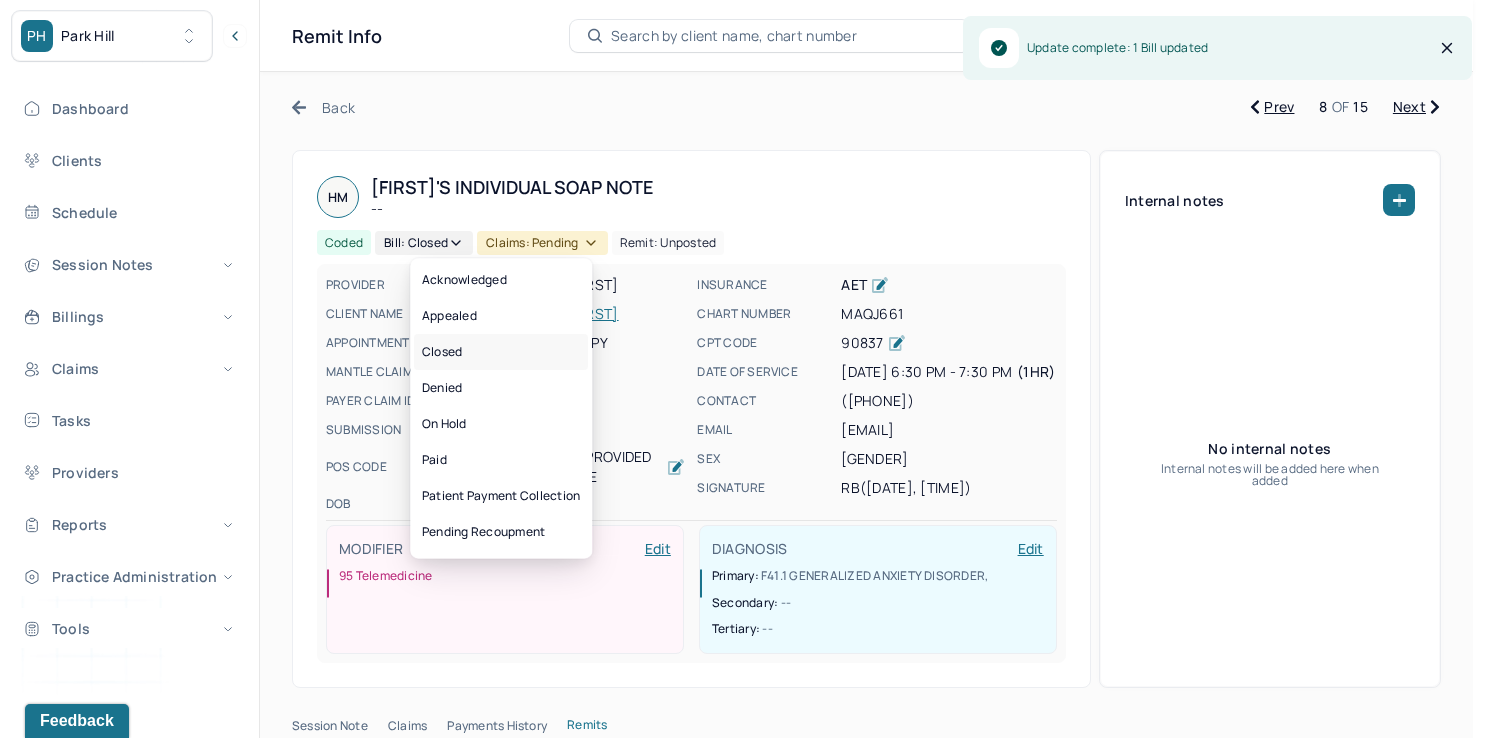 click on "Closed" at bounding box center [501, 352] 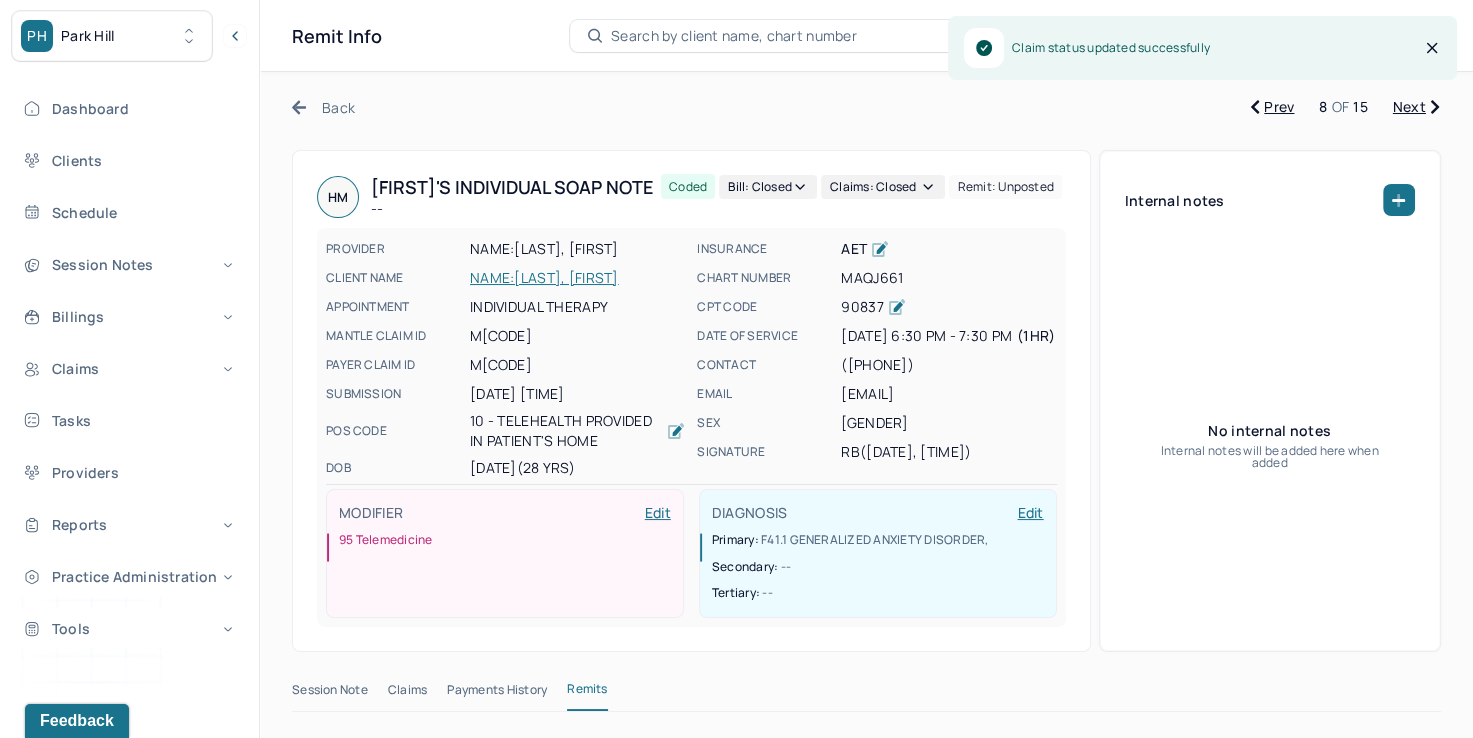 click on "Next" at bounding box center [1416, 107] 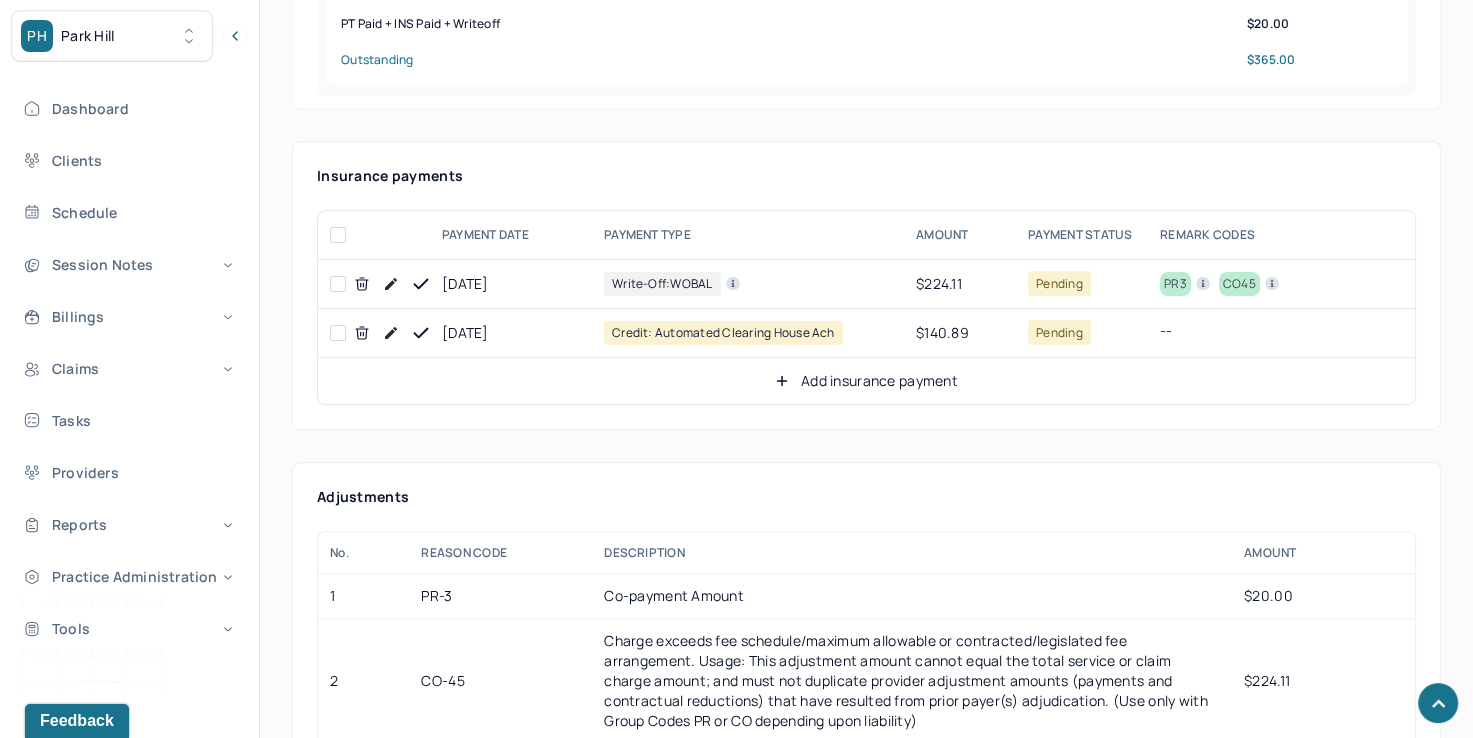 scroll, scrollTop: 1100, scrollLeft: 0, axis: vertical 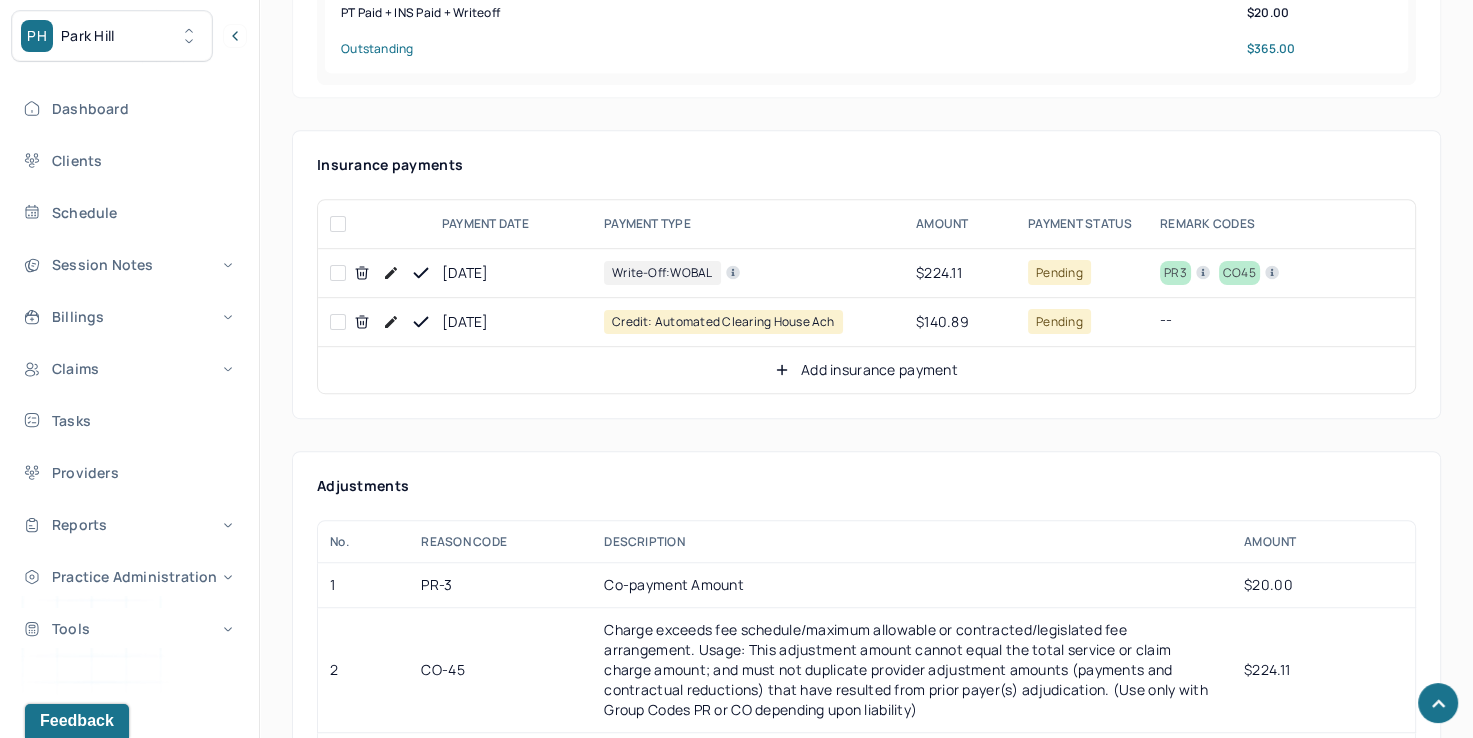 click 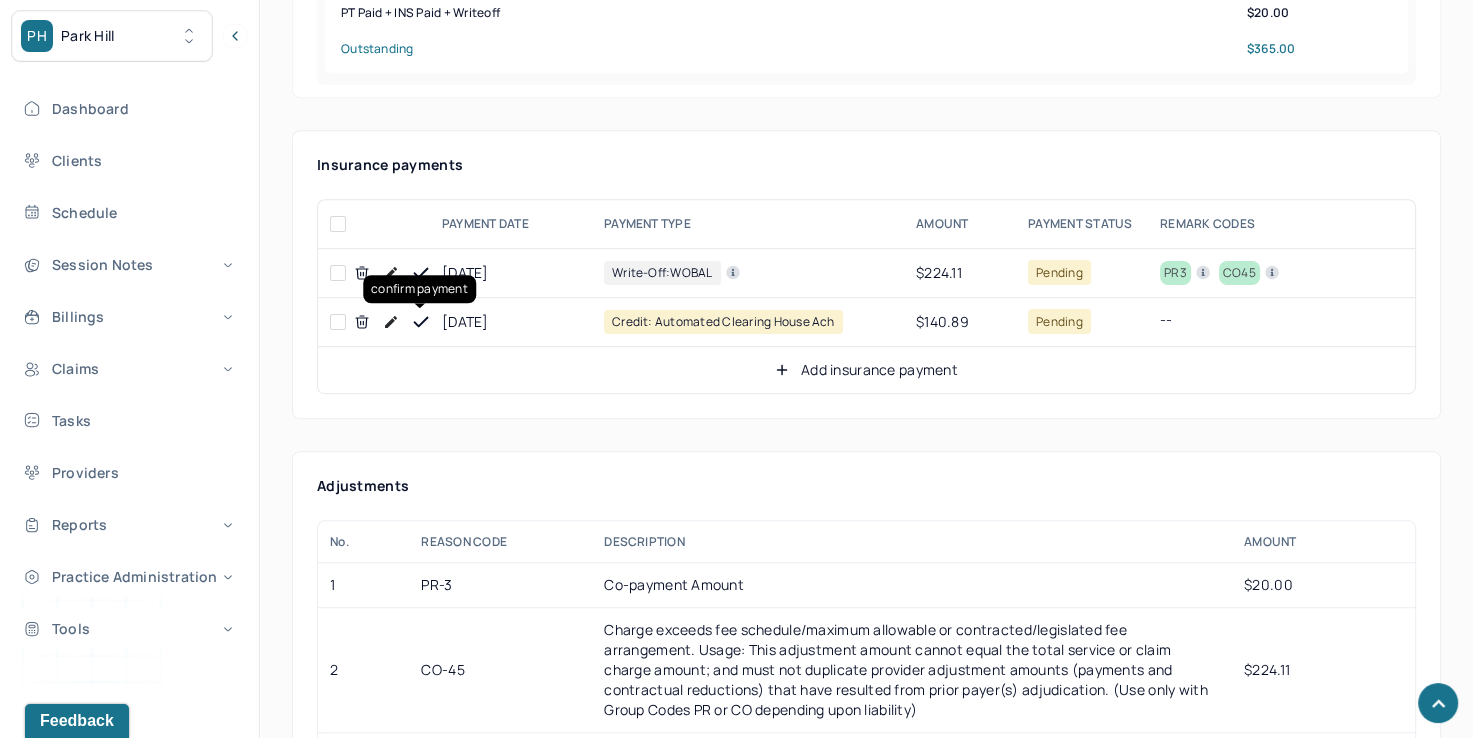 click 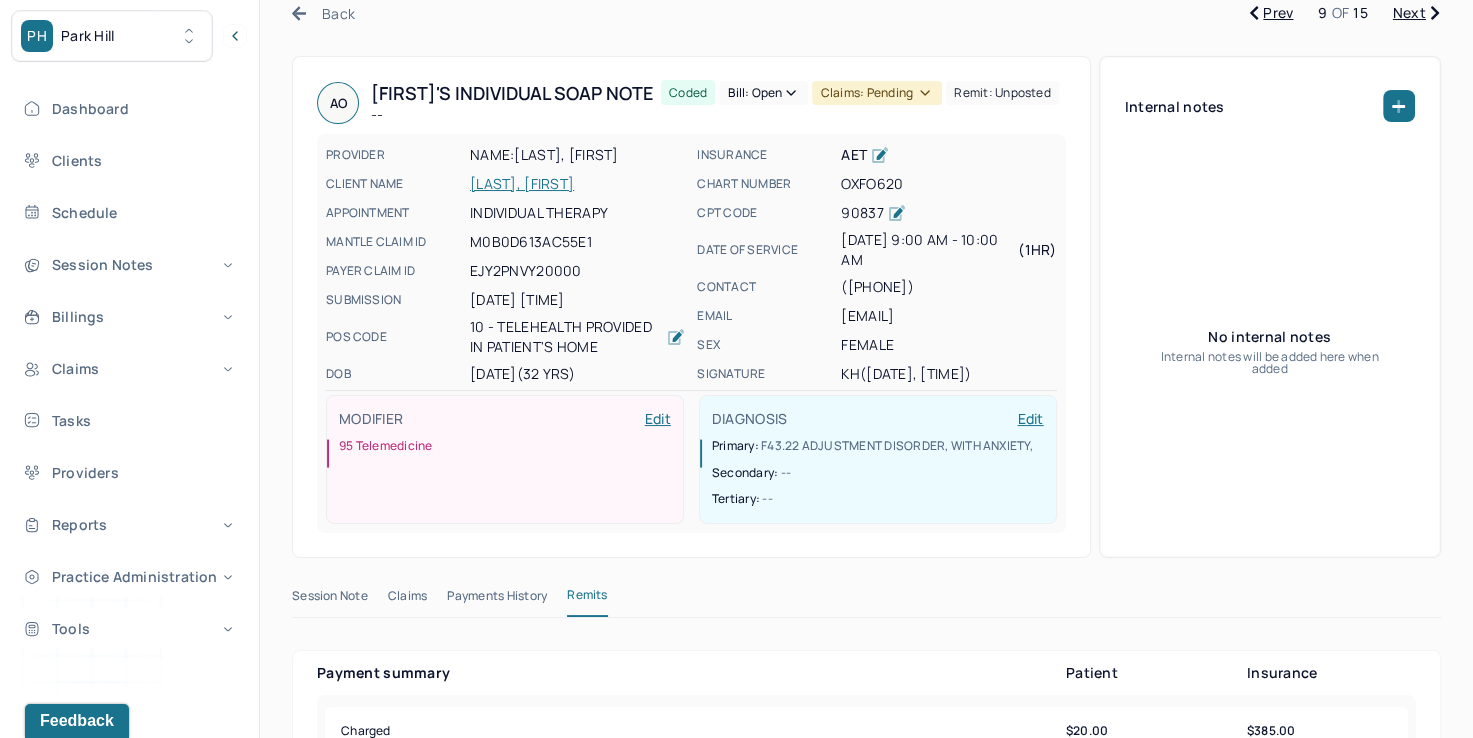 scroll, scrollTop: 0, scrollLeft: 0, axis: both 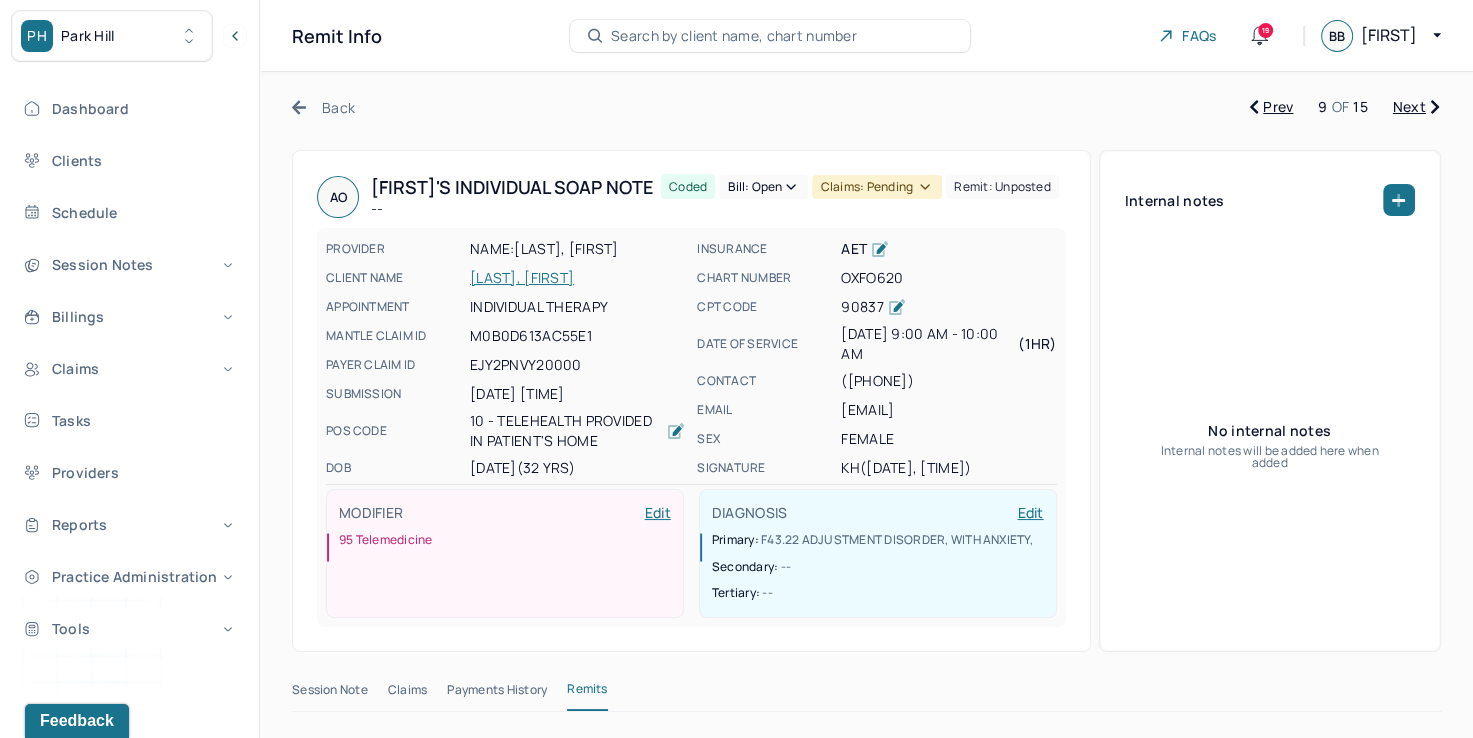 click on "Bill: Open" at bounding box center [763, 187] 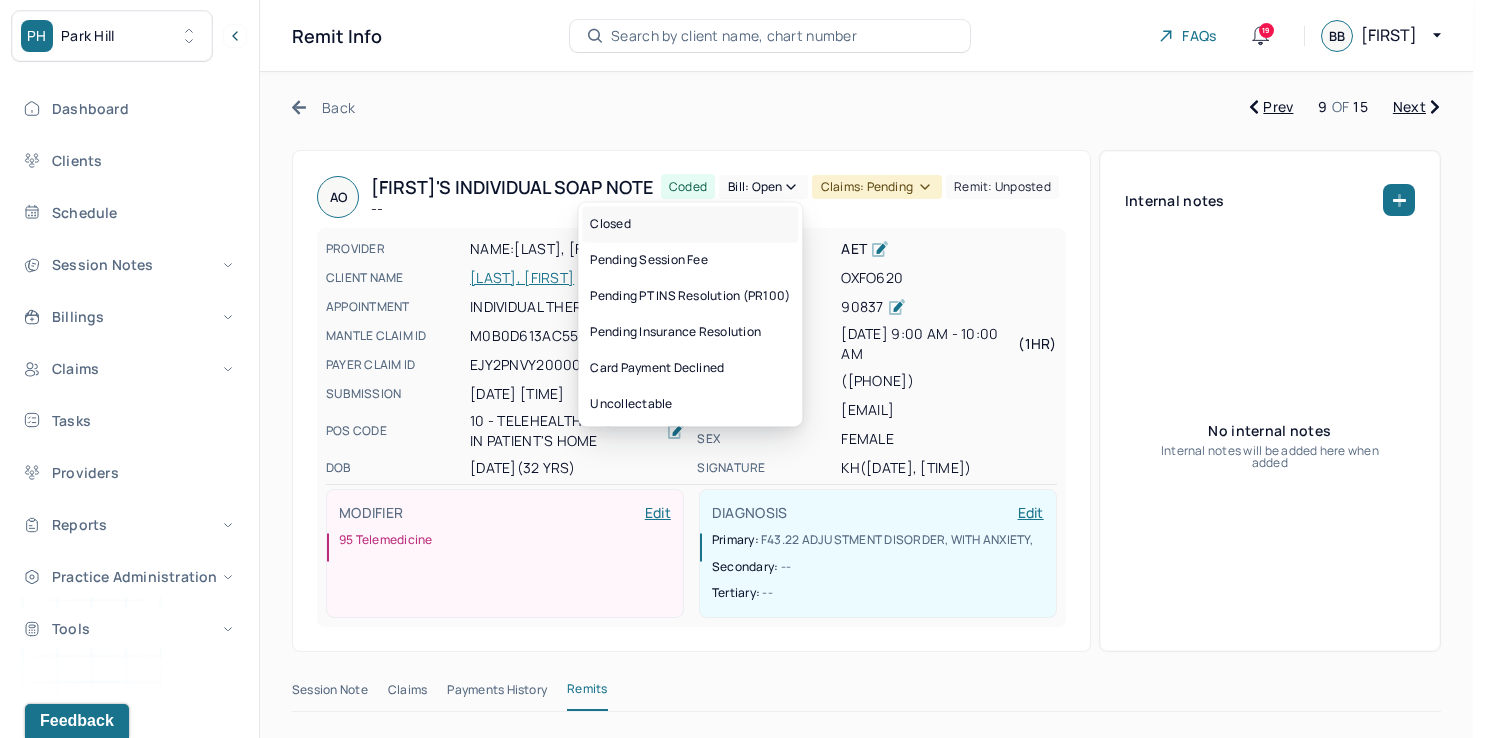 click on "Closed" at bounding box center [690, 224] 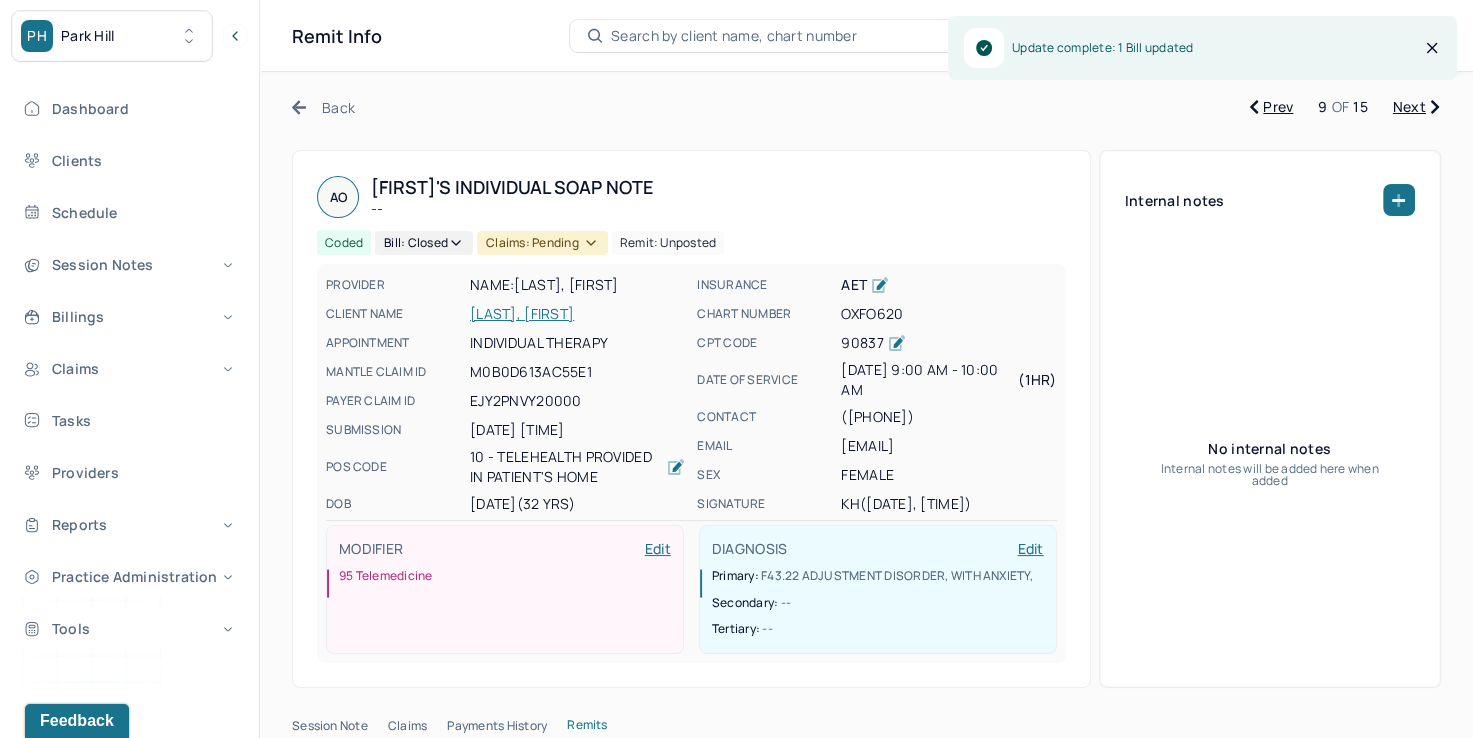 click 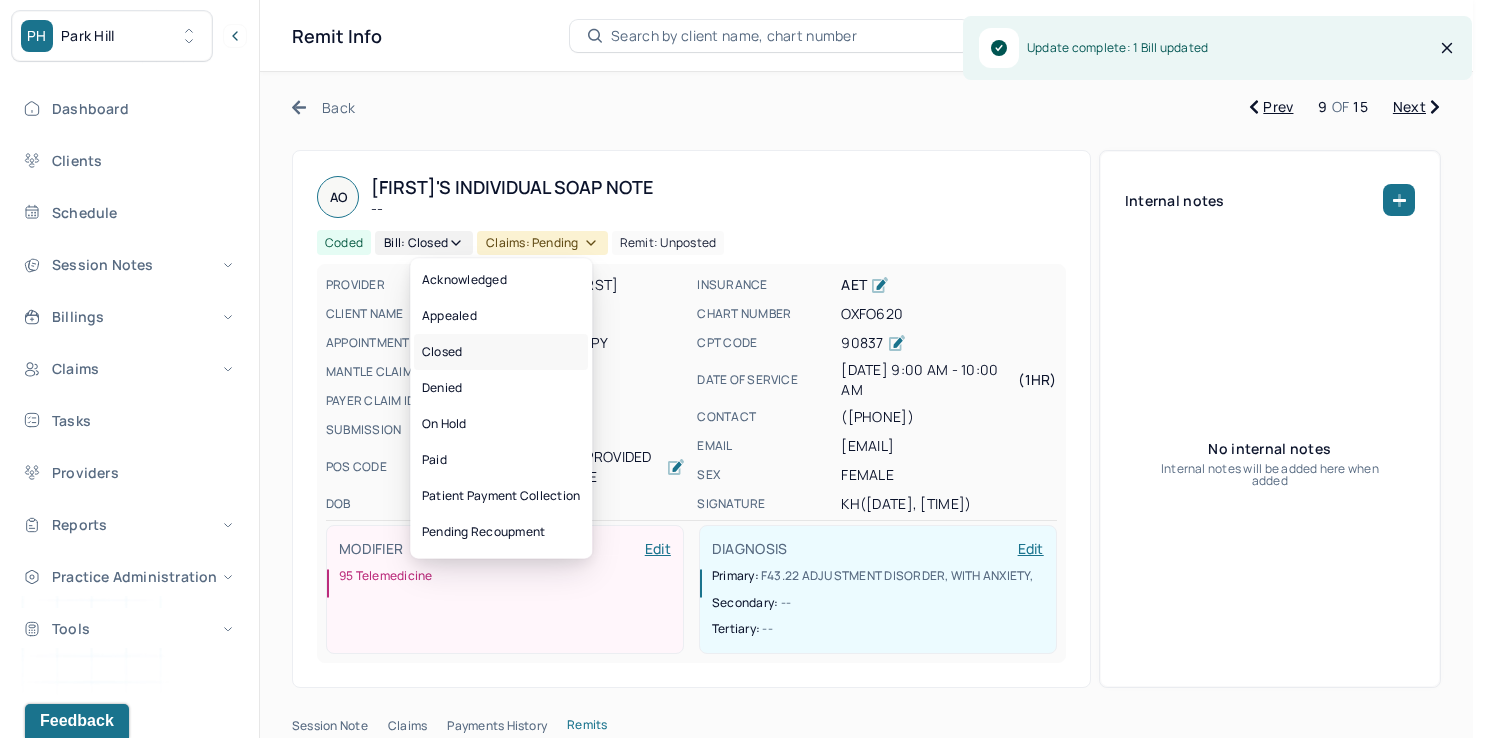 click on "Closed" at bounding box center (501, 352) 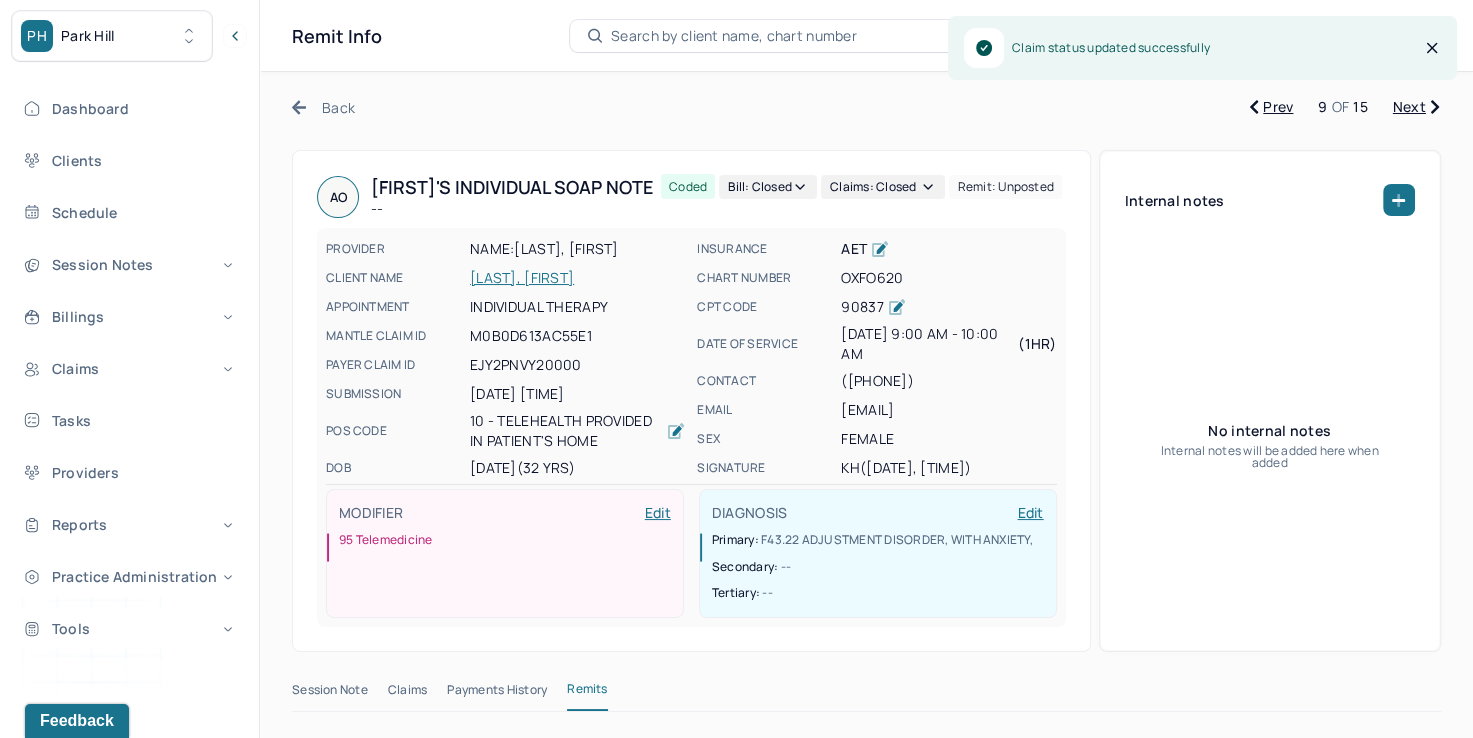 click on "Next" at bounding box center [1416, 107] 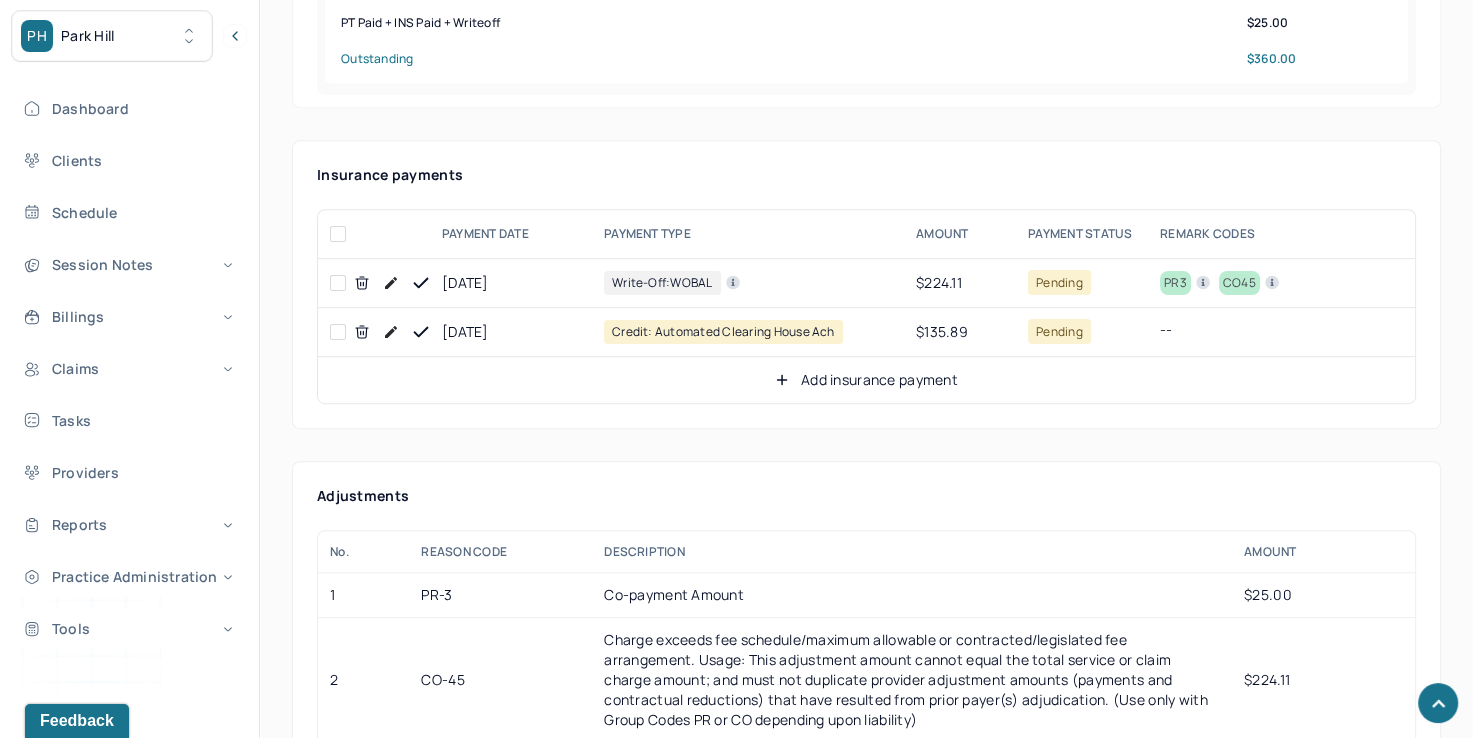 scroll, scrollTop: 1100, scrollLeft: 0, axis: vertical 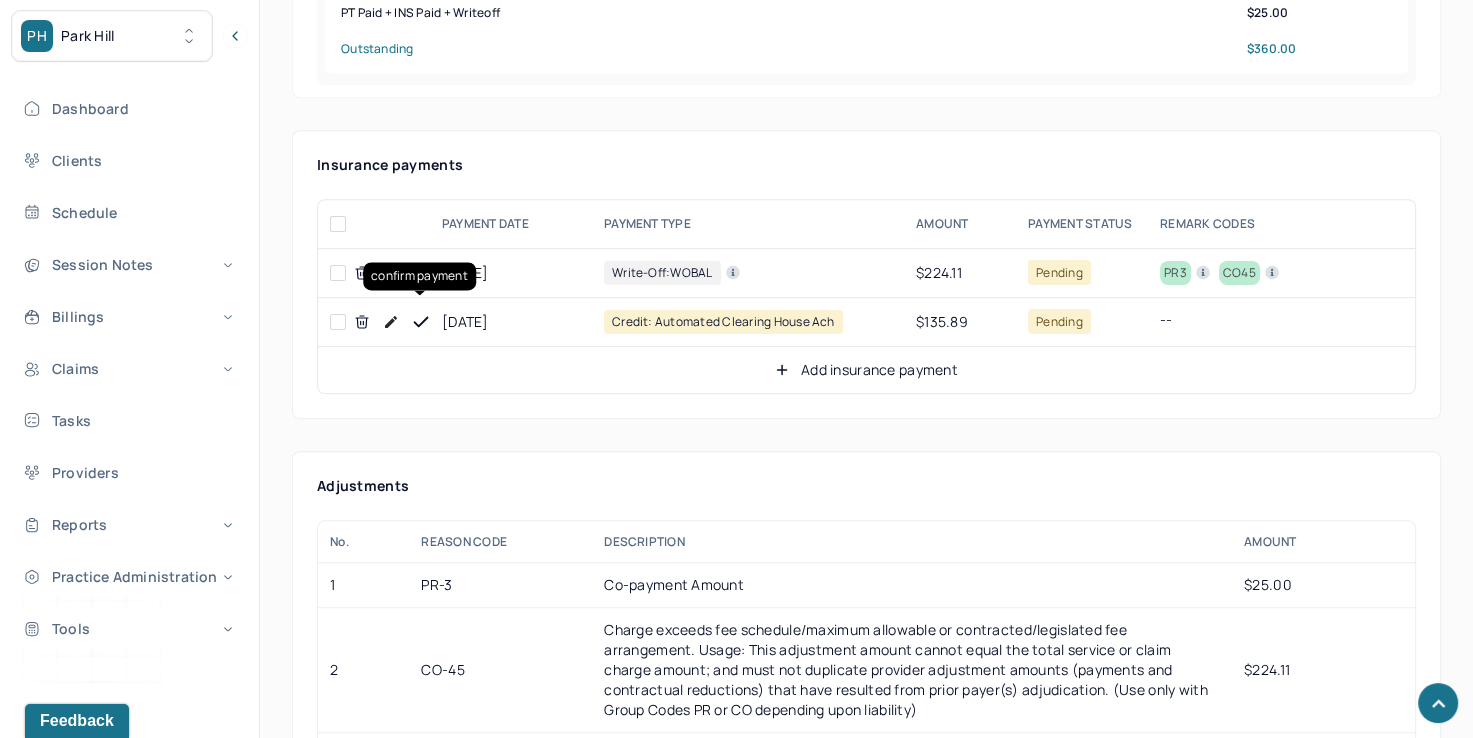 click 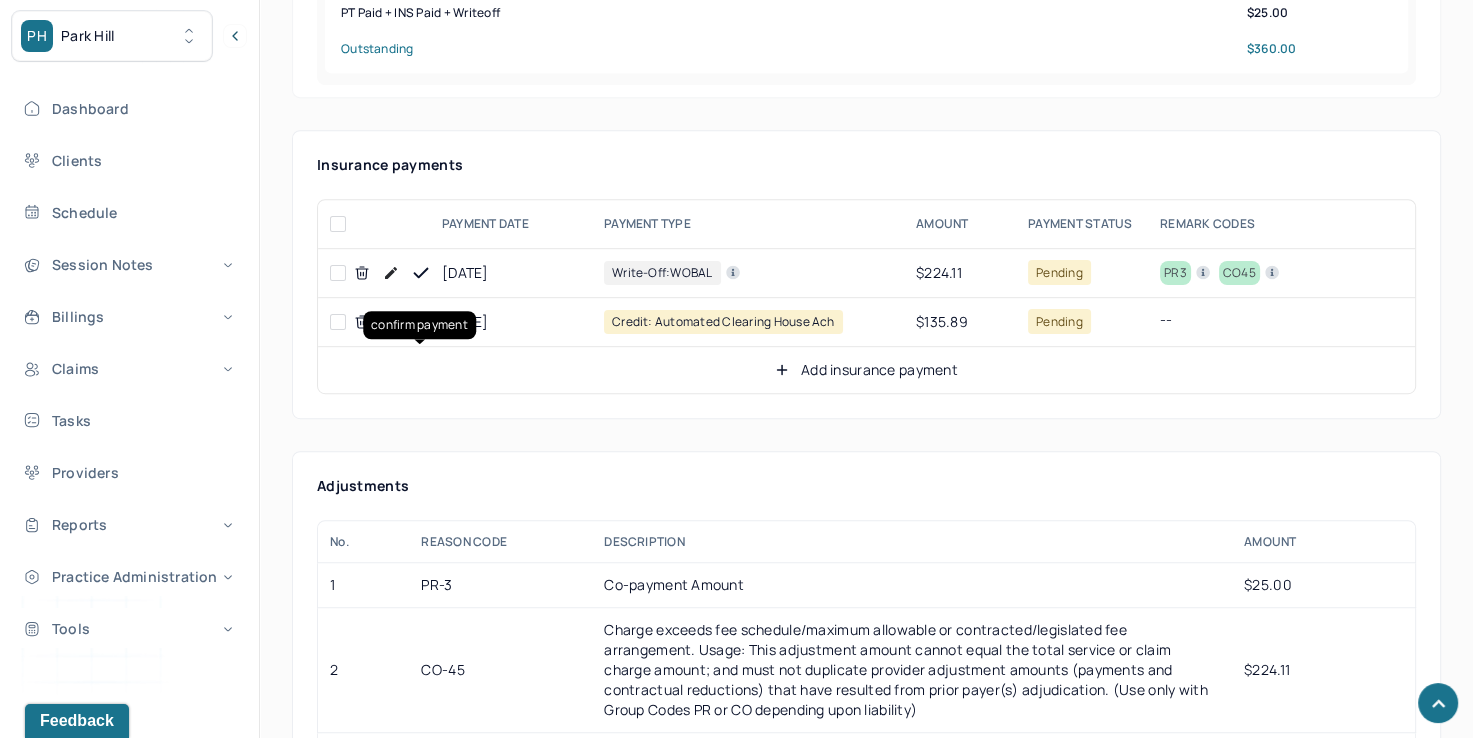 click 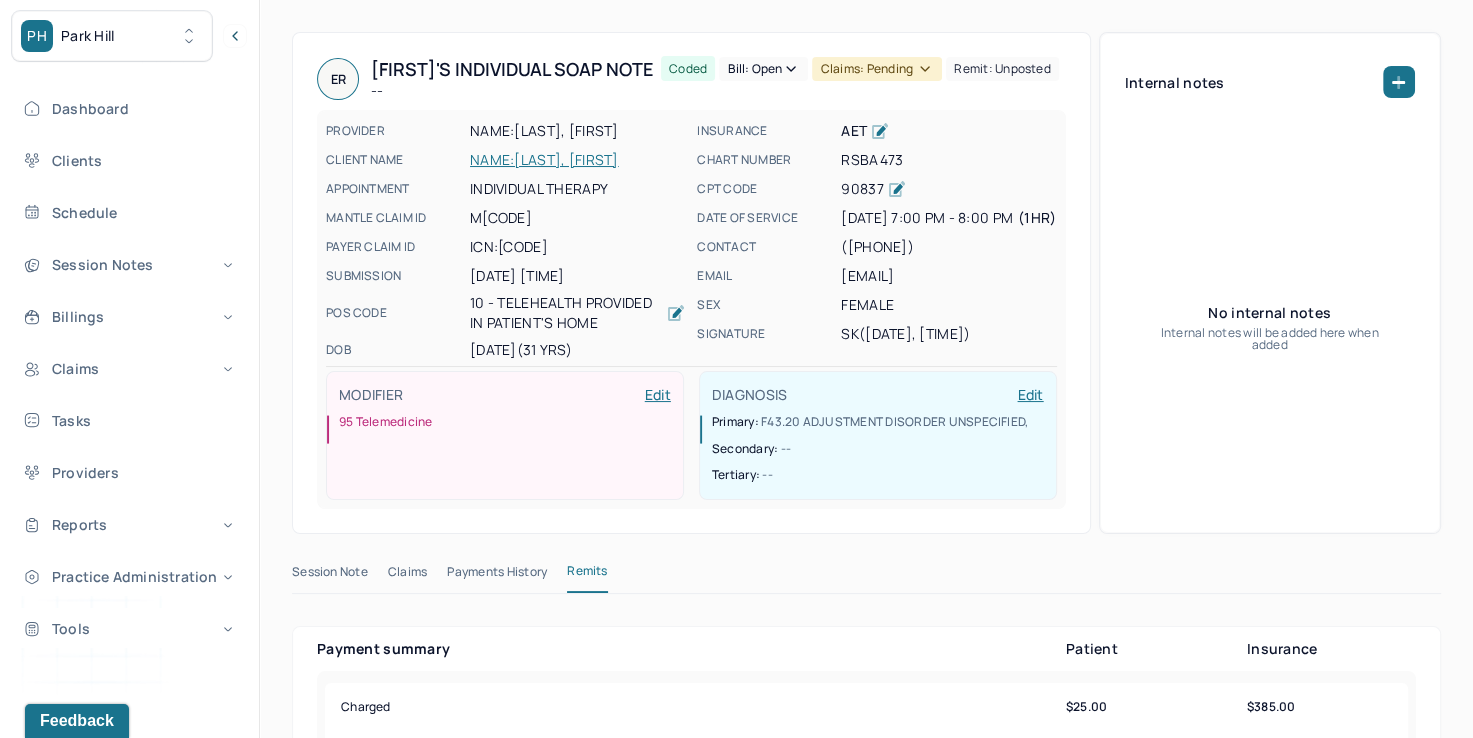 scroll, scrollTop: 0, scrollLeft: 0, axis: both 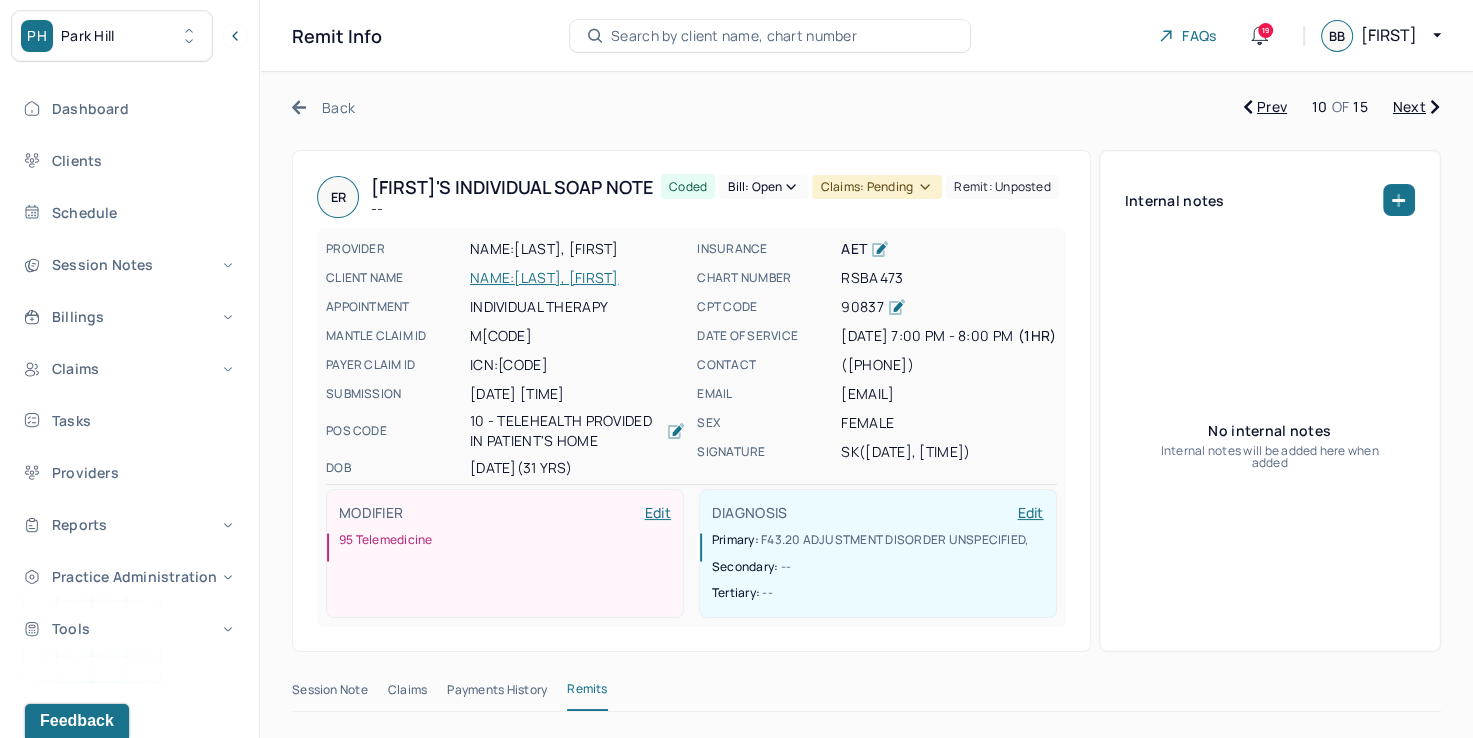 click 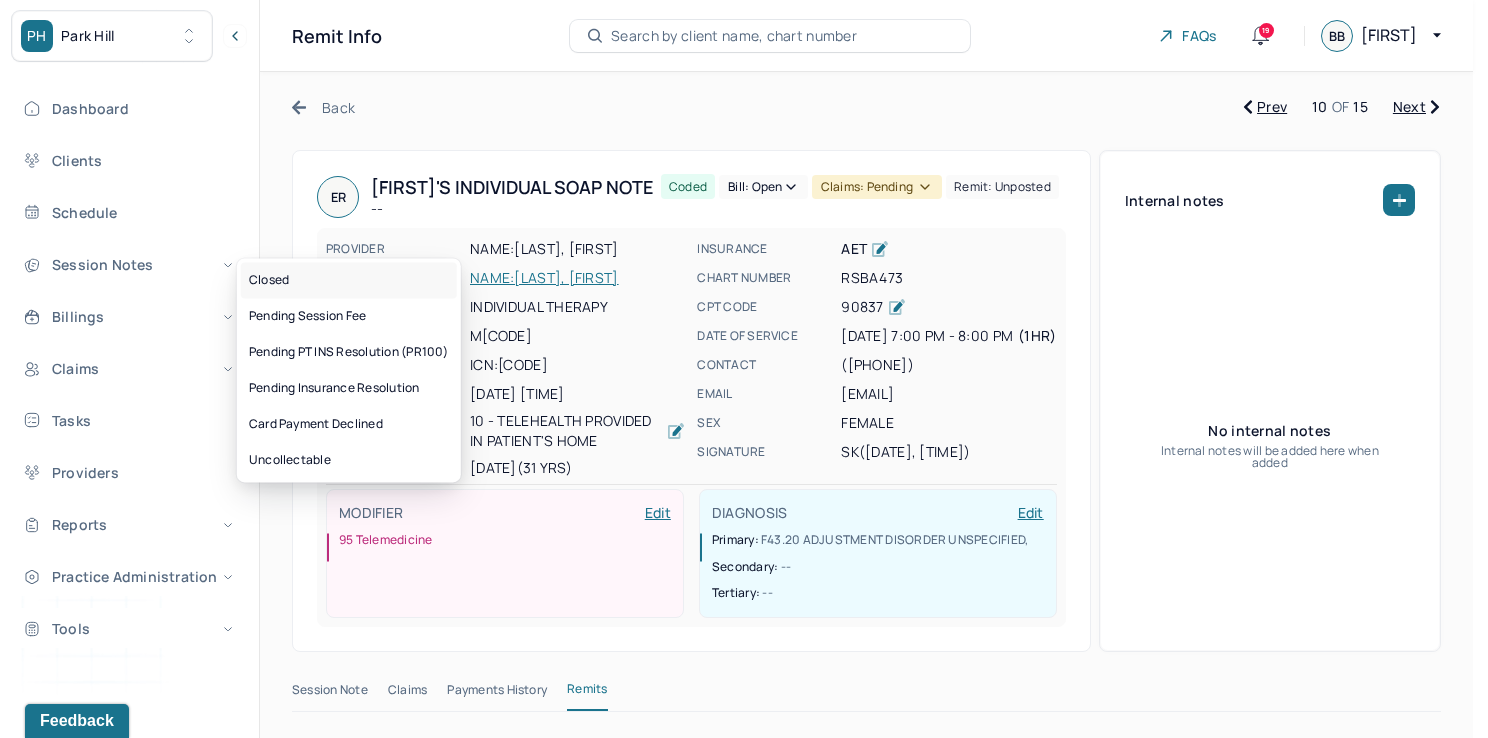 click on "Closed" at bounding box center (349, 280) 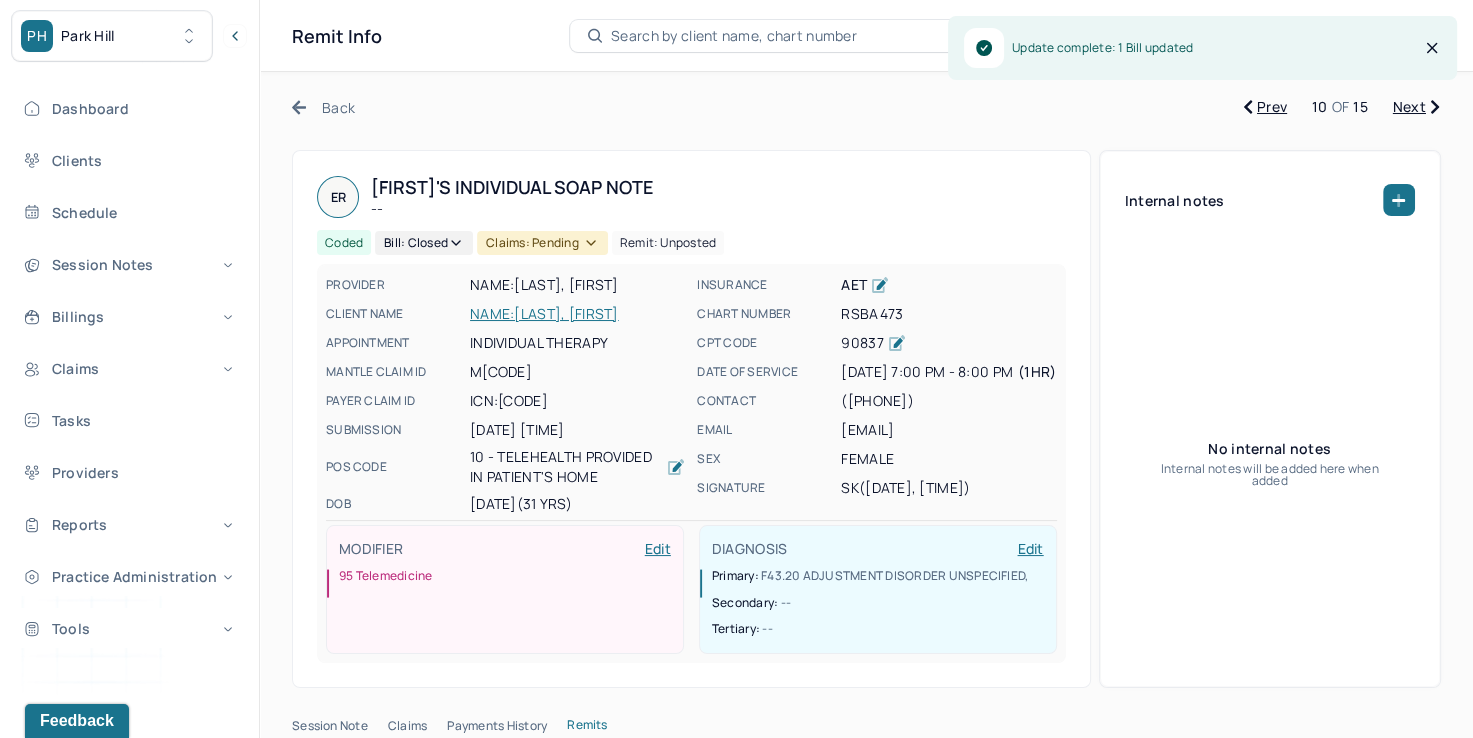 click on "Claims: pending" at bounding box center [542, 243] 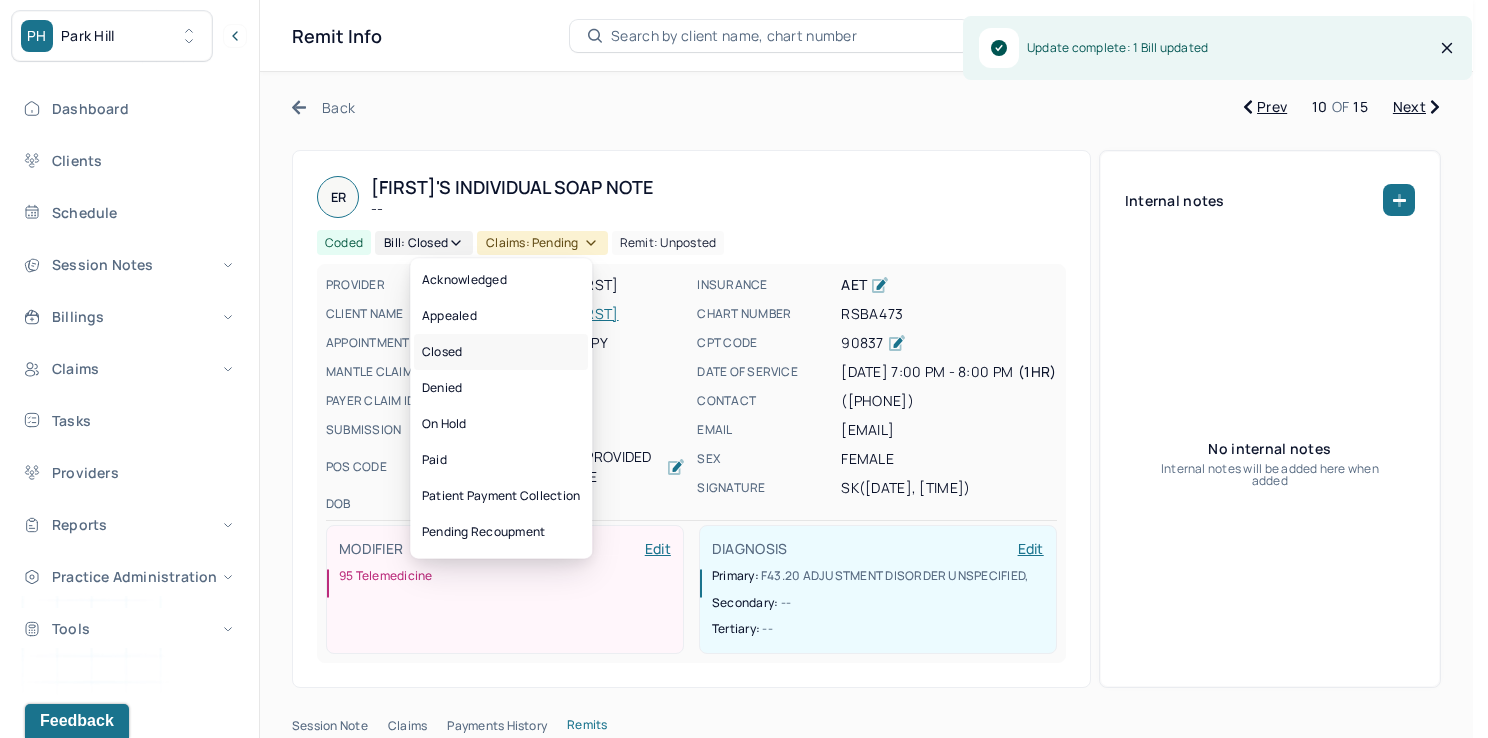 drag, startPoint x: 510, startPoint y: 342, endPoint x: 538, endPoint y: 338, distance: 28.284271 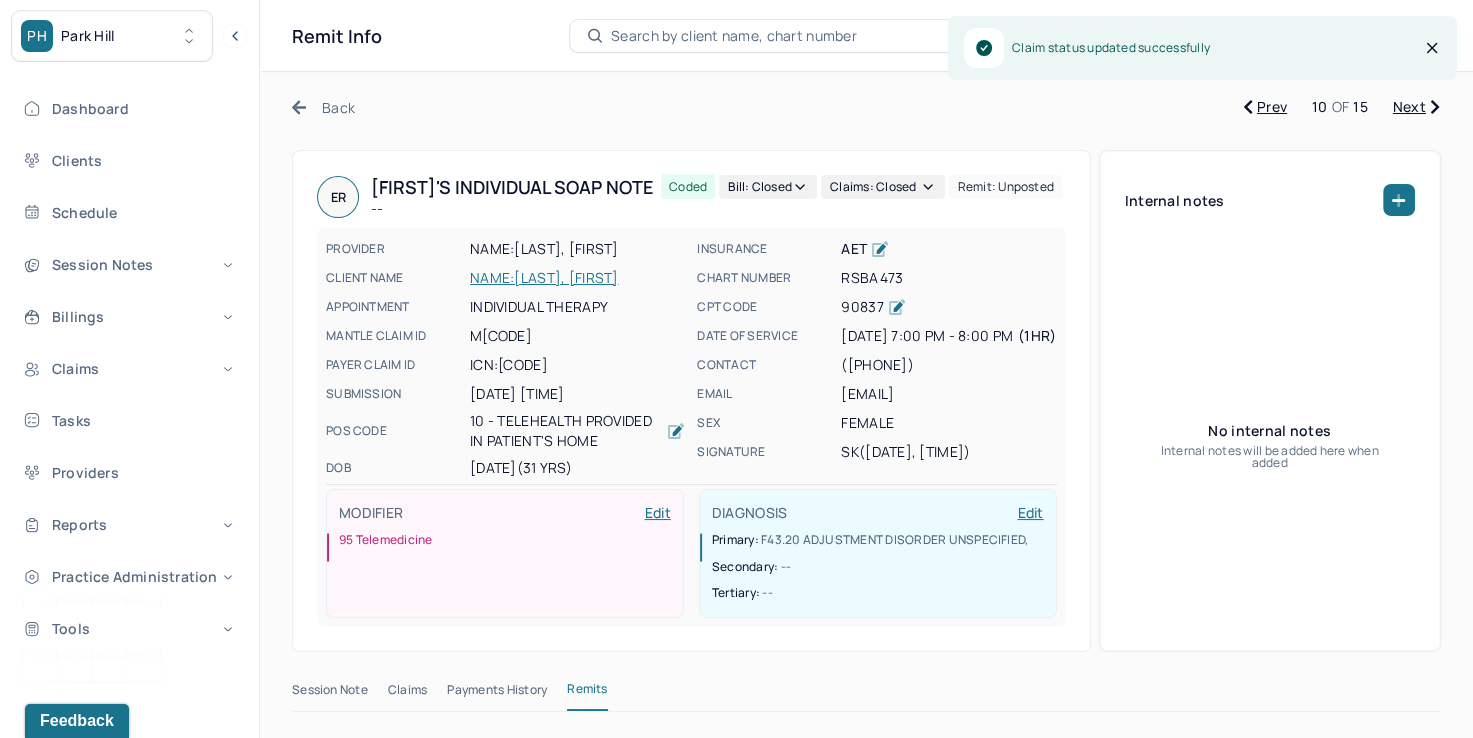 click on "Next" at bounding box center [1416, 107] 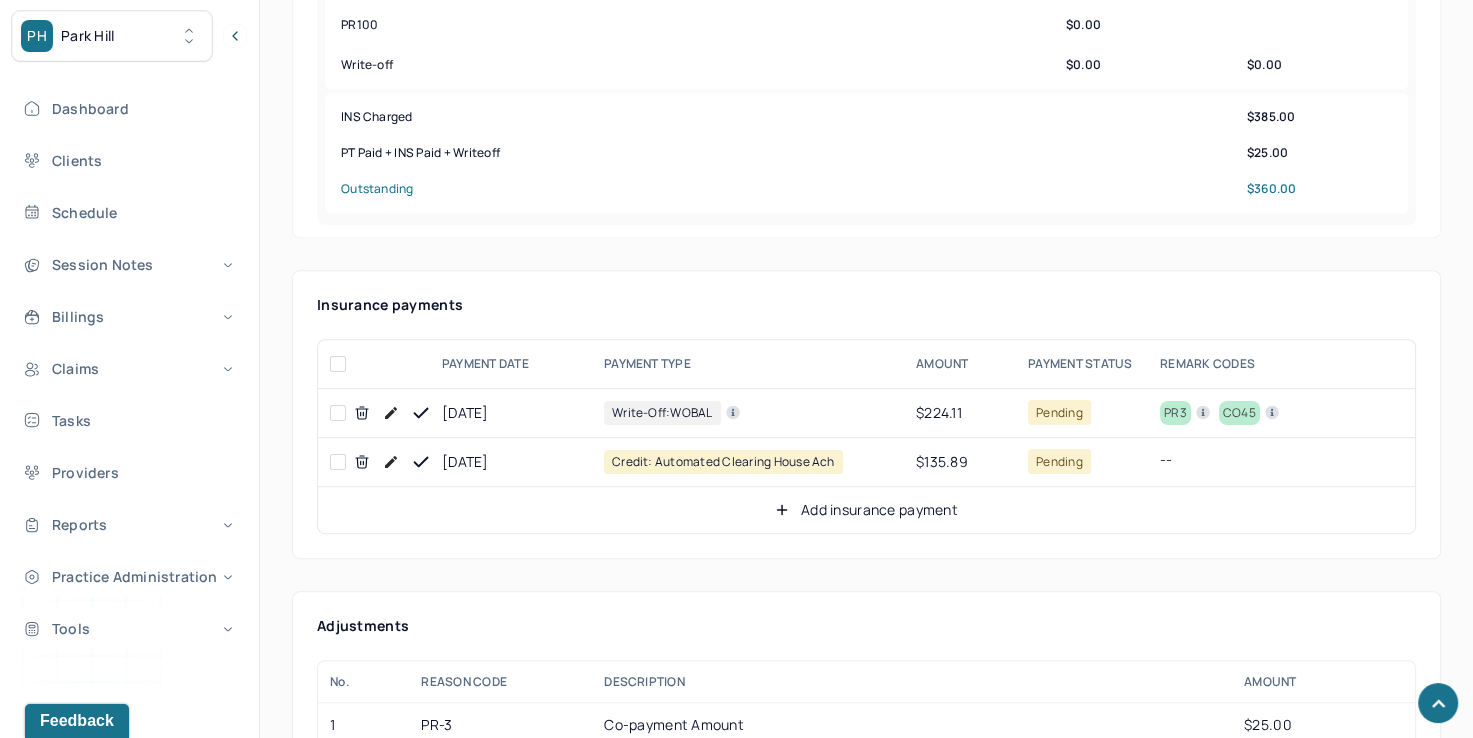 scroll, scrollTop: 900, scrollLeft: 0, axis: vertical 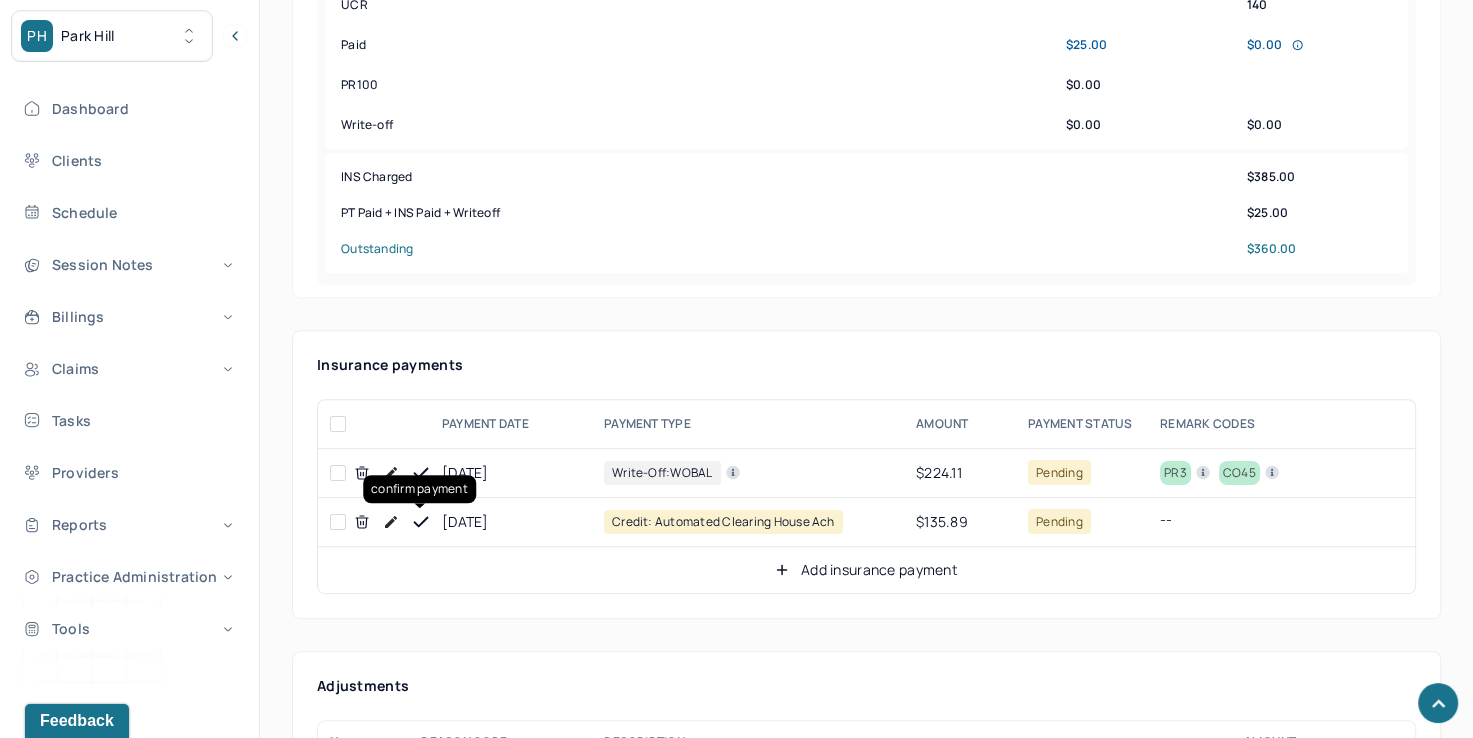 click at bounding box center (421, 522) 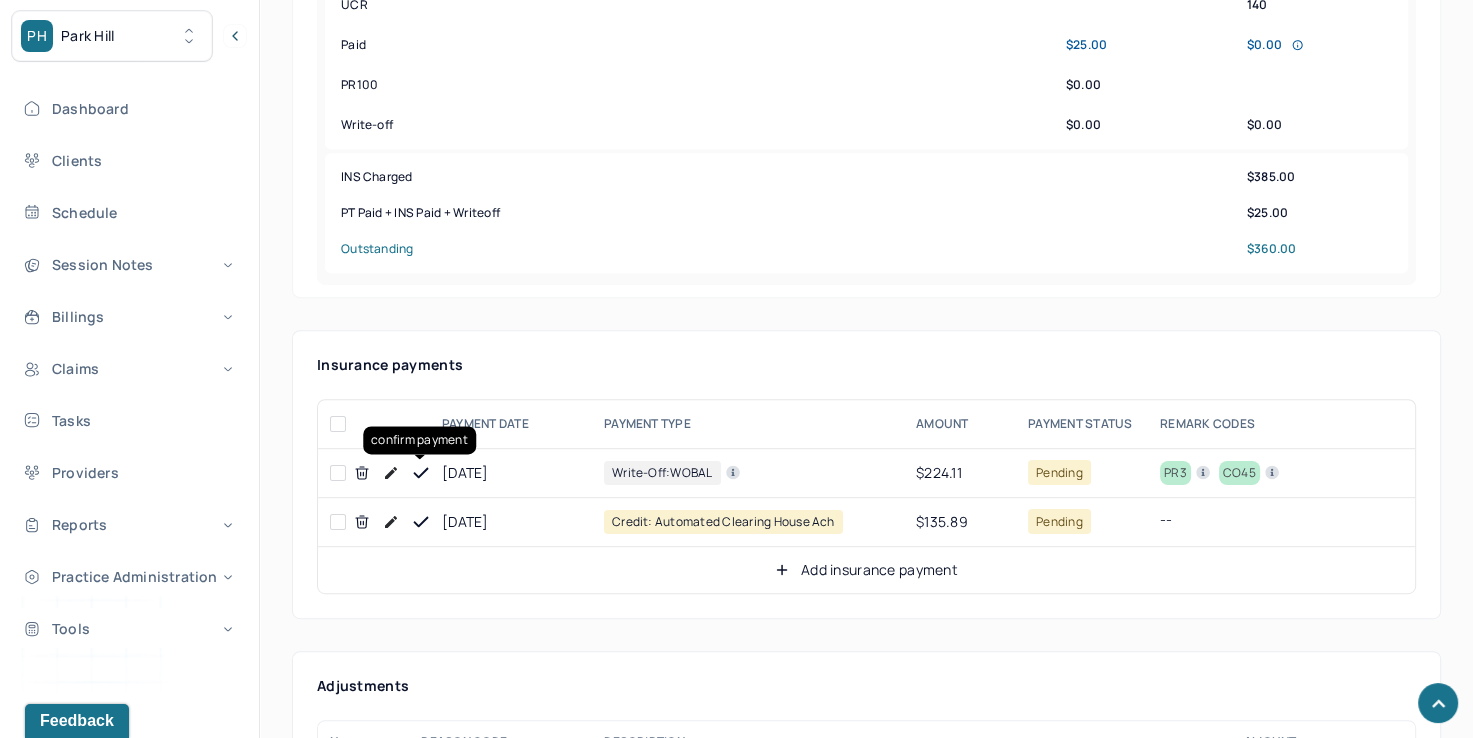 click 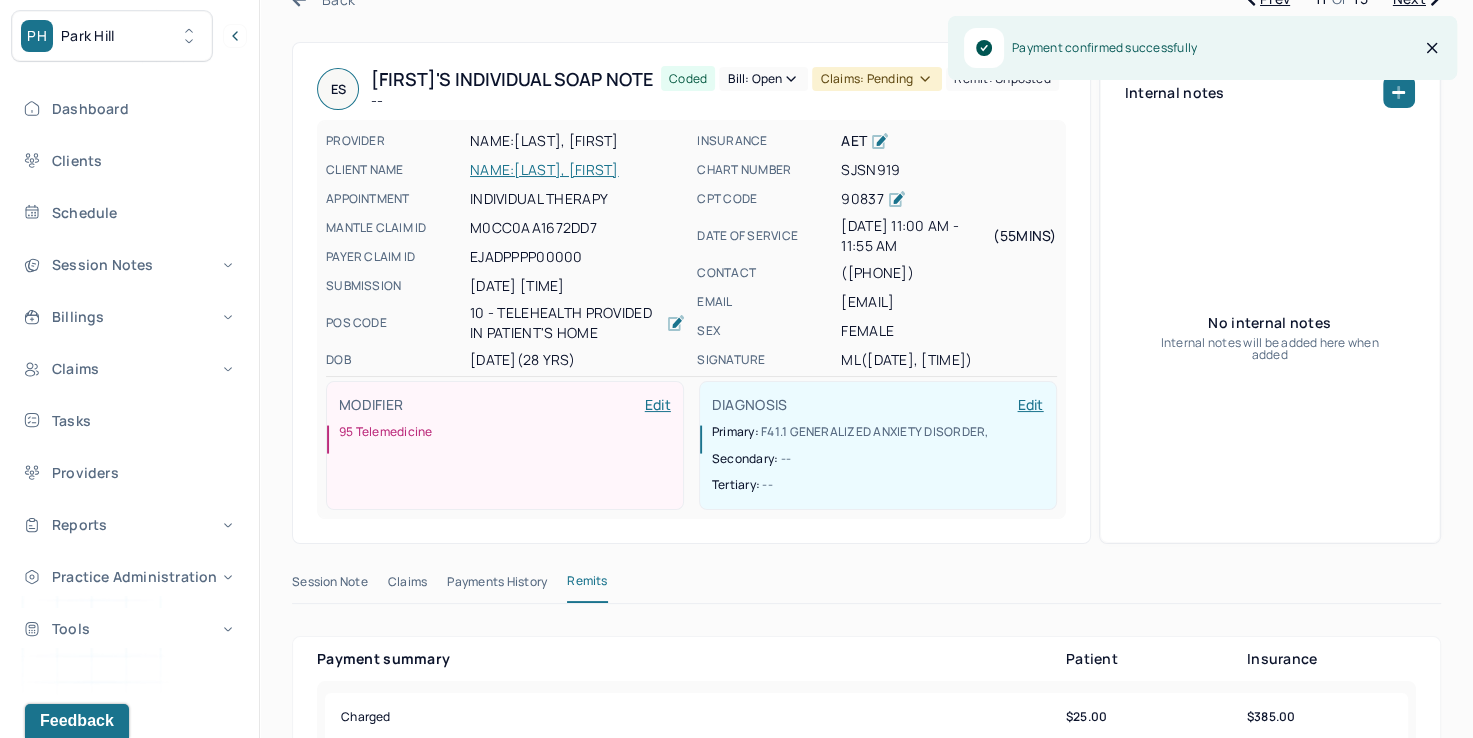 scroll, scrollTop: 0, scrollLeft: 0, axis: both 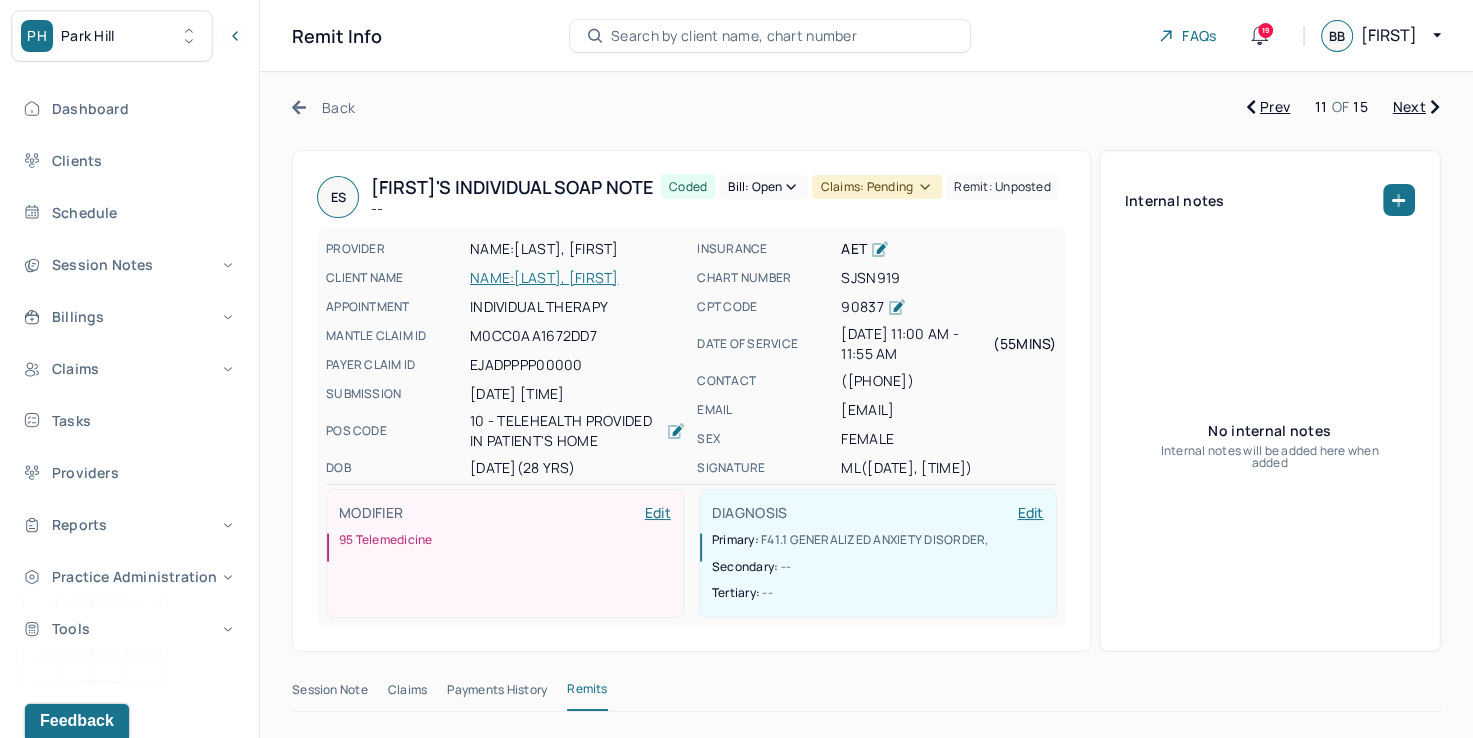 click on "Bill: Open" at bounding box center (763, 187) 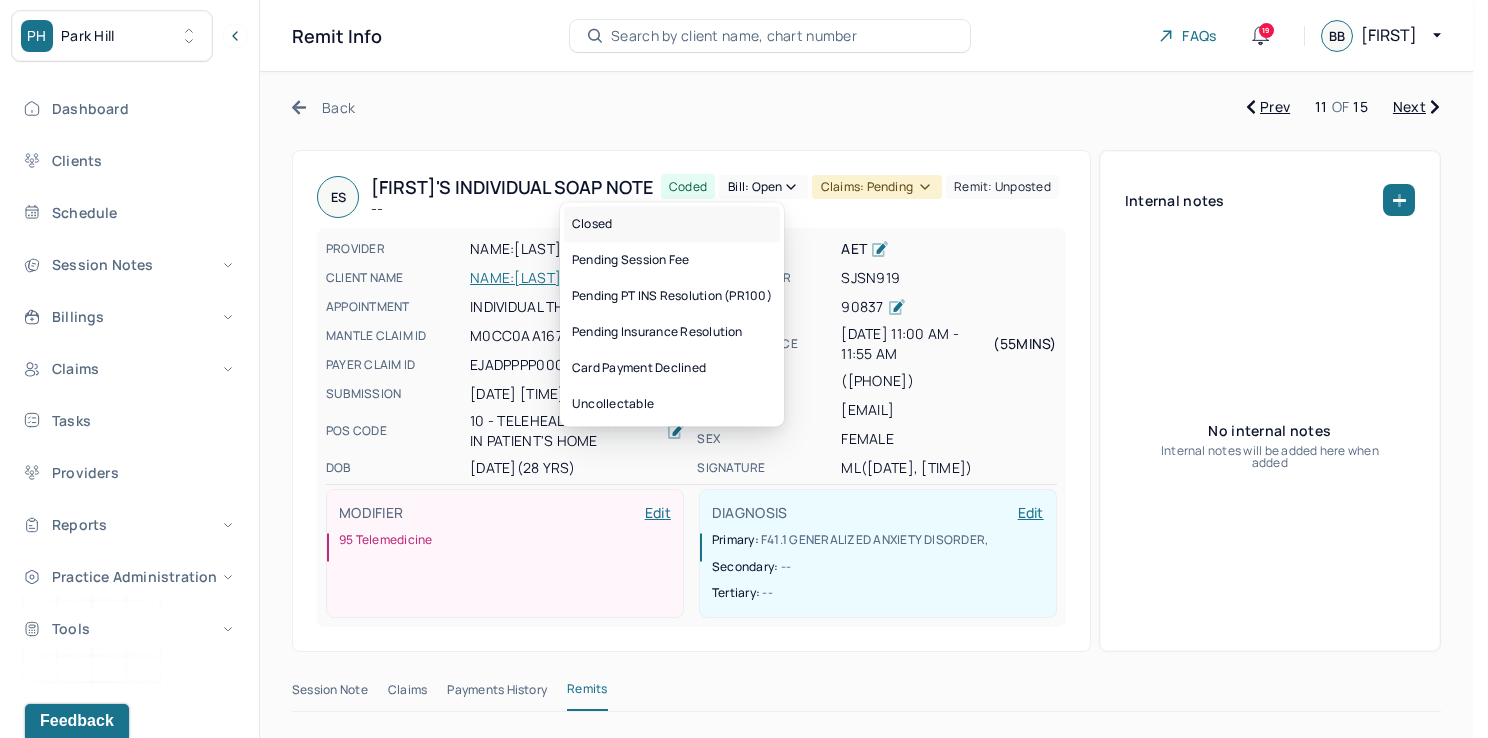 click on "Closed" at bounding box center (672, 224) 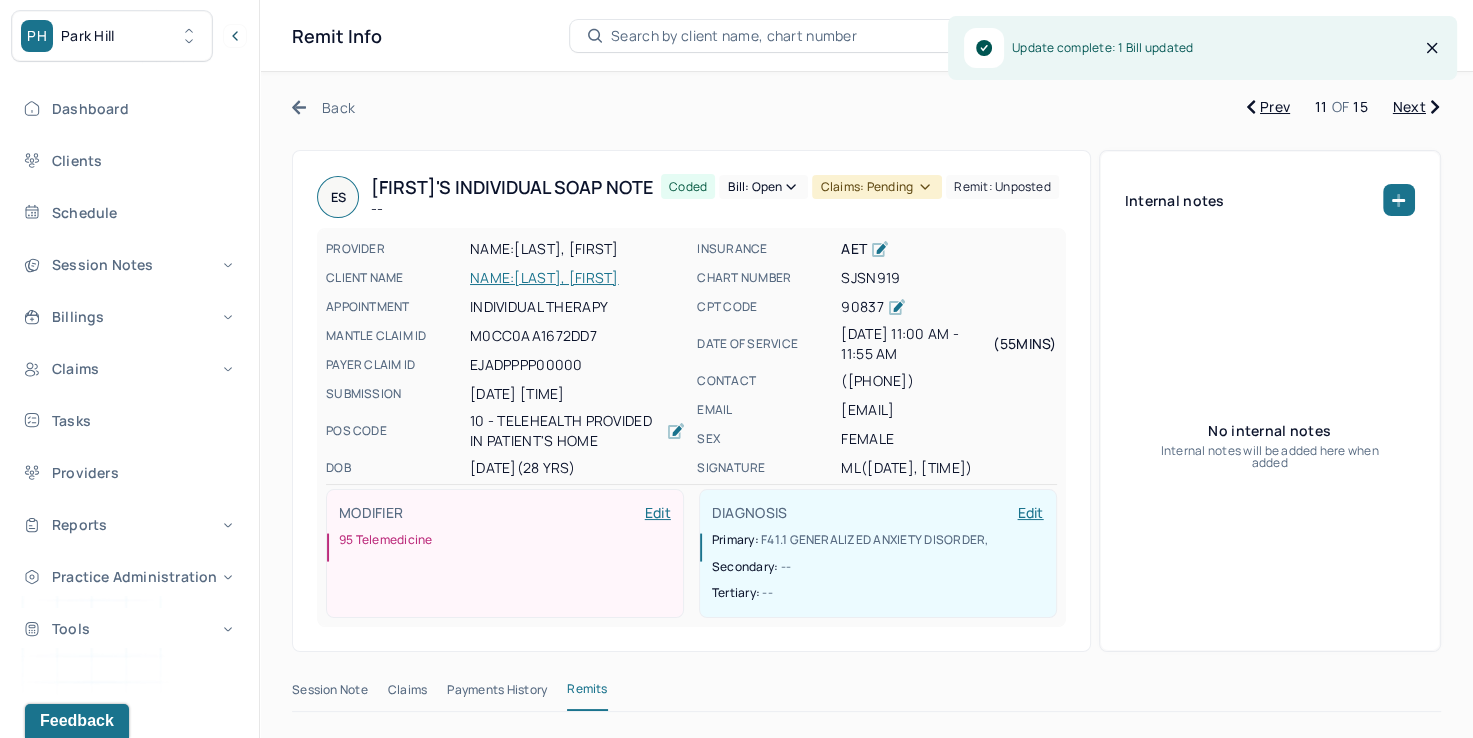 click on "Claims: pending" at bounding box center (877, 187) 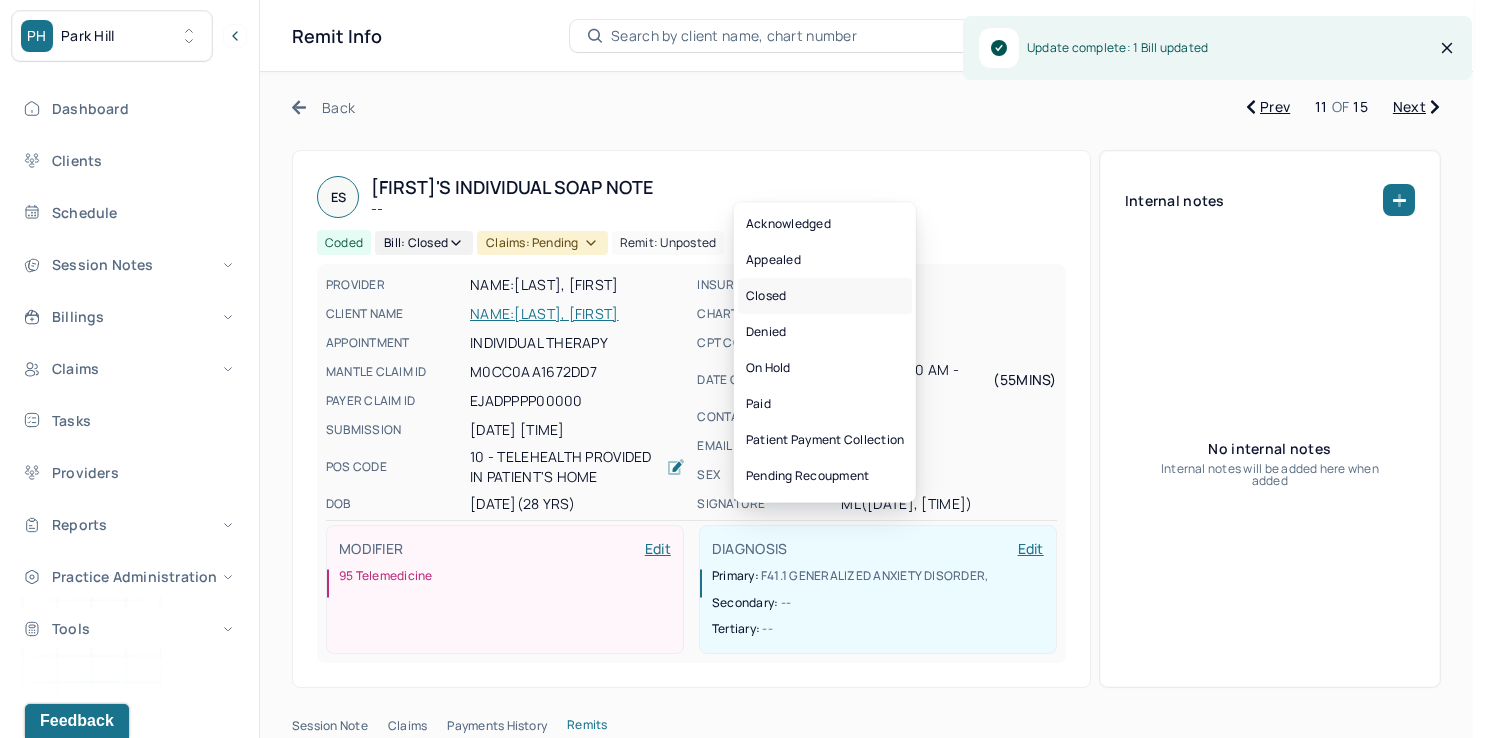 click on "Closed" at bounding box center (825, 296) 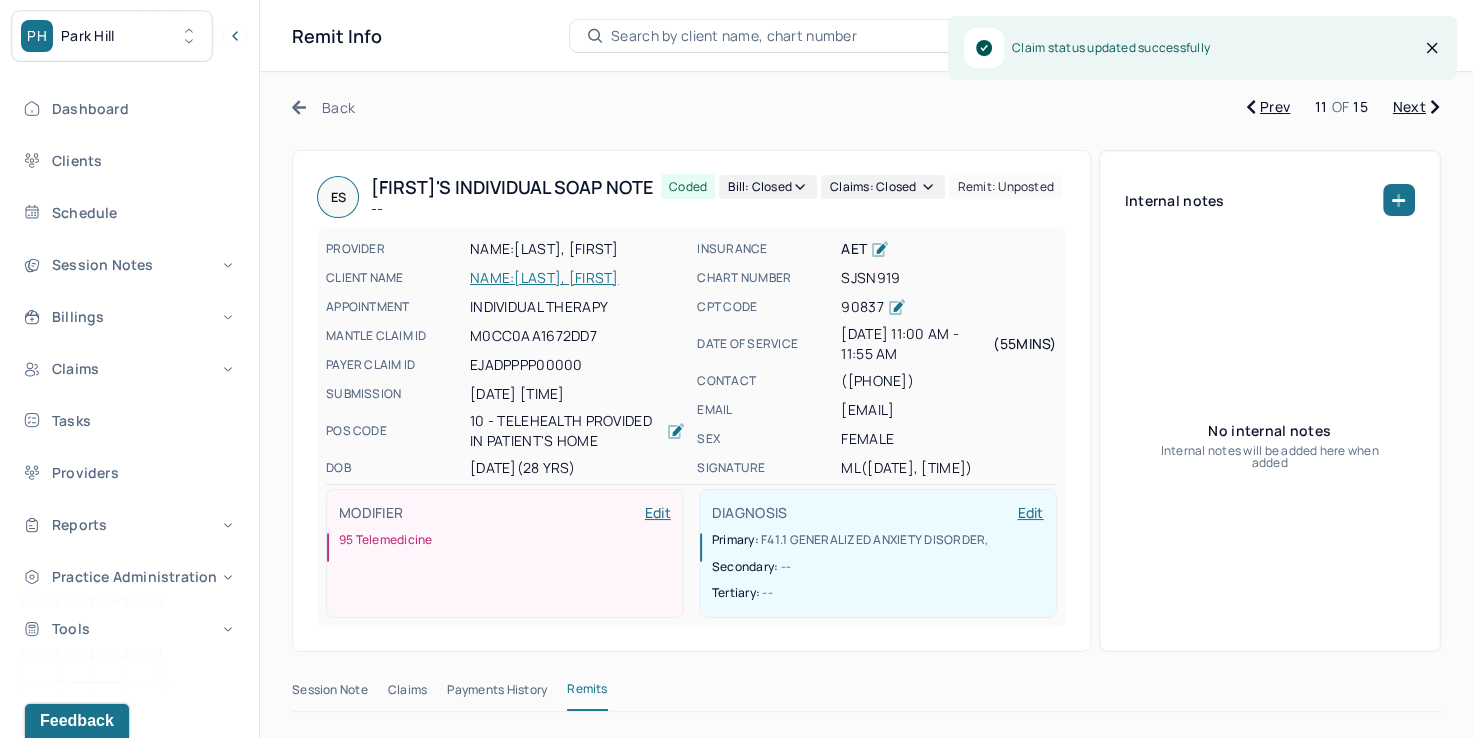 click on "Next" at bounding box center (1416, 107) 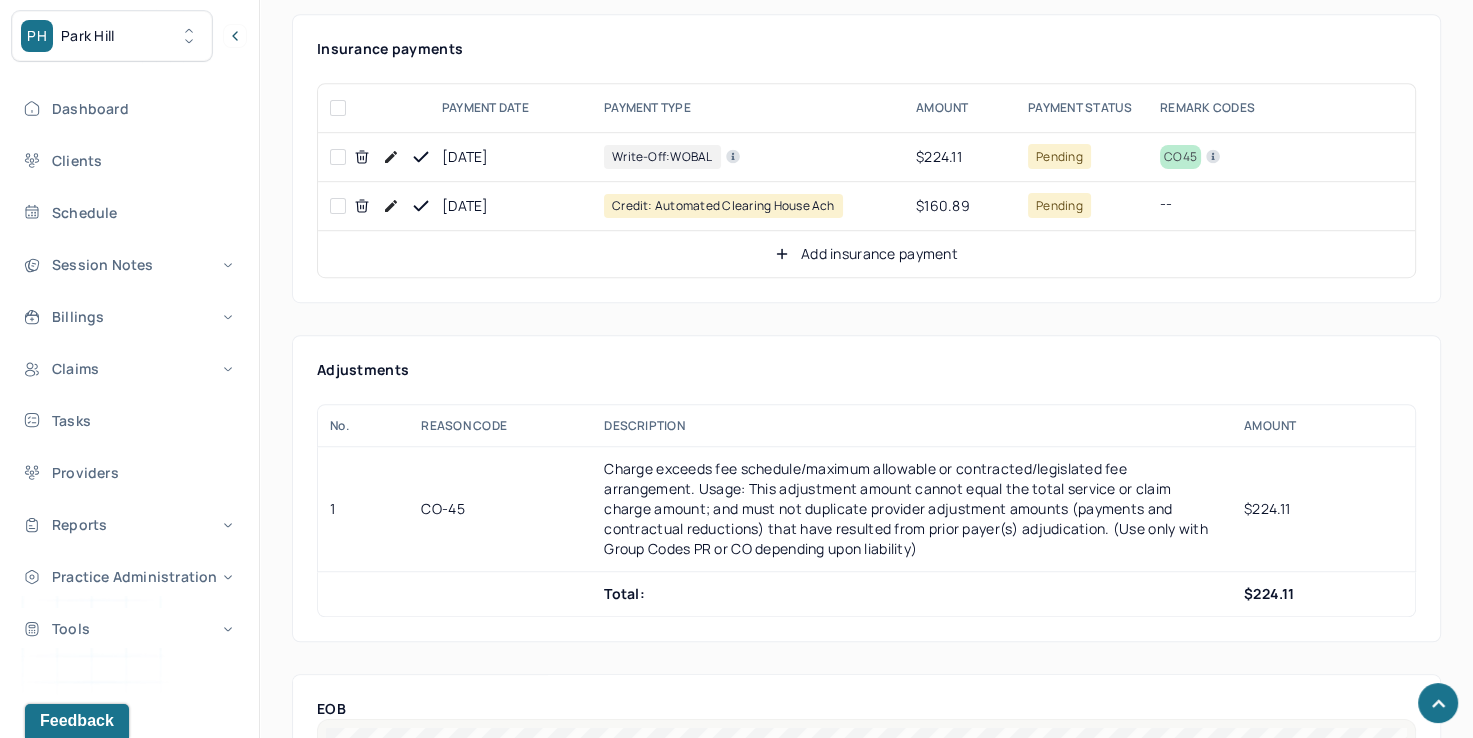 scroll, scrollTop: 1000, scrollLeft: 0, axis: vertical 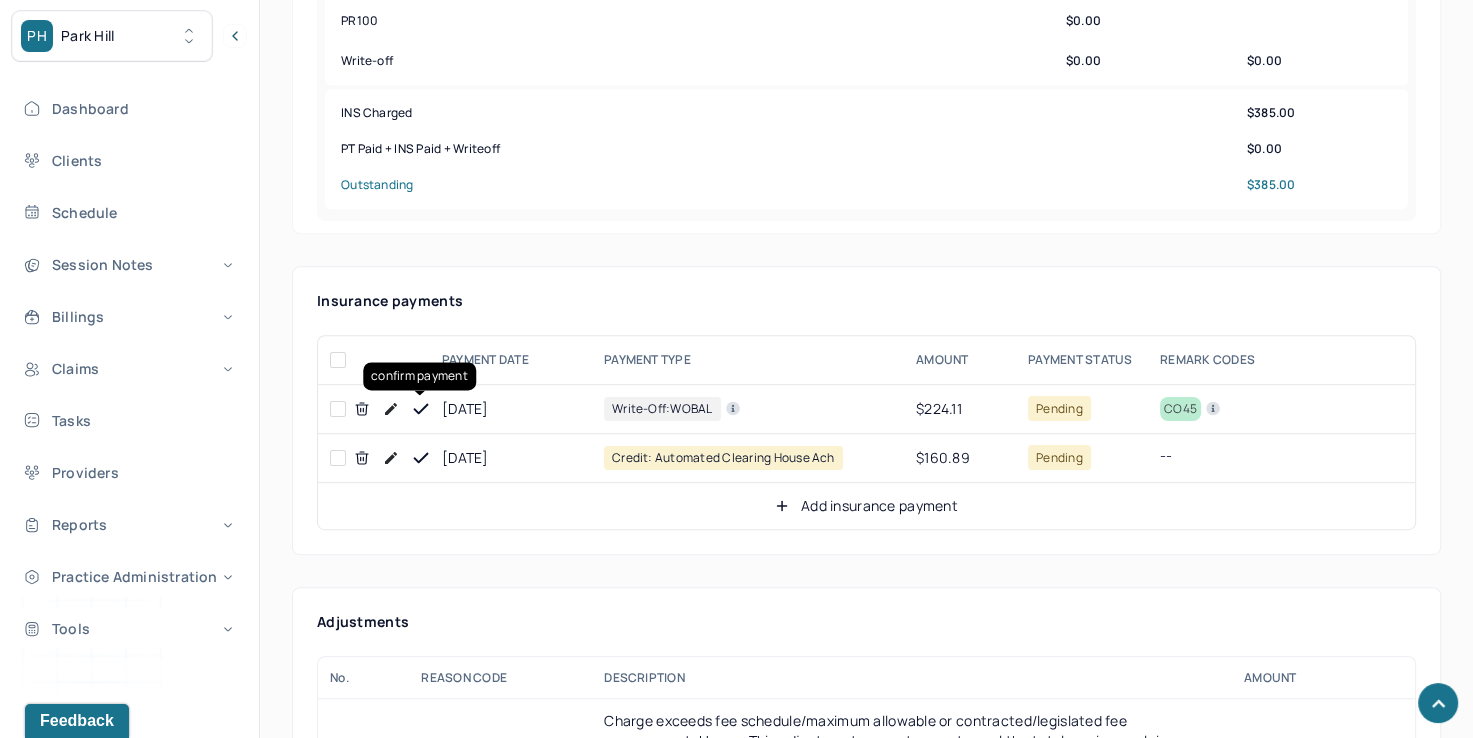 click 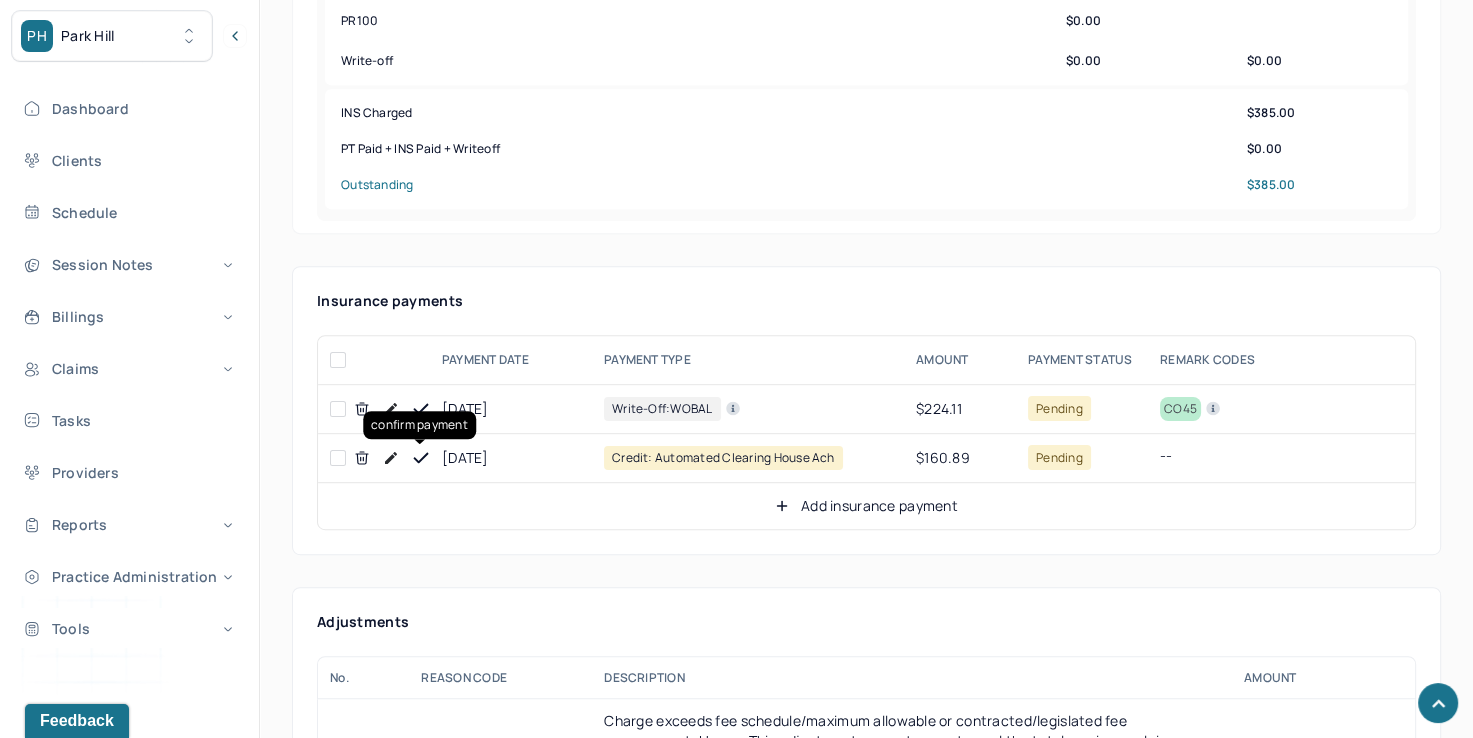 click 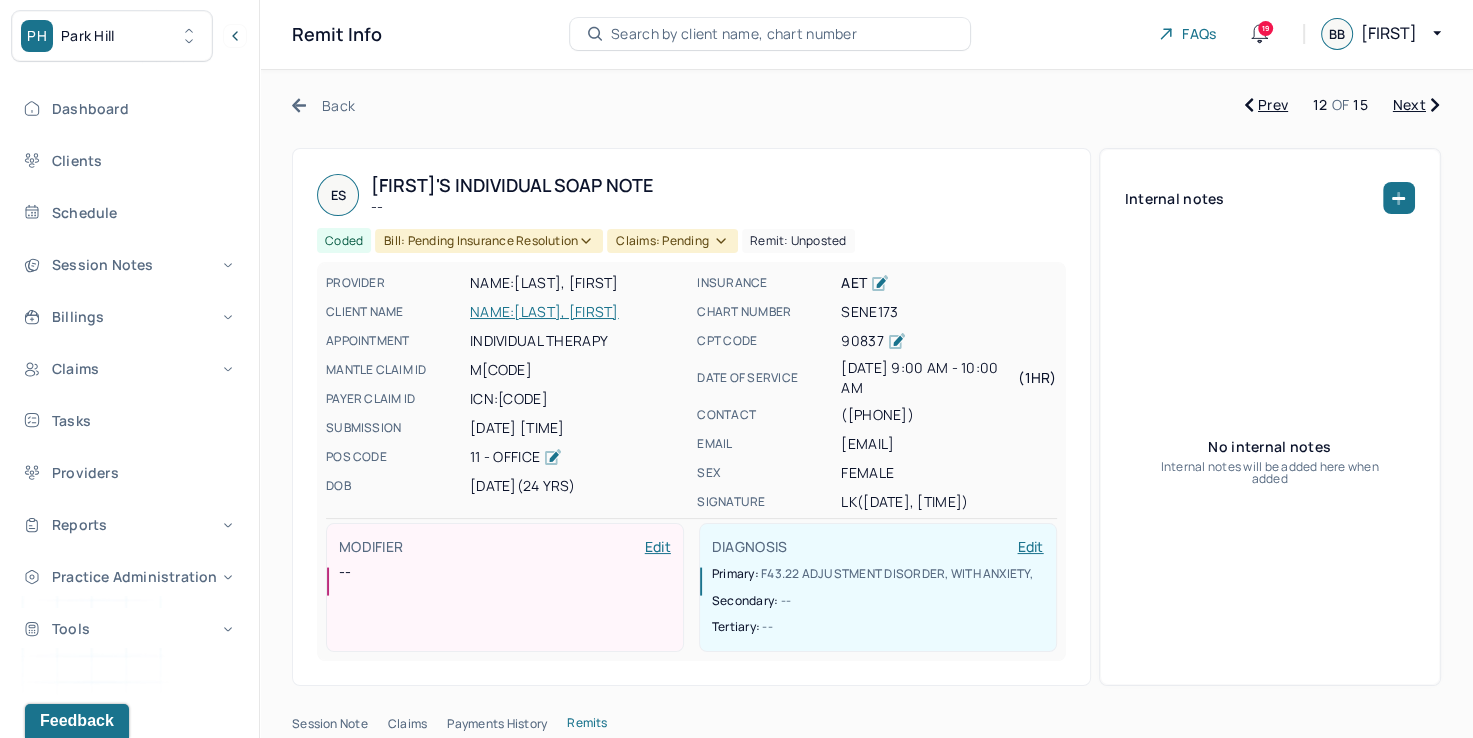 scroll, scrollTop: 0, scrollLeft: 0, axis: both 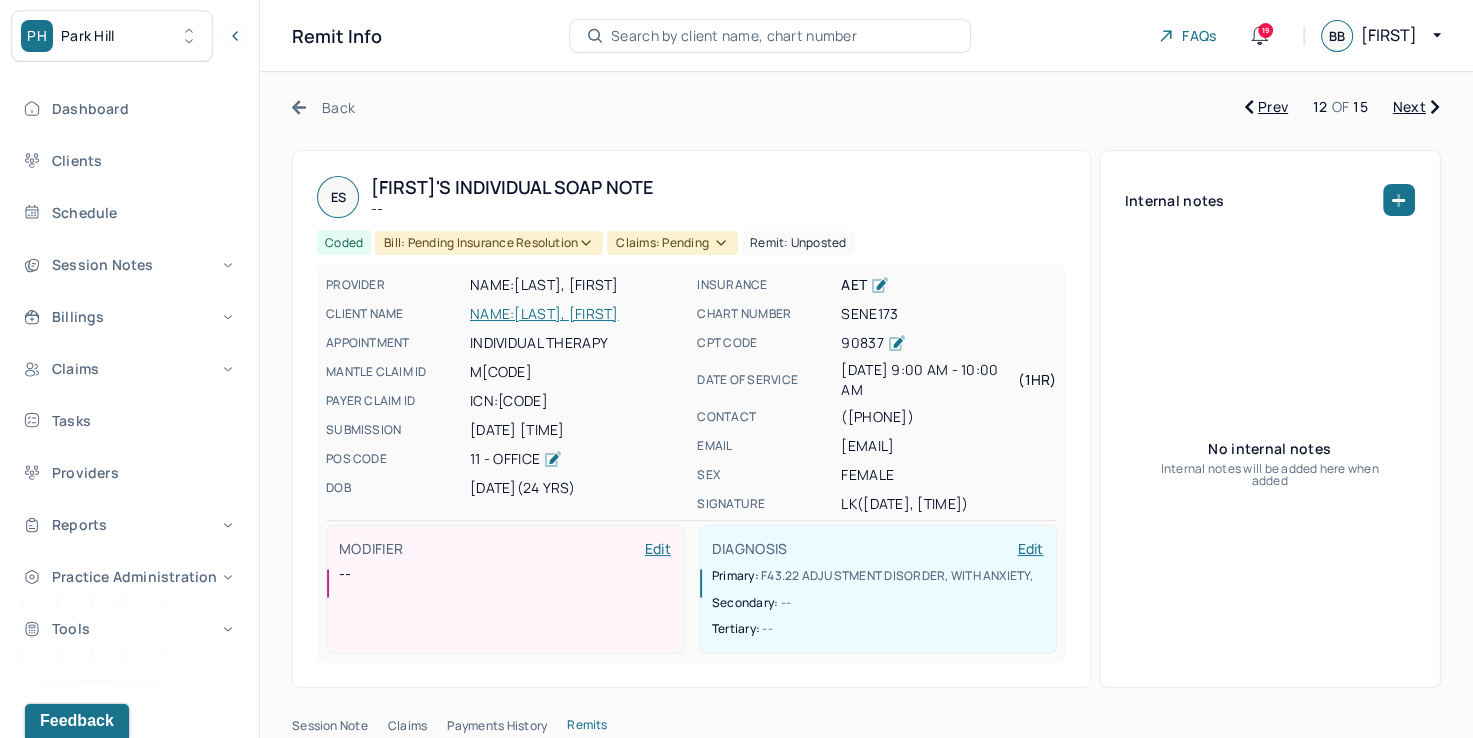 click 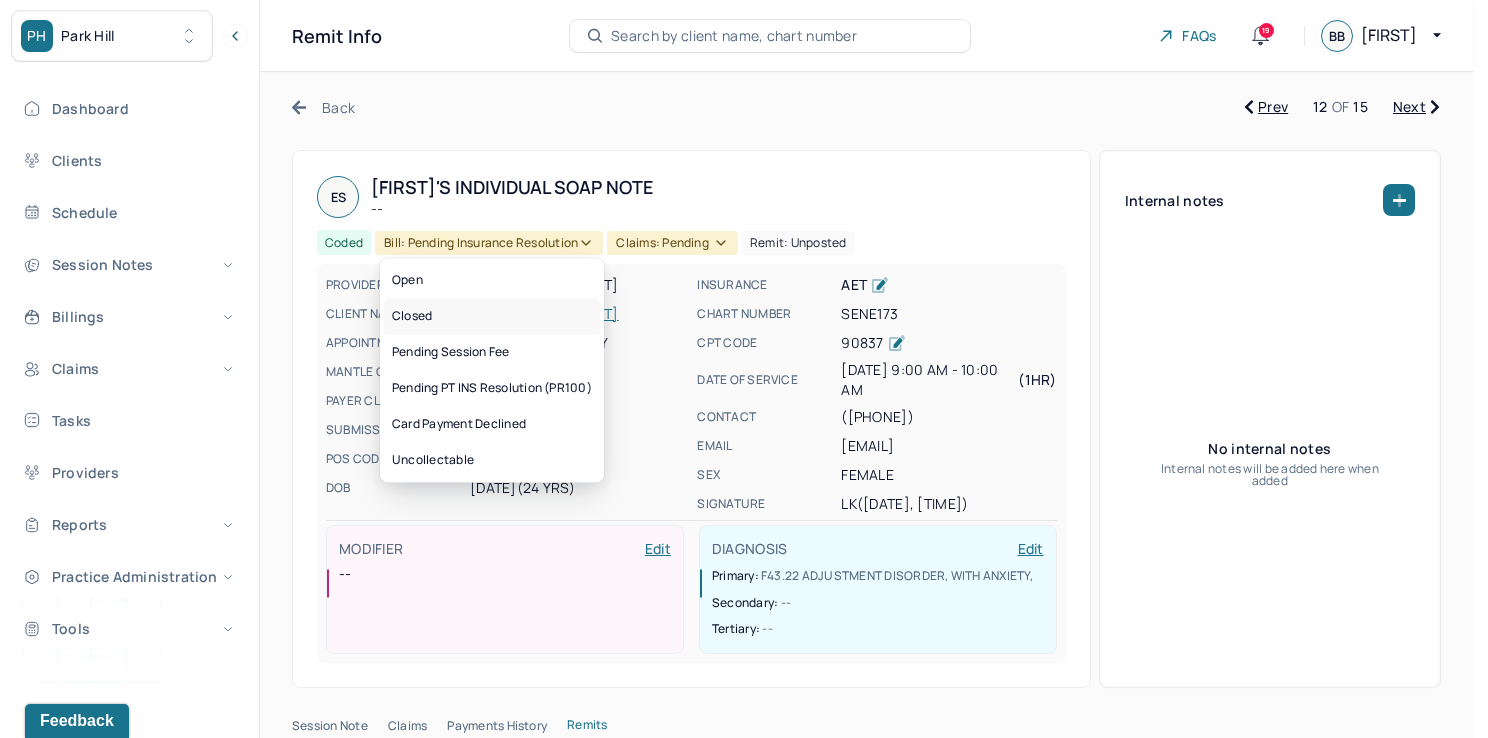 click on "Closed" at bounding box center [492, 316] 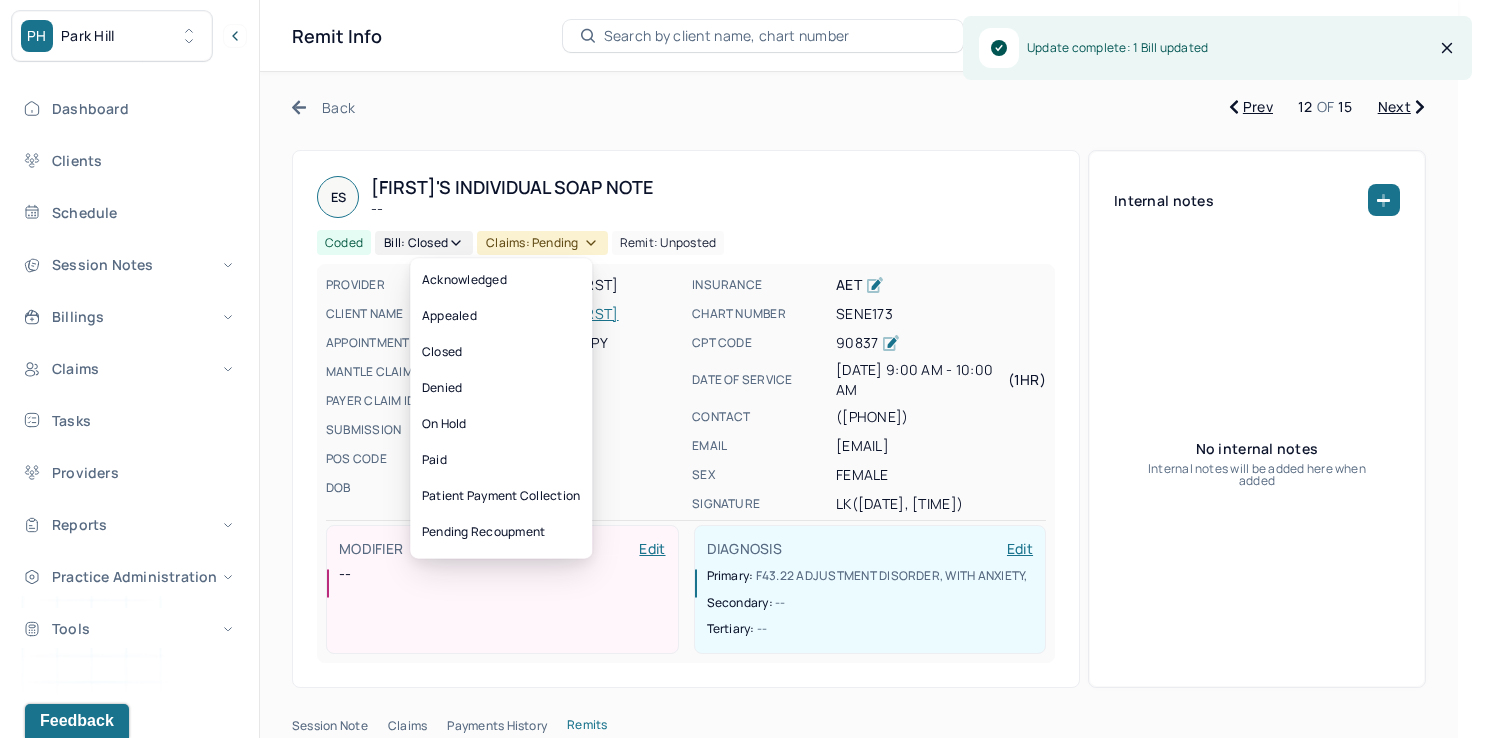 click on "Claims: pending" at bounding box center [542, 243] 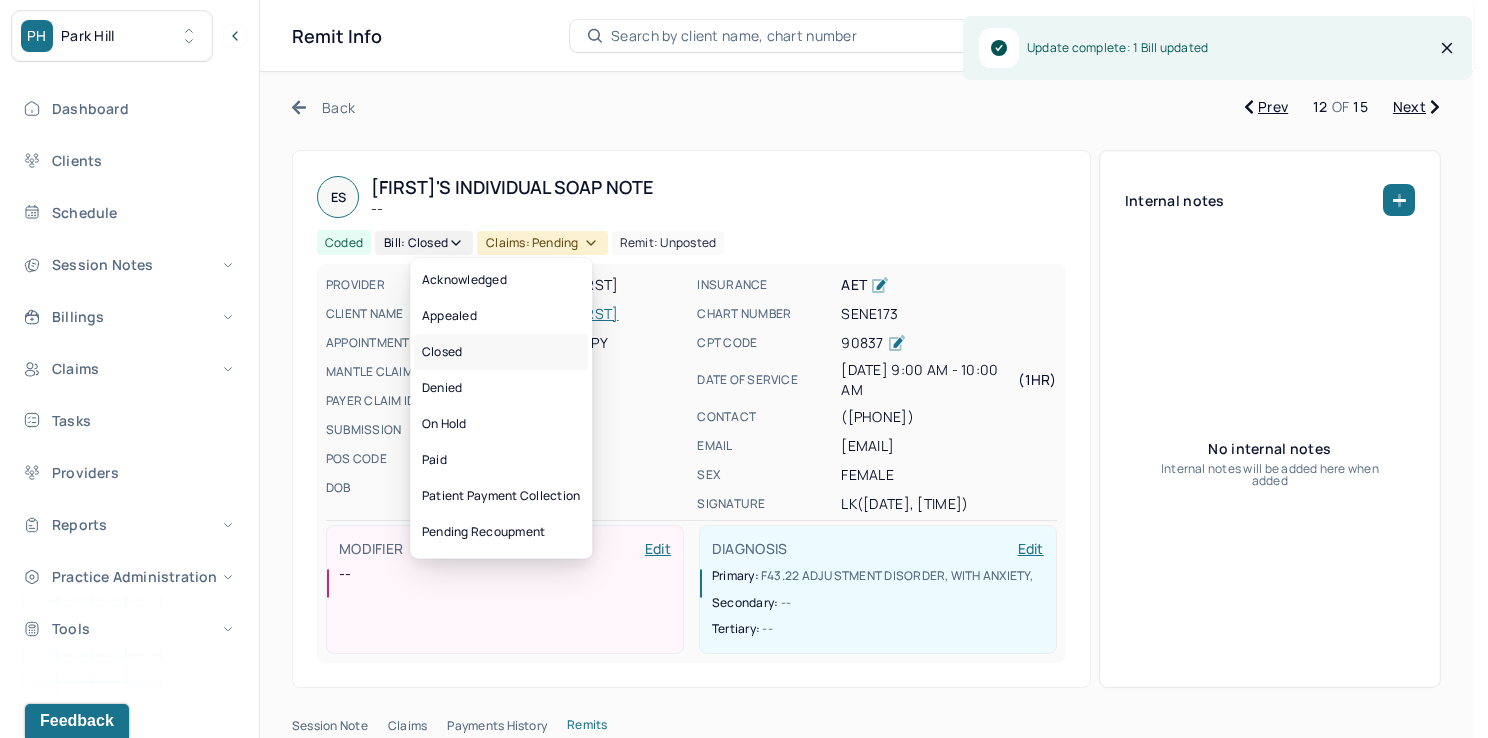 click on "Closed" at bounding box center (501, 352) 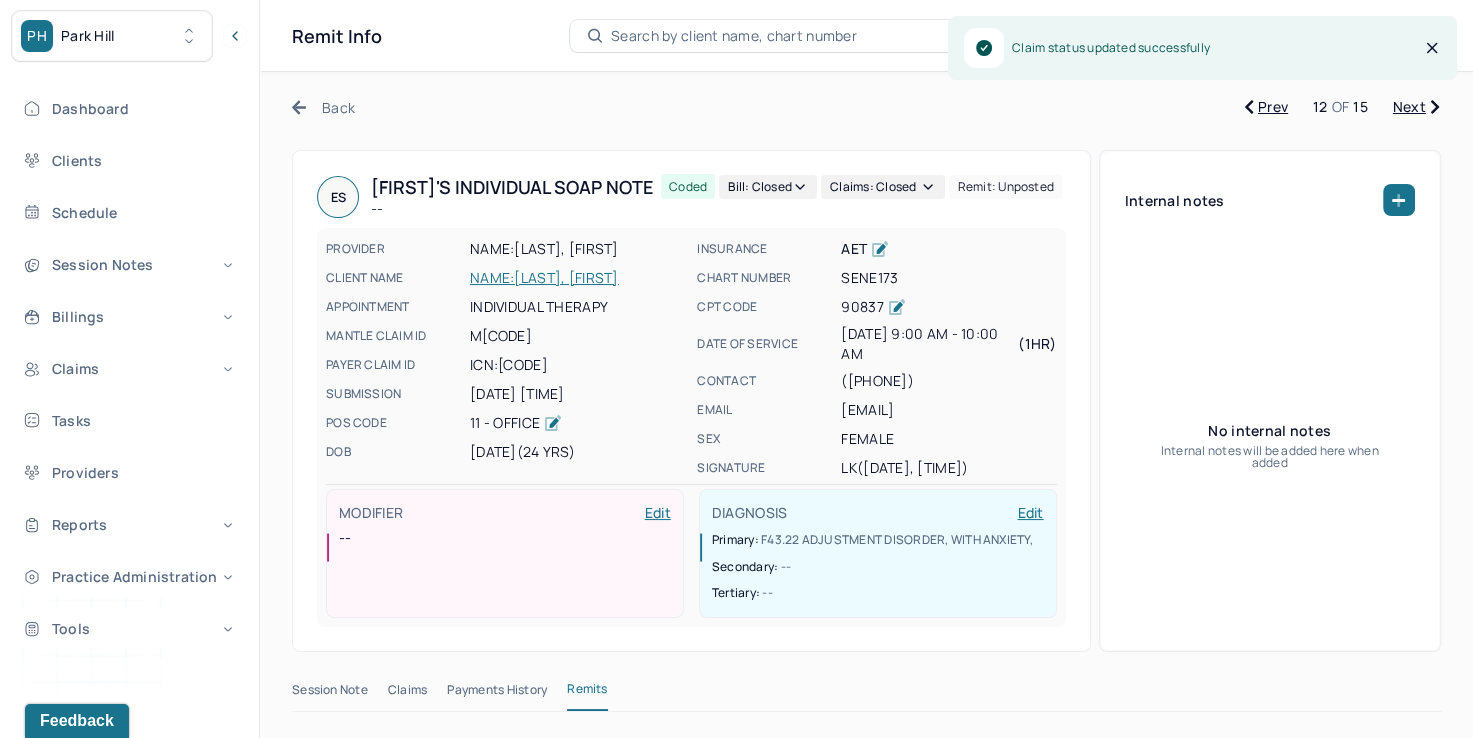 click on "Next" at bounding box center (1416, 107) 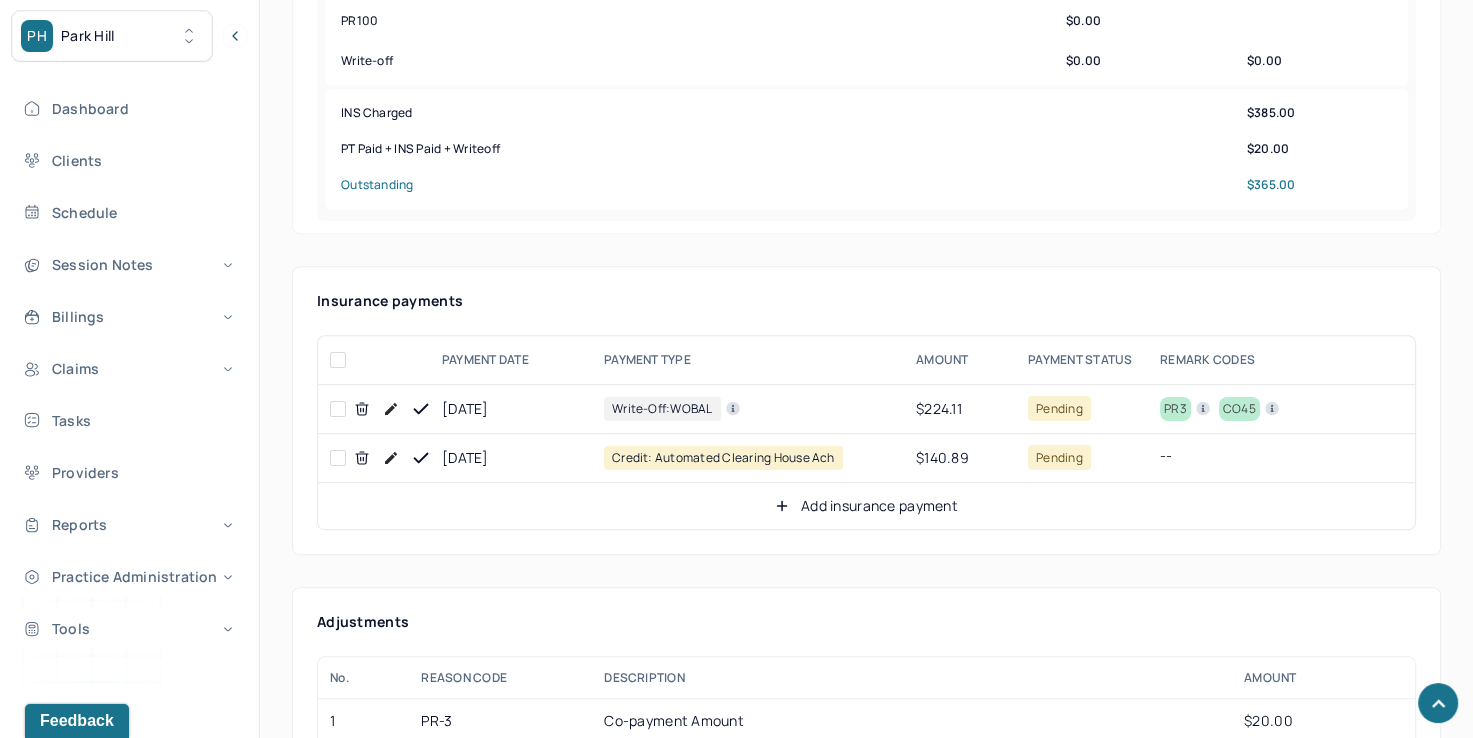 scroll, scrollTop: 1000, scrollLeft: 0, axis: vertical 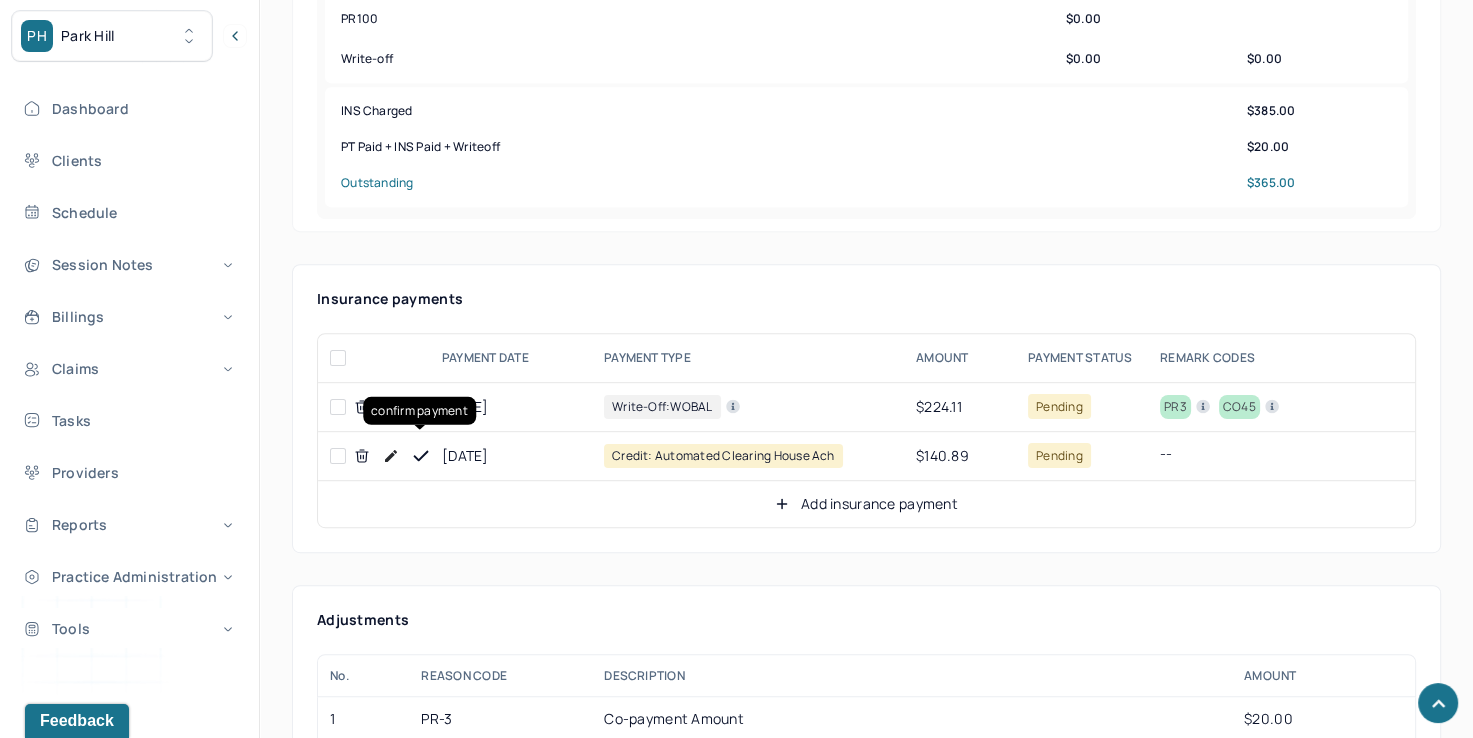 click at bounding box center (380, 407) 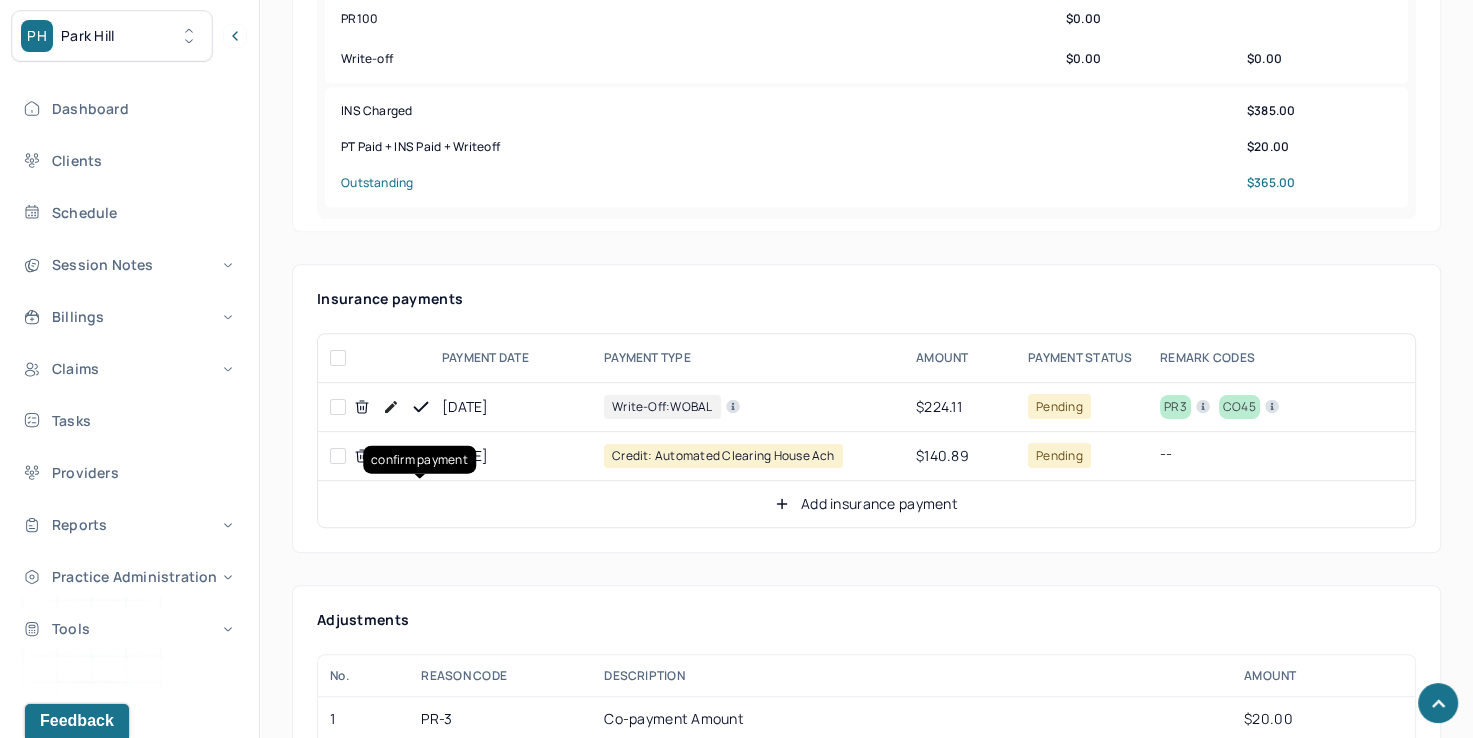 click 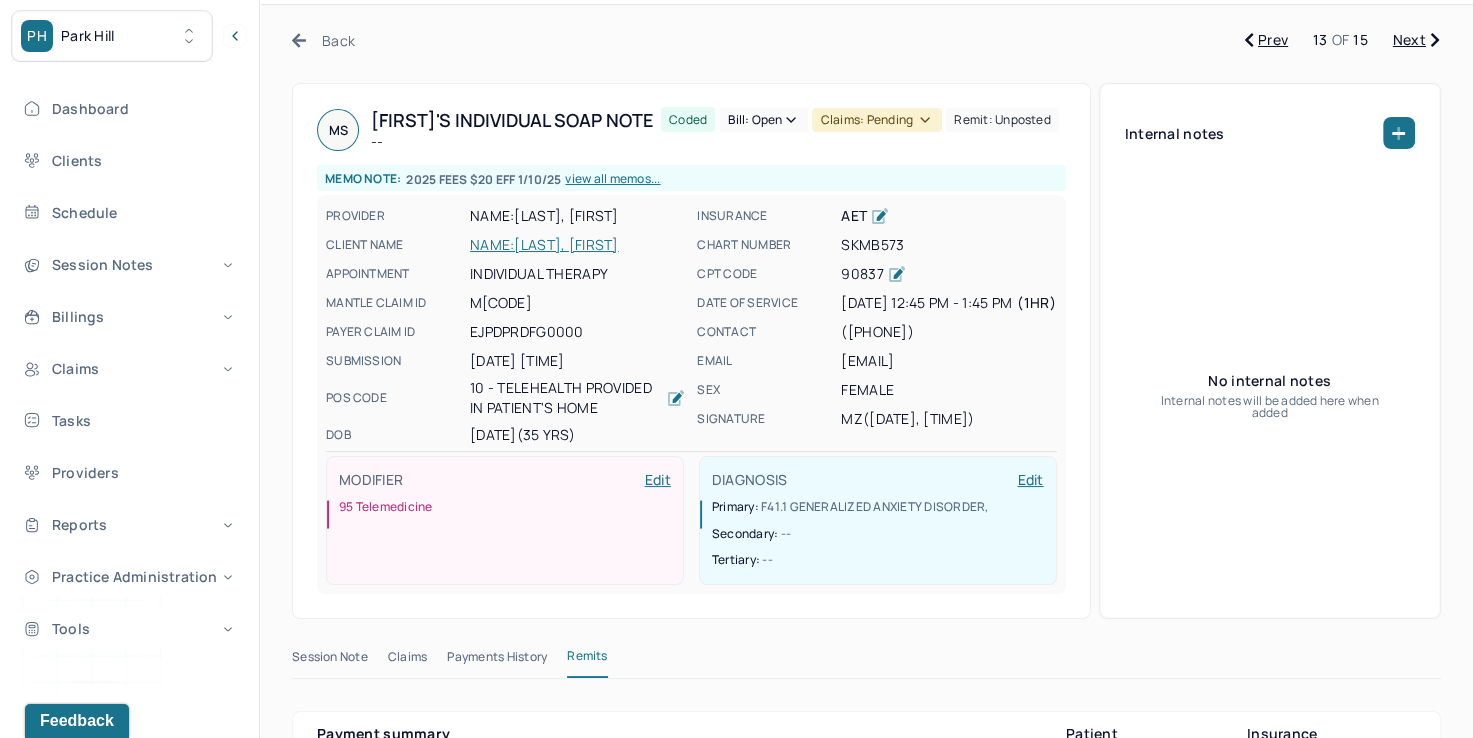 scroll, scrollTop: 0, scrollLeft: 0, axis: both 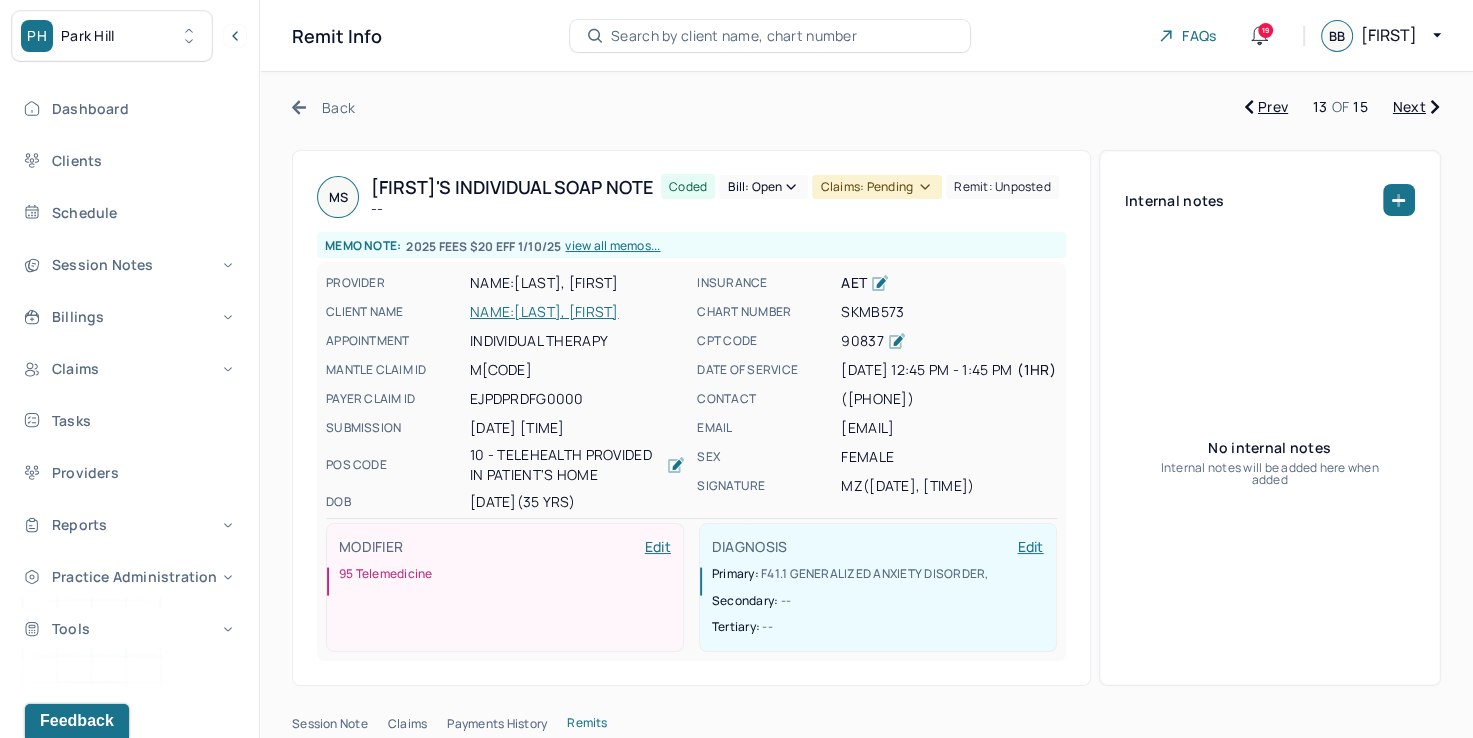 click on "Bill: Open" at bounding box center [763, 187] 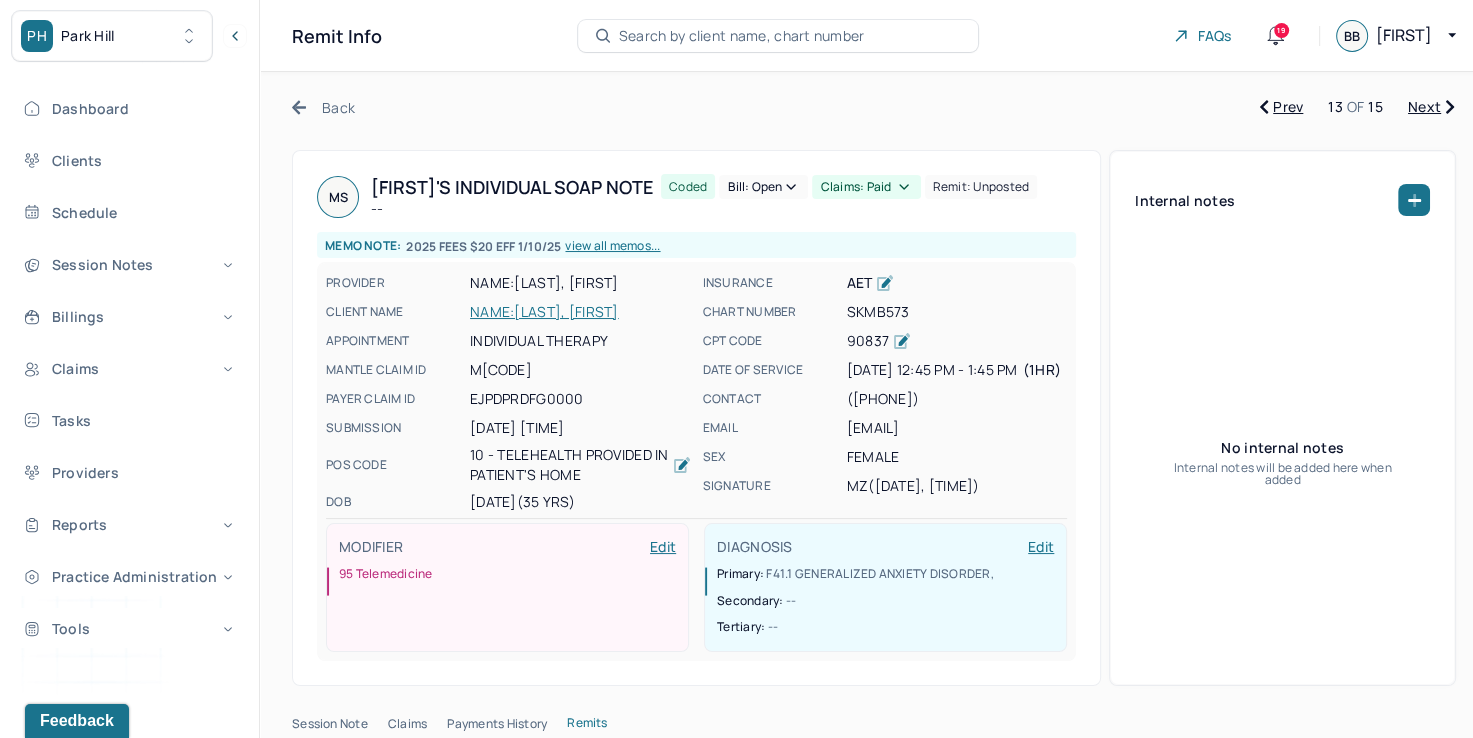 click on "PROVIDER [LAST], [FIRST] CLIENT NAME [LAST], [FIRST] APPOINTMENT [SERVICE] MANTLE CLAIM ID M[CODE] PAYER CLAIM ID [CODE] SUBMISSION [DATE] [TIME] POS CODE [NUMBER] - Telehealth Provided in Patient's Home DOB [DATE] ([AGE] Yrs) INSURANCE [INSURANCE] CHART NUMBER [NUMBER] CPT CODE [NUMBER] DATE OF SERVICE [DATE] [TIME] - [TIME] ([DURATION]) CONTACT ([PHONE]) EMAIL [EMAIL] SEX [GENDER] SIGNATURE [INITIALS] ([DATE], [TIME]) MODIFIER Edit [NUMBER] Telemedicine DIAGNOSIS Edit Primary: [DIAGNOSIS] , Secondary: -- Tertiary: --" at bounding box center [696, 418] 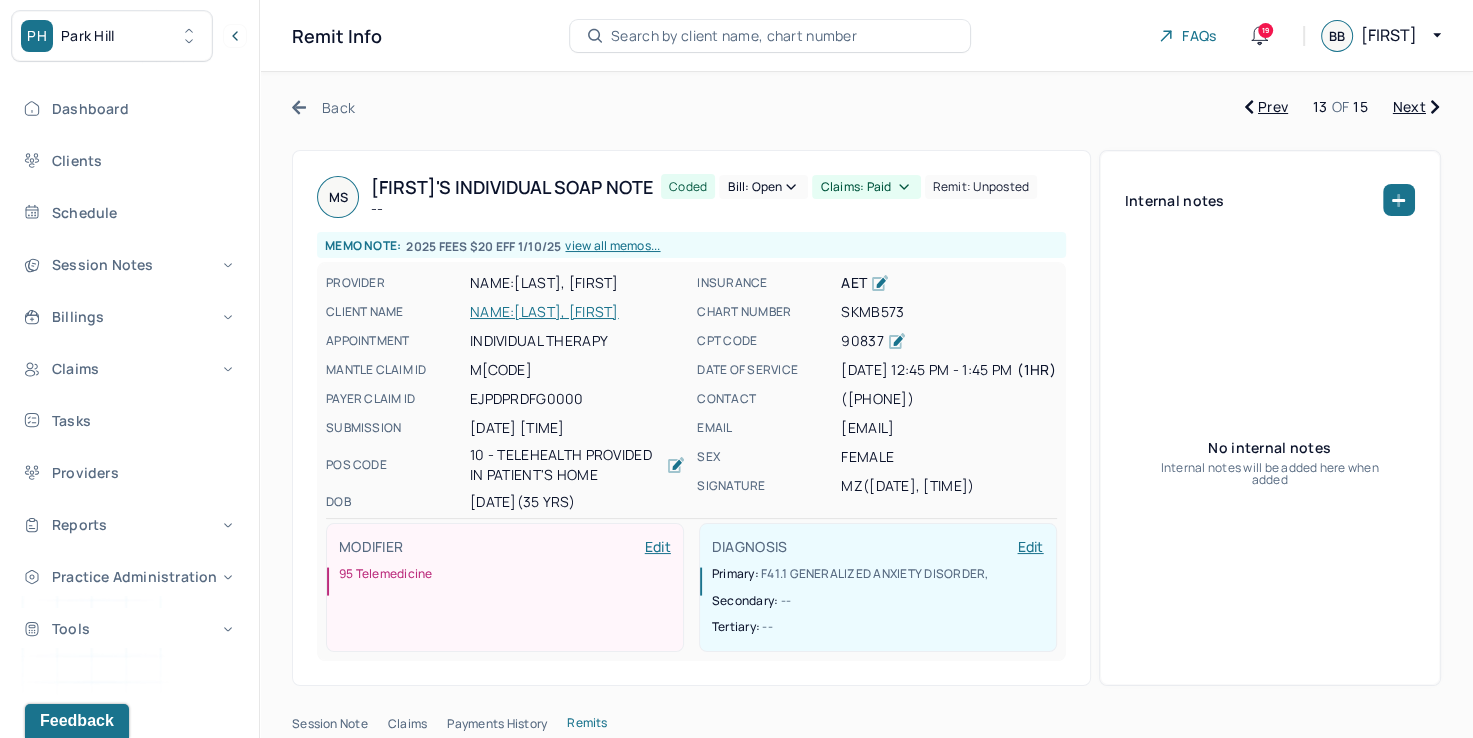 click on "Bill: Open" at bounding box center [763, 187] 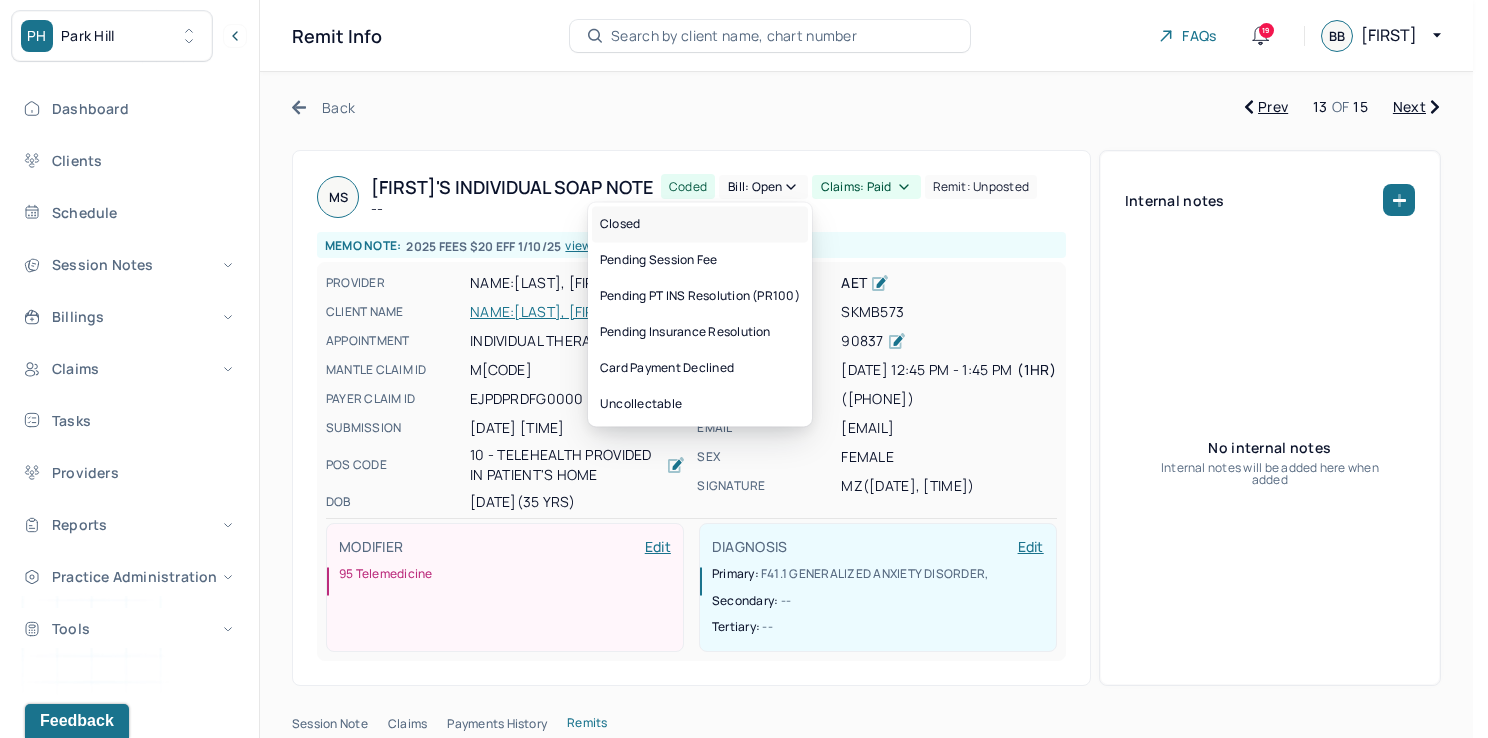 click on "Closed" at bounding box center (700, 224) 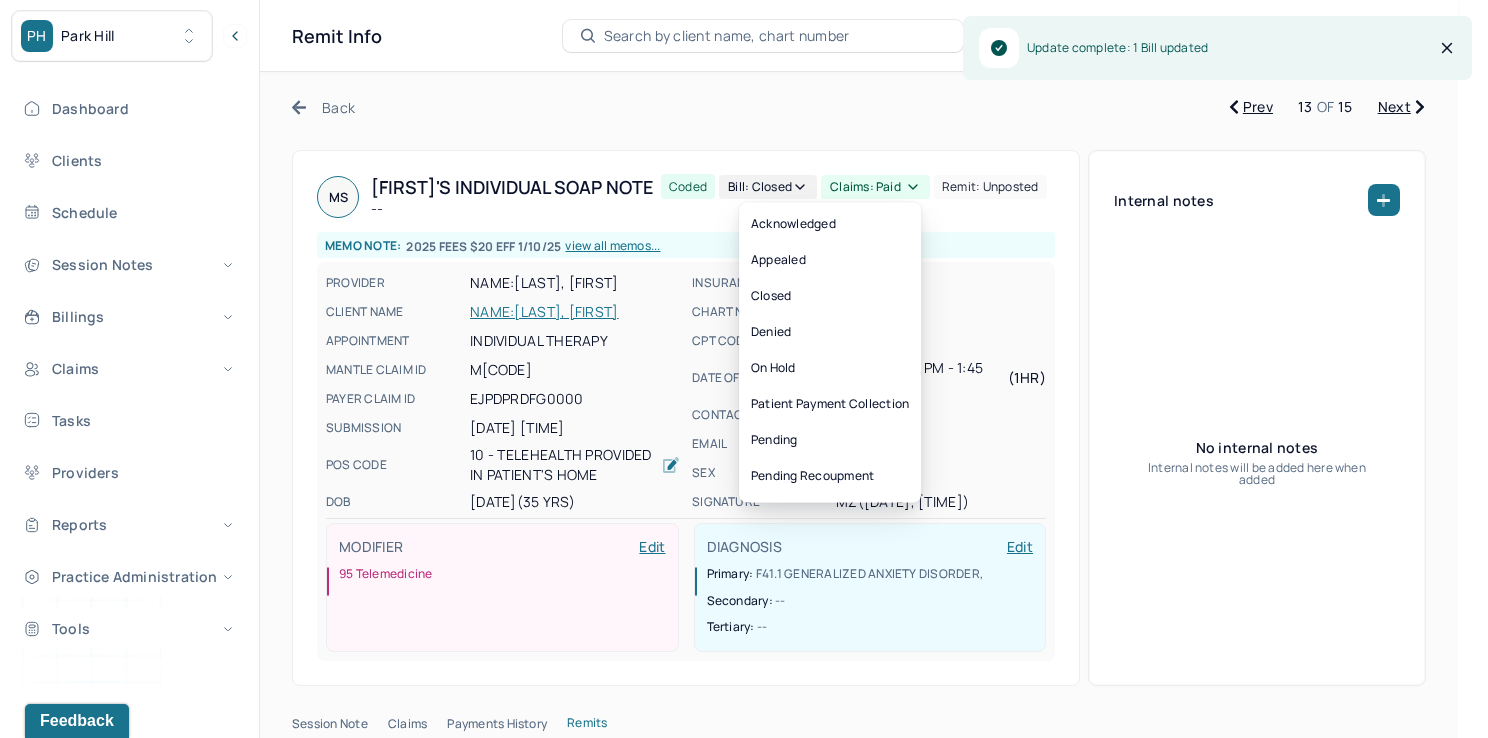 click on "Claims: paid" at bounding box center (875, 187) 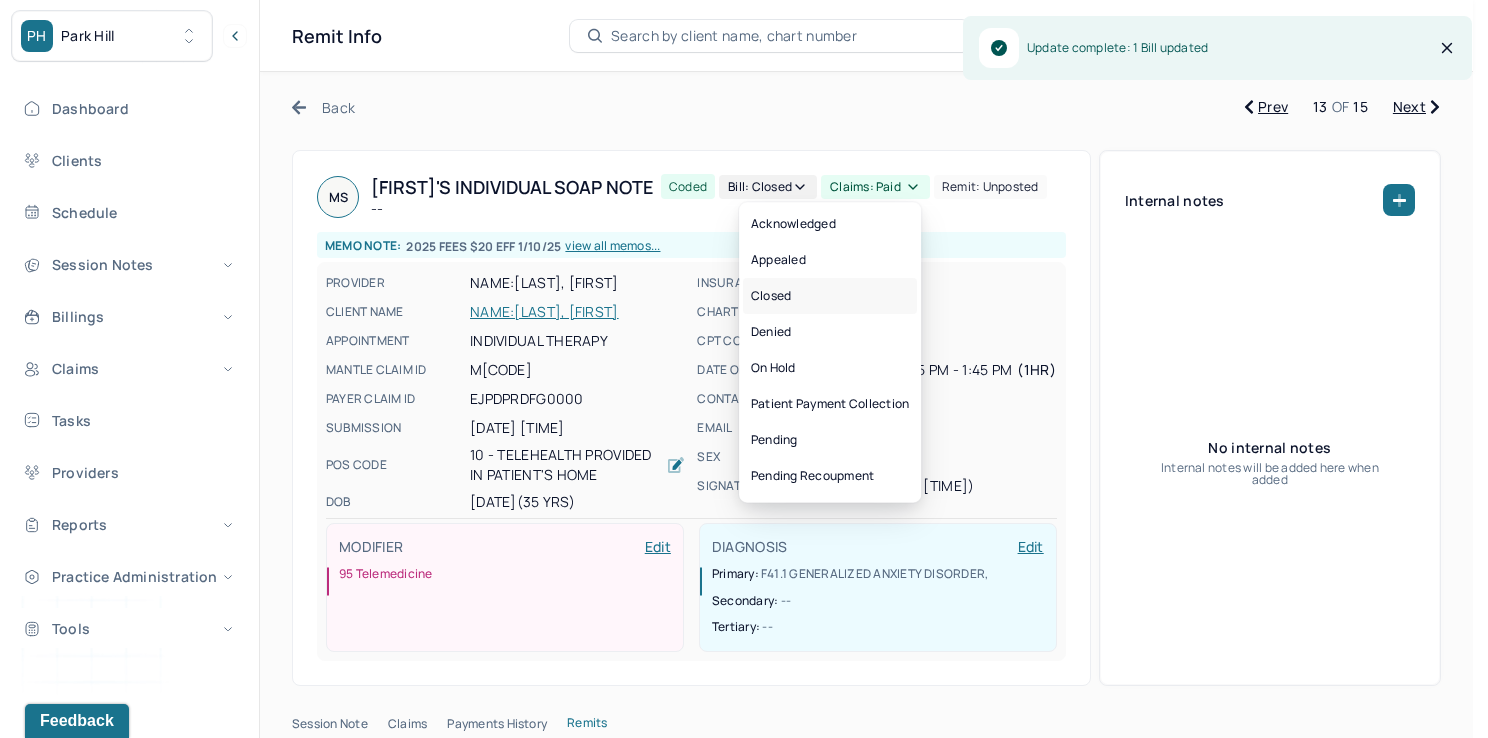 click on "Closed" at bounding box center [830, 296] 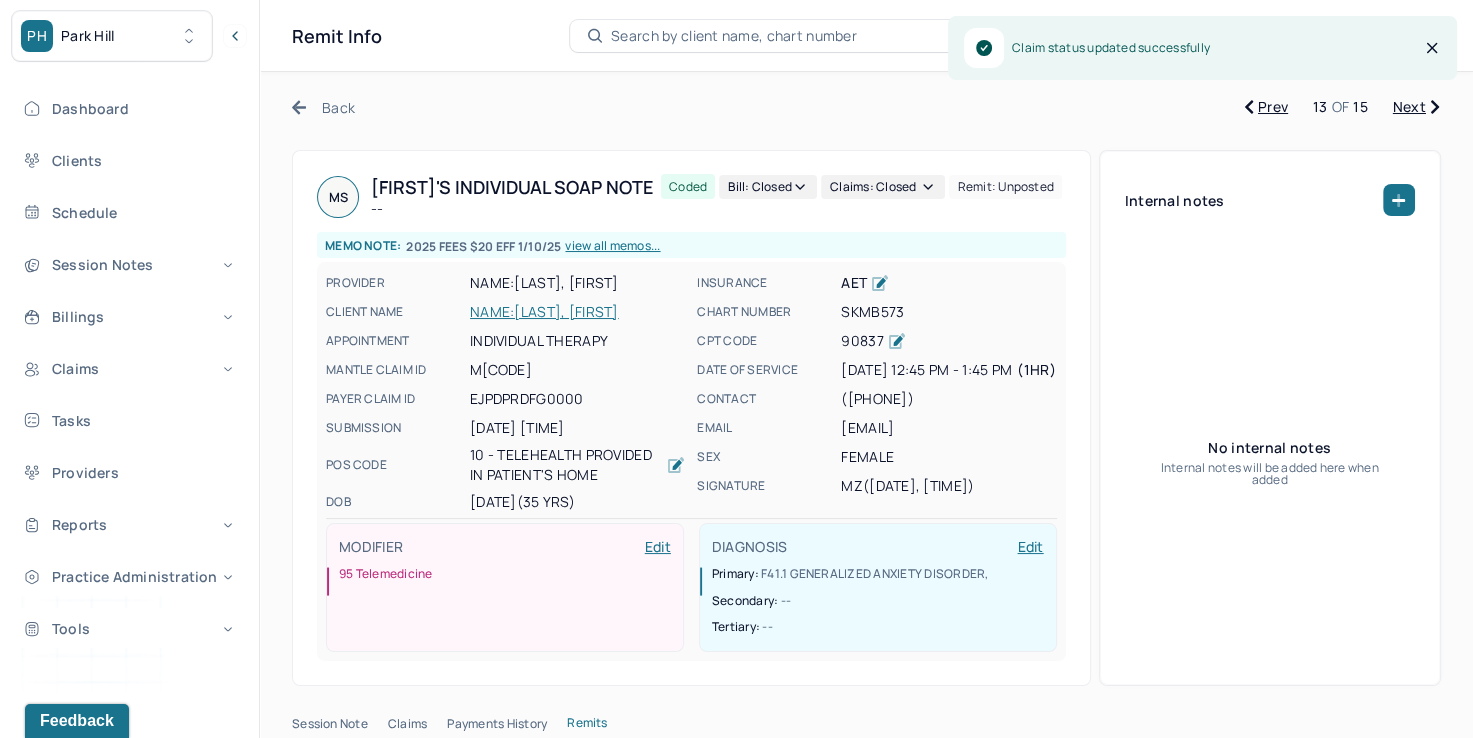 click on "Next" at bounding box center [1416, 107] 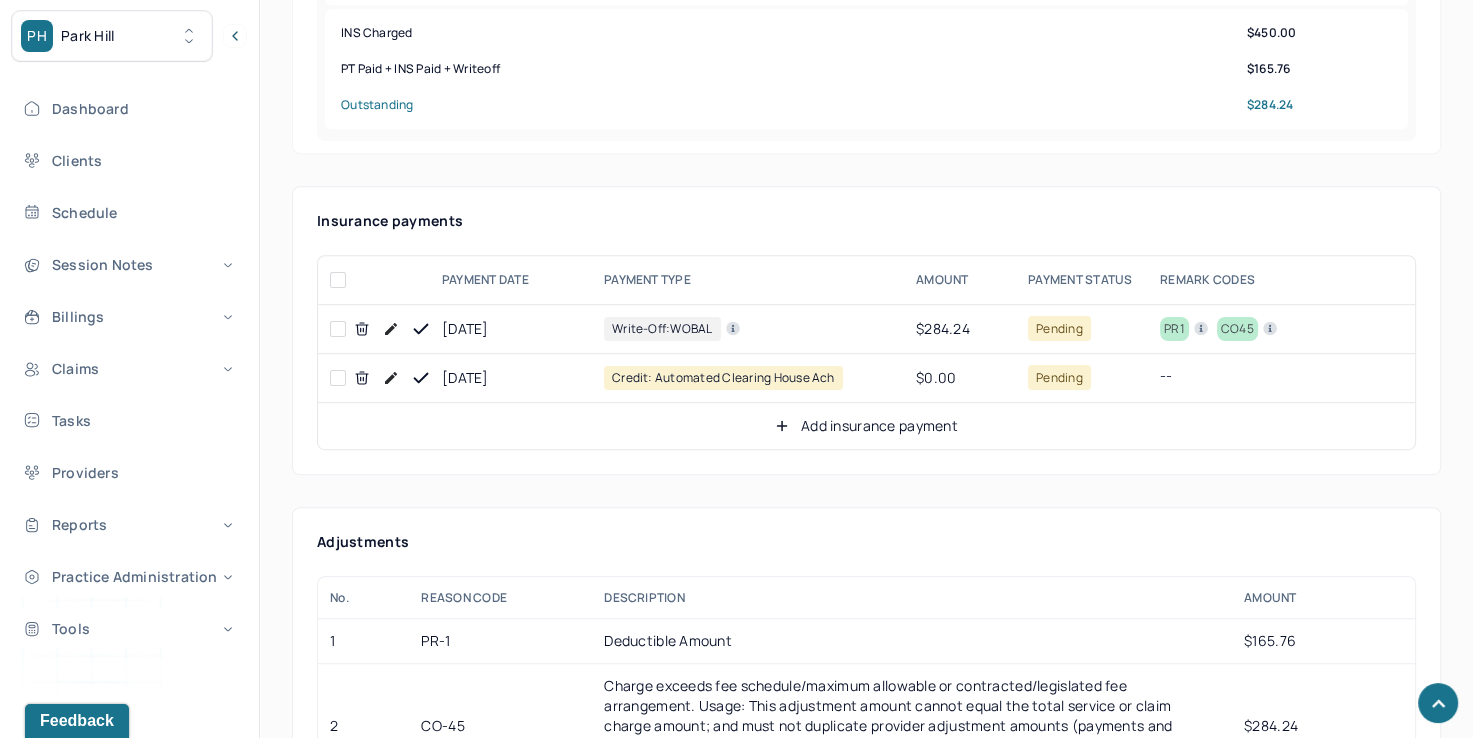 scroll, scrollTop: 1100, scrollLeft: 0, axis: vertical 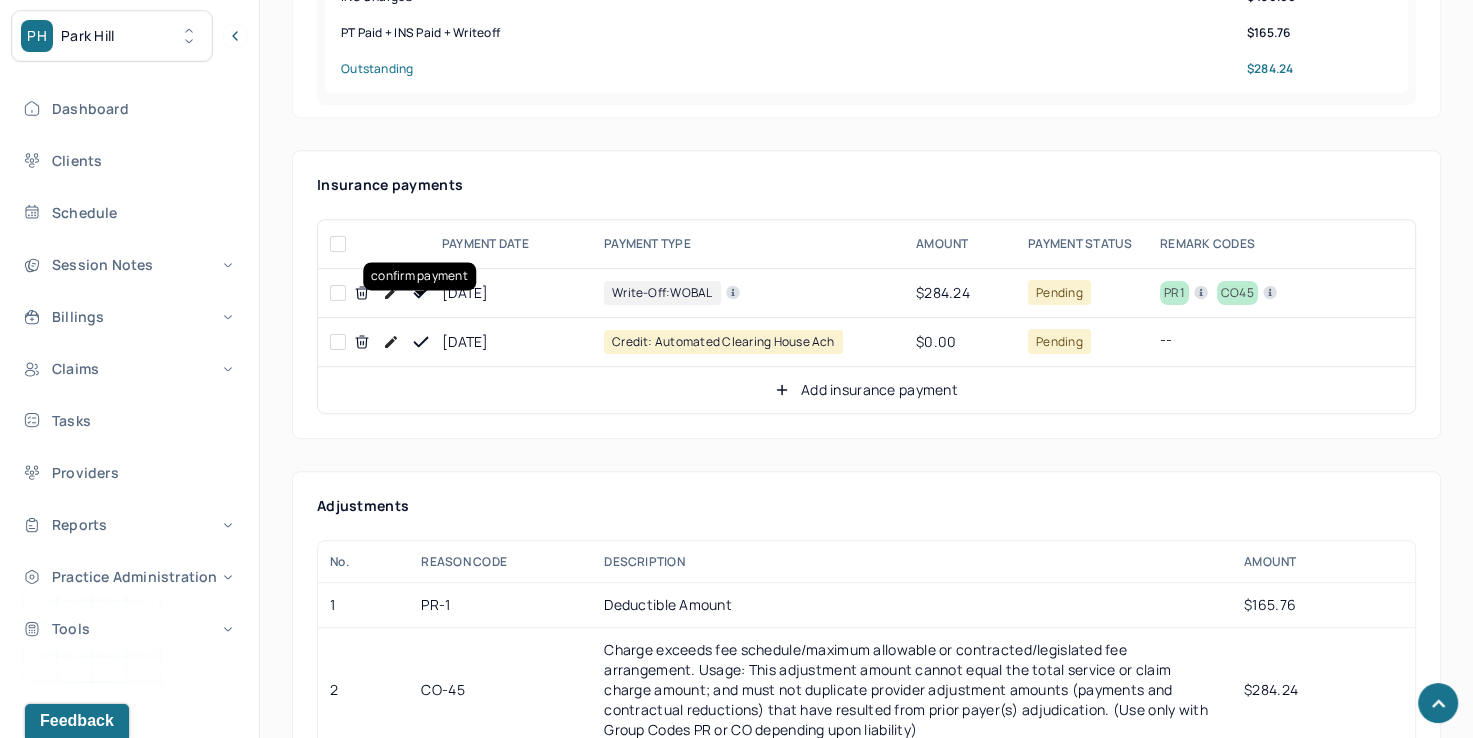 click 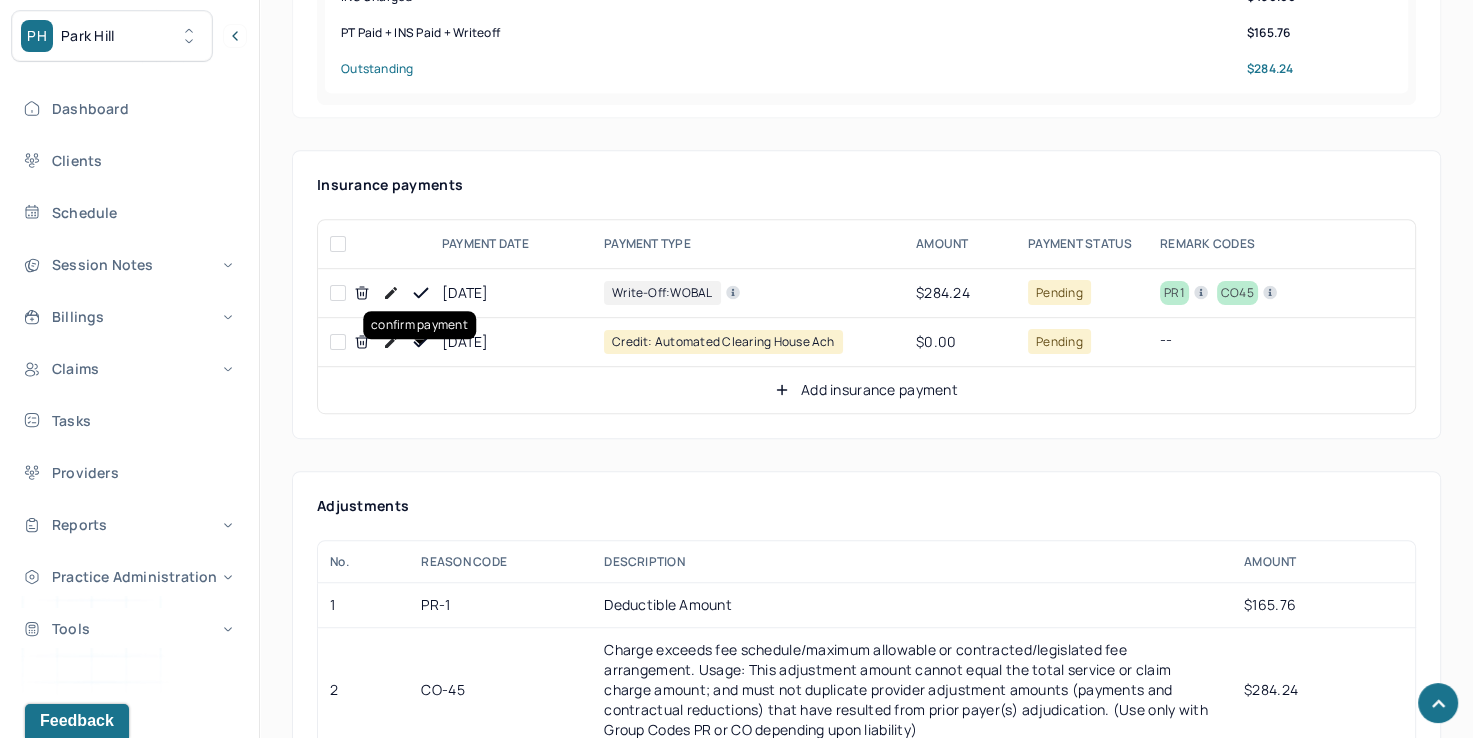 click 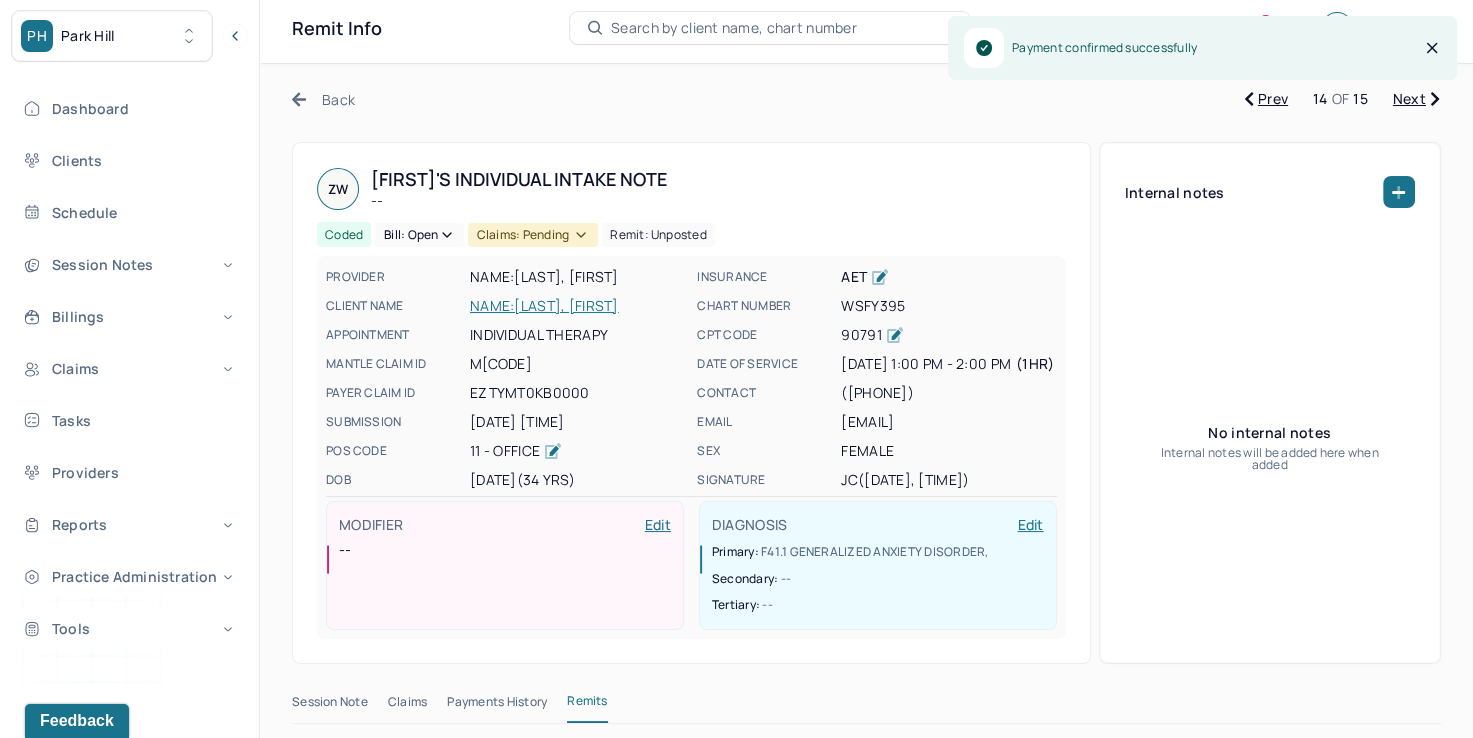 scroll, scrollTop: 0, scrollLeft: 0, axis: both 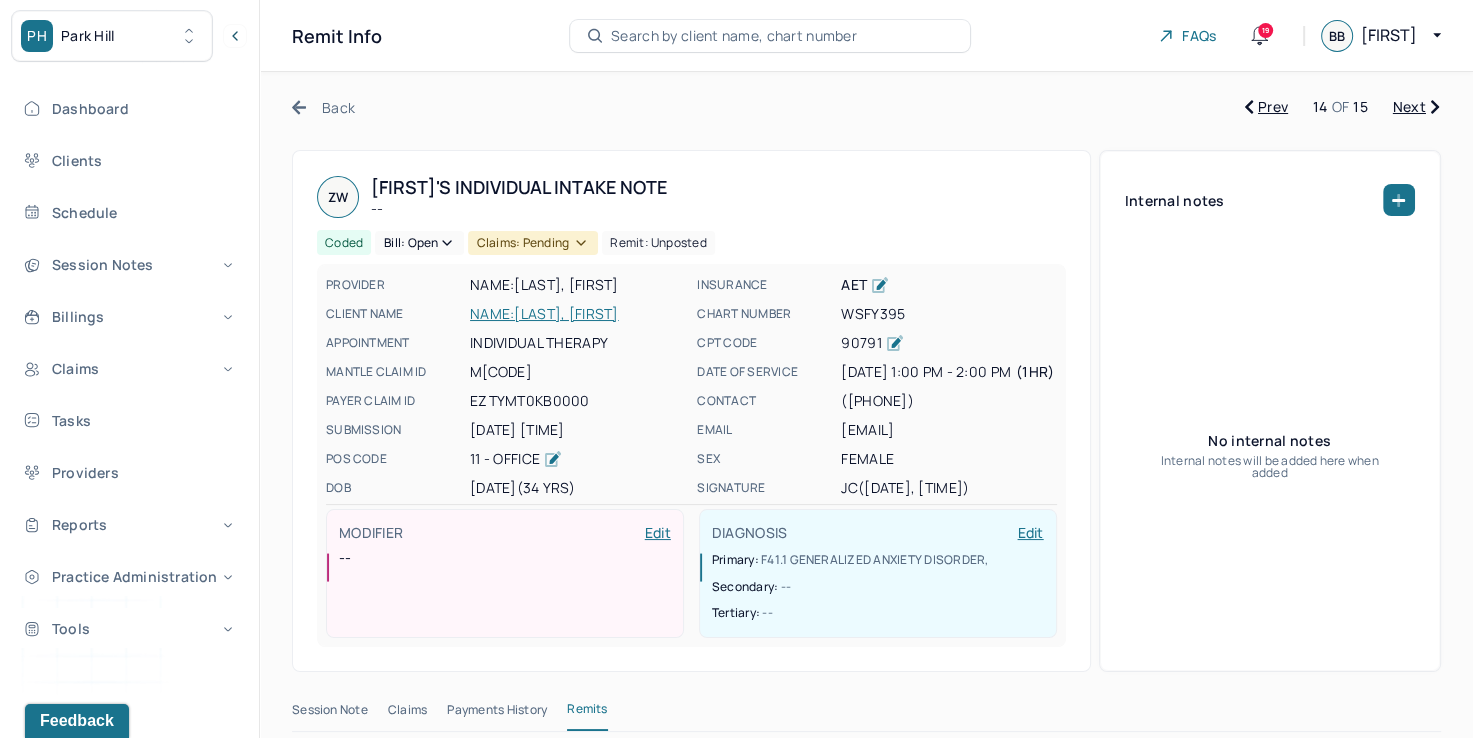 click 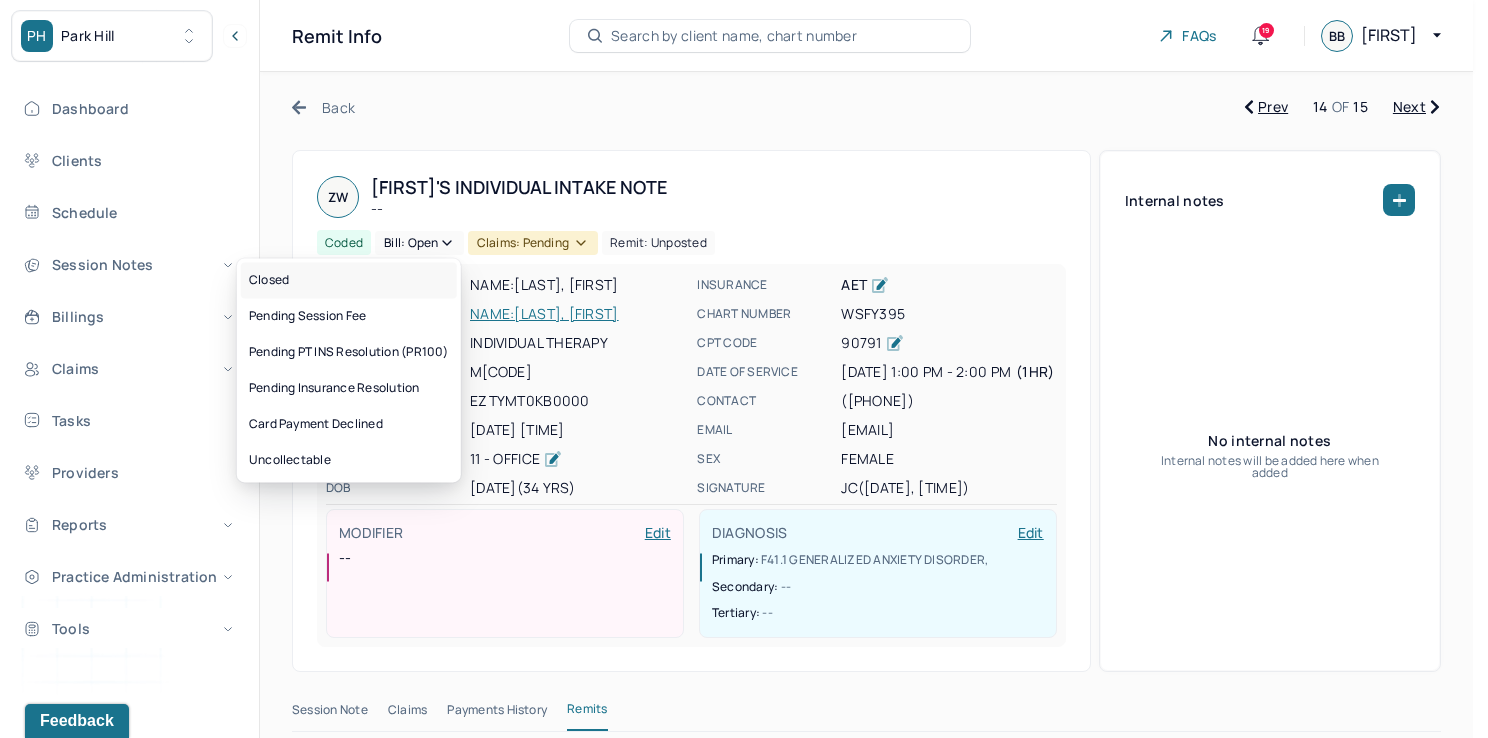 click on "Closed" at bounding box center (349, 280) 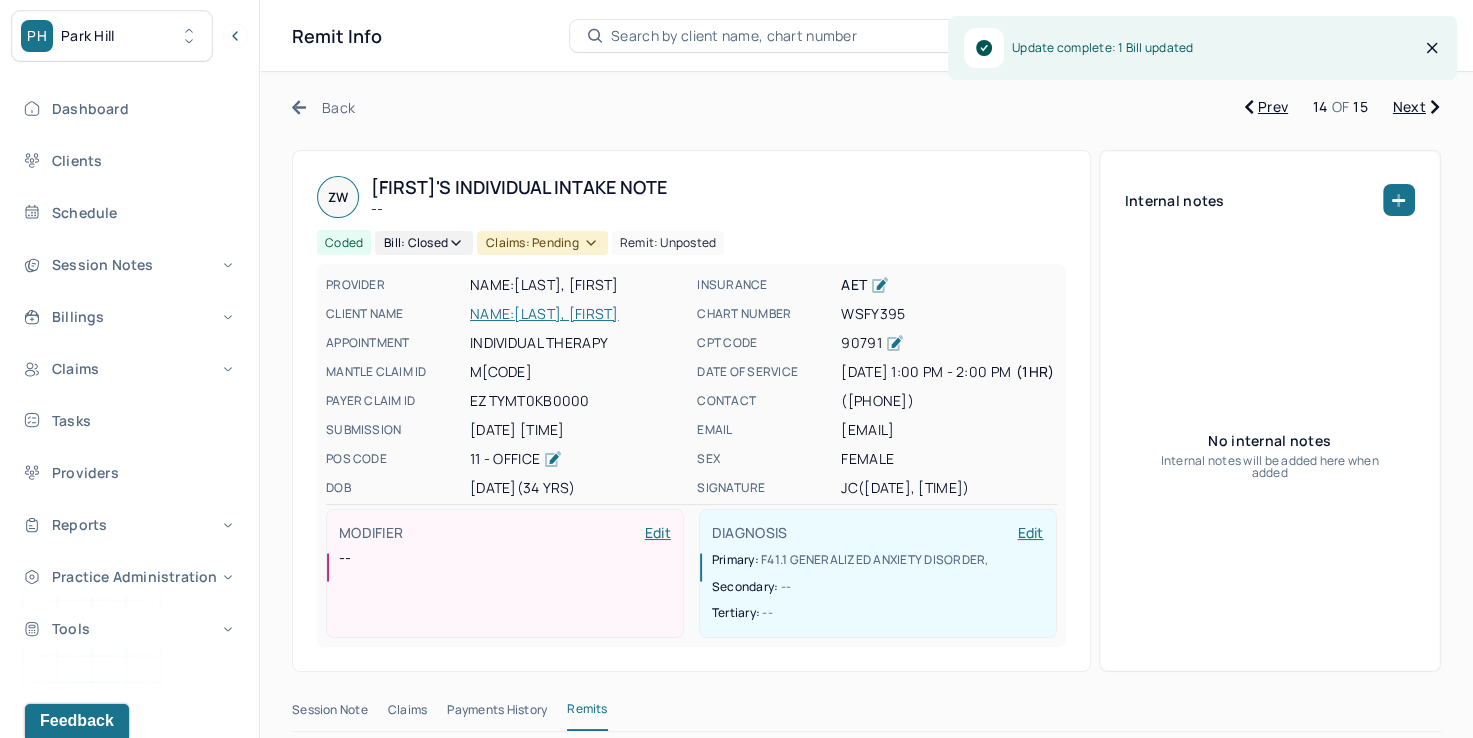 click on "Claims: pending" at bounding box center (542, 243) 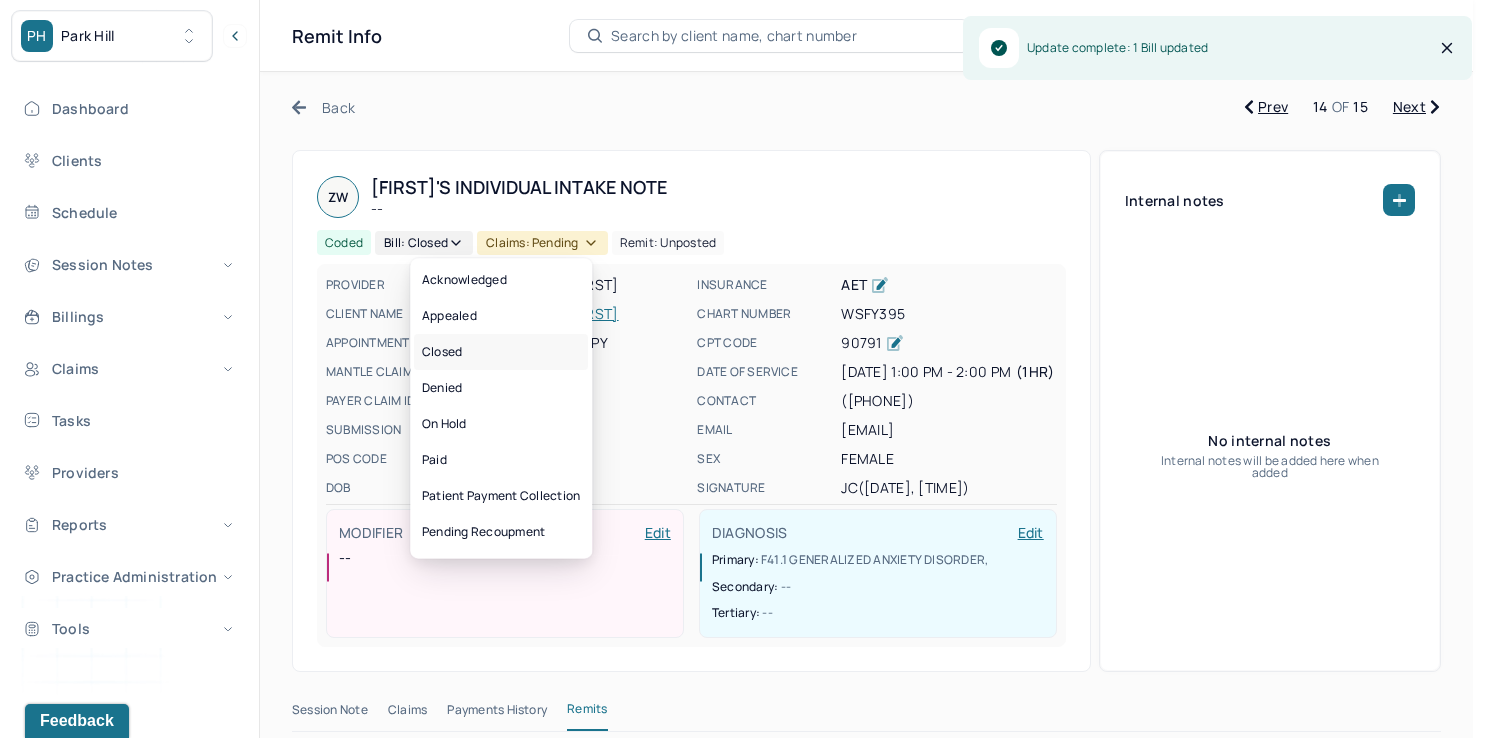 click on "Closed" at bounding box center [501, 352] 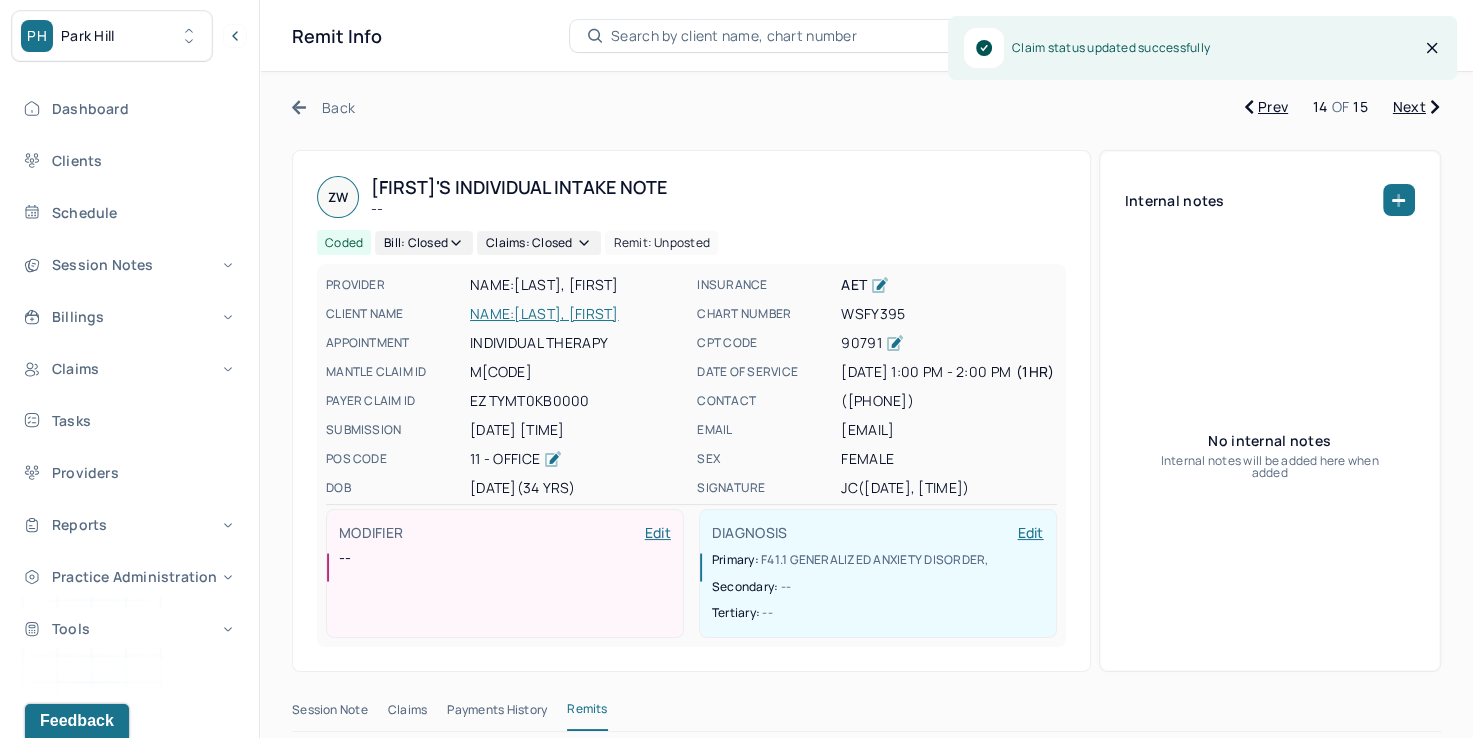click on "Next" at bounding box center (1416, 107) 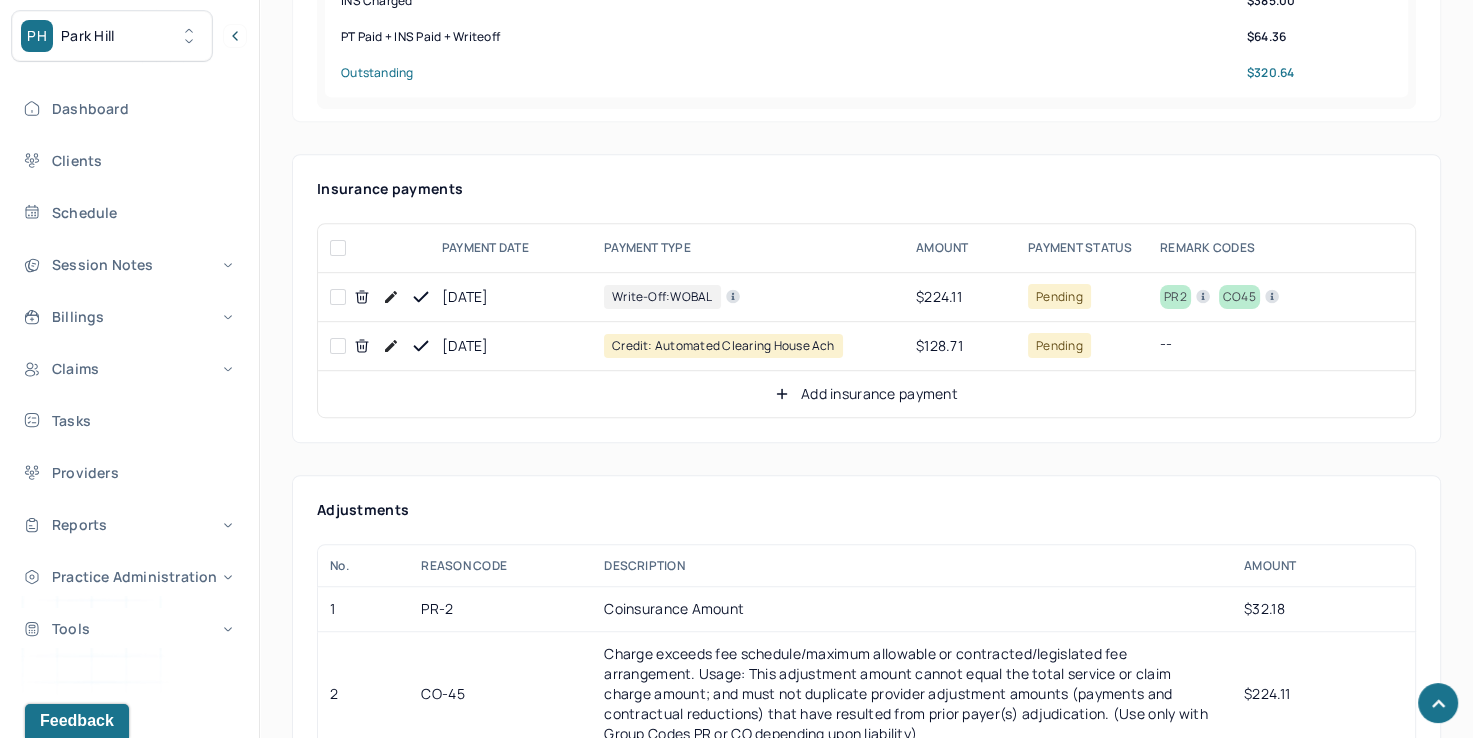 scroll, scrollTop: 1200, scrollLeft: 0, axis: vertical 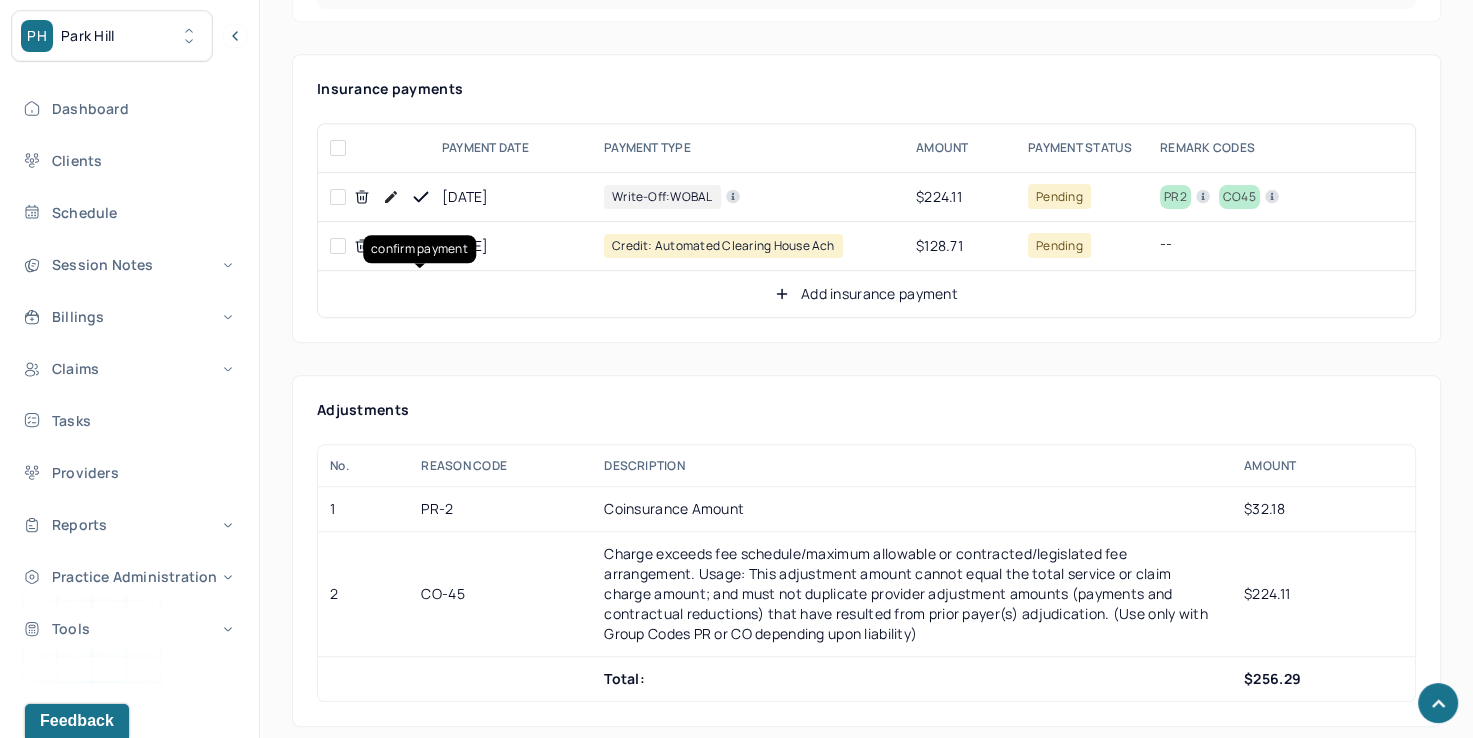 click 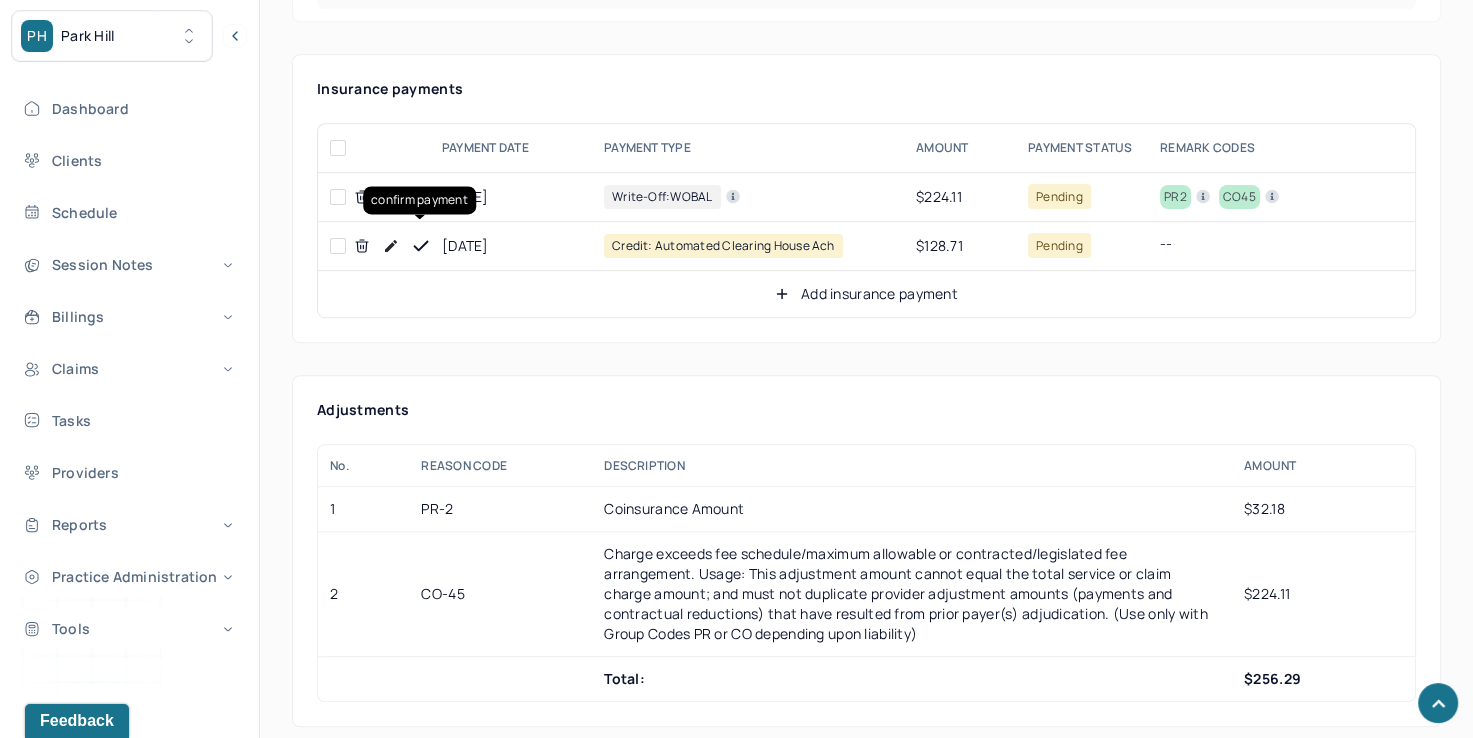 click 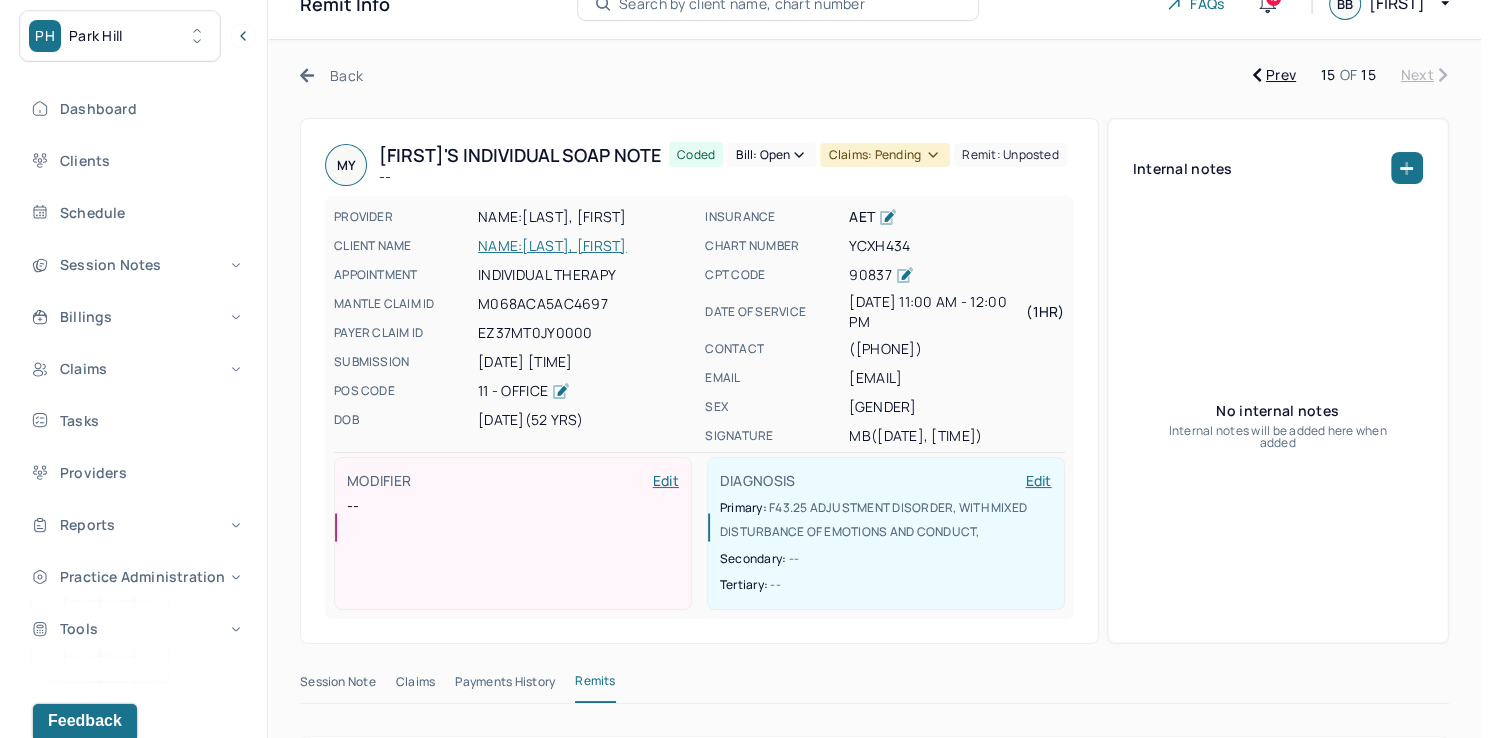 scroll, scrollTop: 0, scrollLeft: 0, axis: both 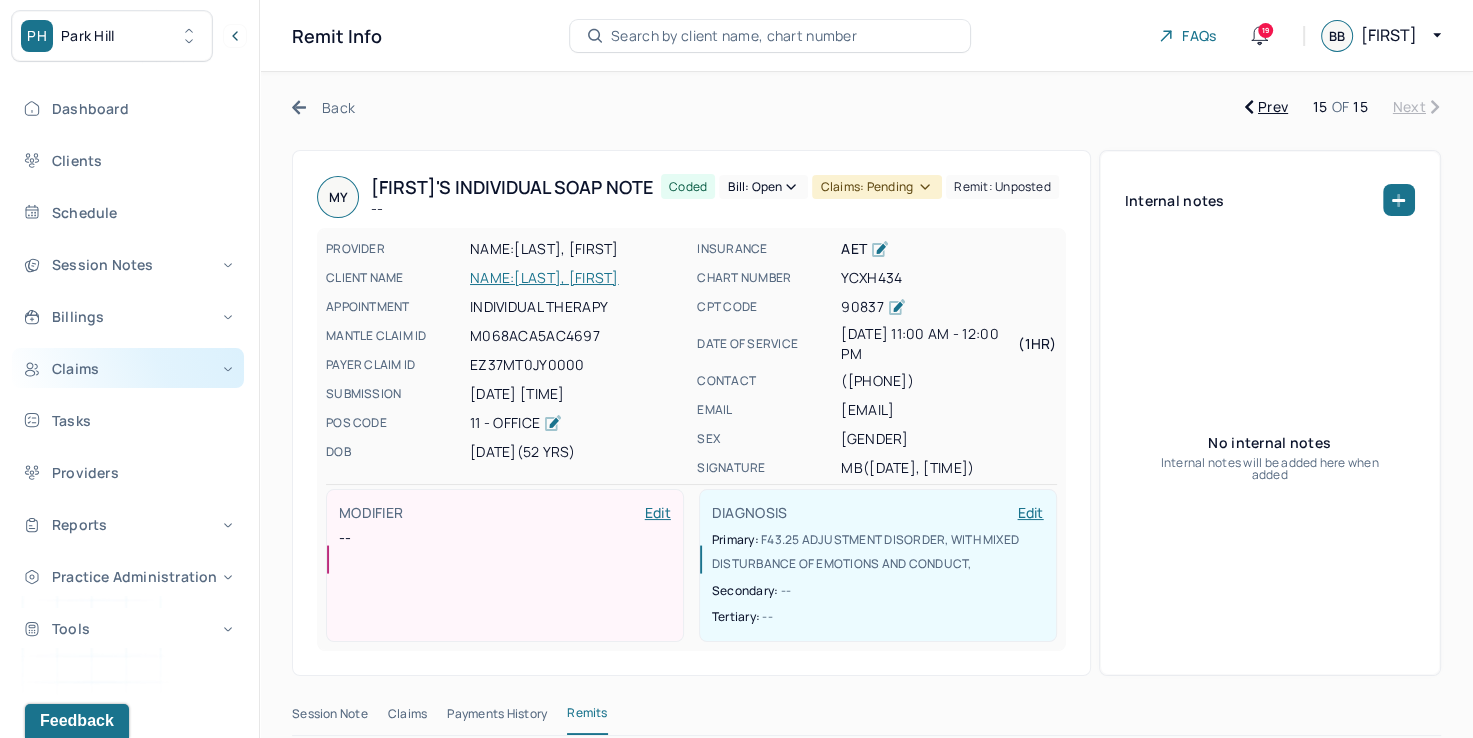 click on "Claims" at bounding box center [128, 368] 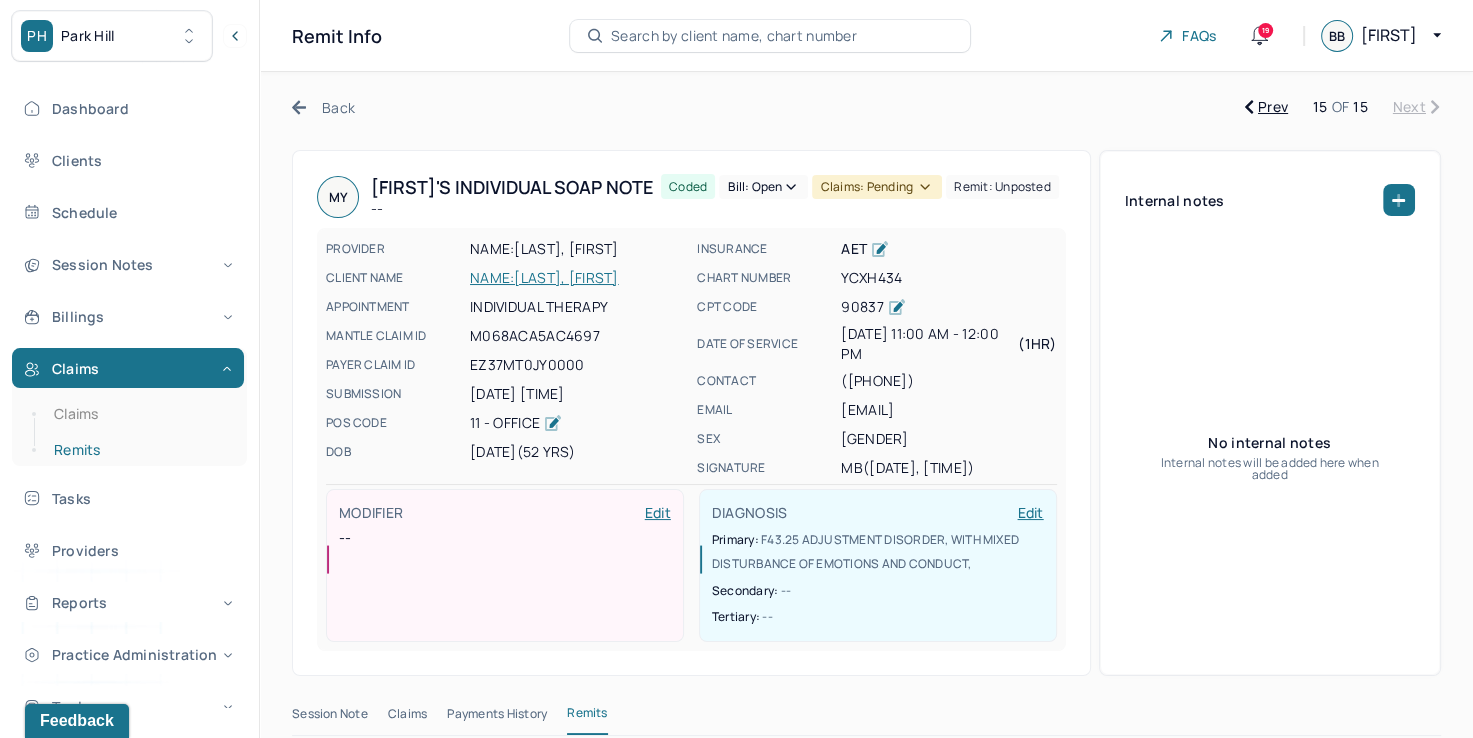 click on "Remits" at bounding box center [139, 450] 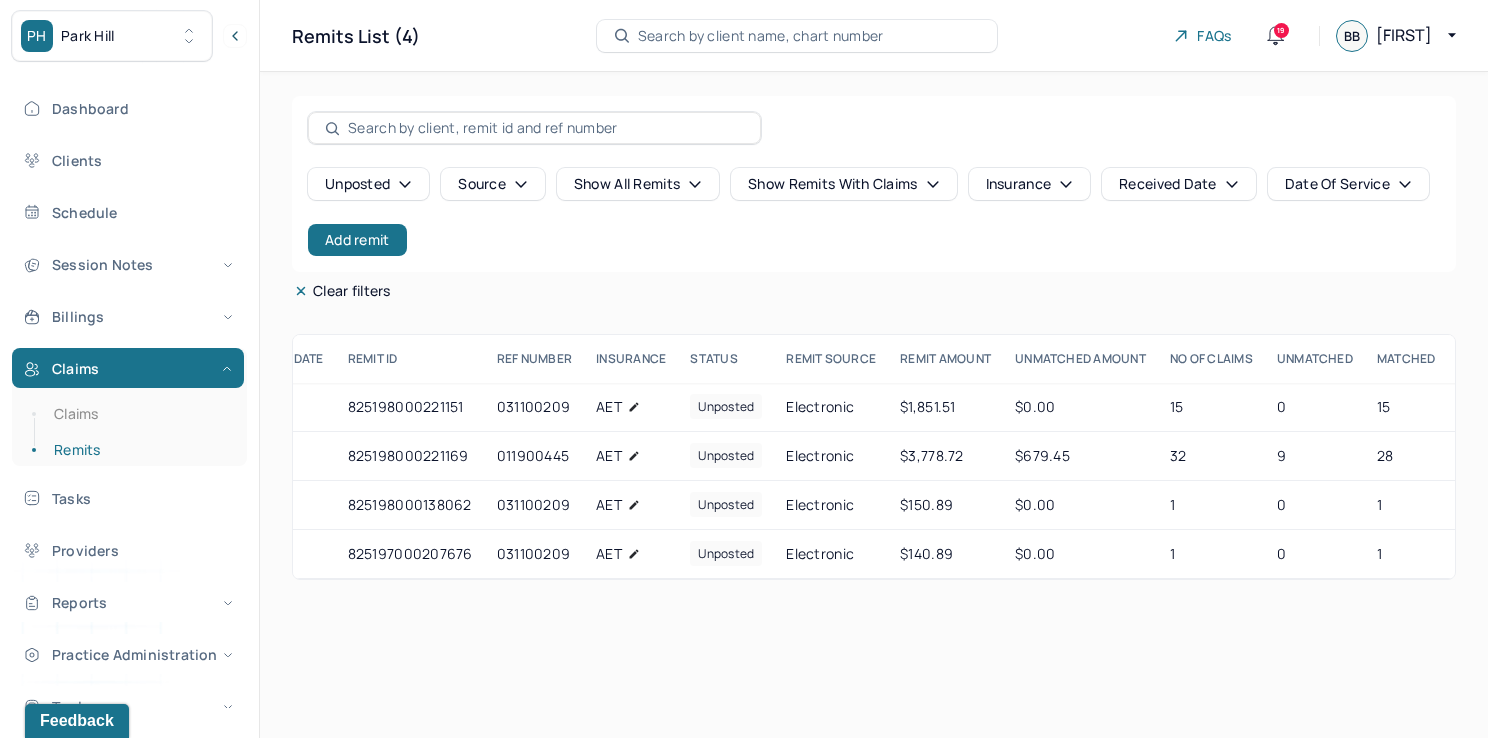 scroll, scrollTop: 0, scrollLeft: 185, axis: horizontal 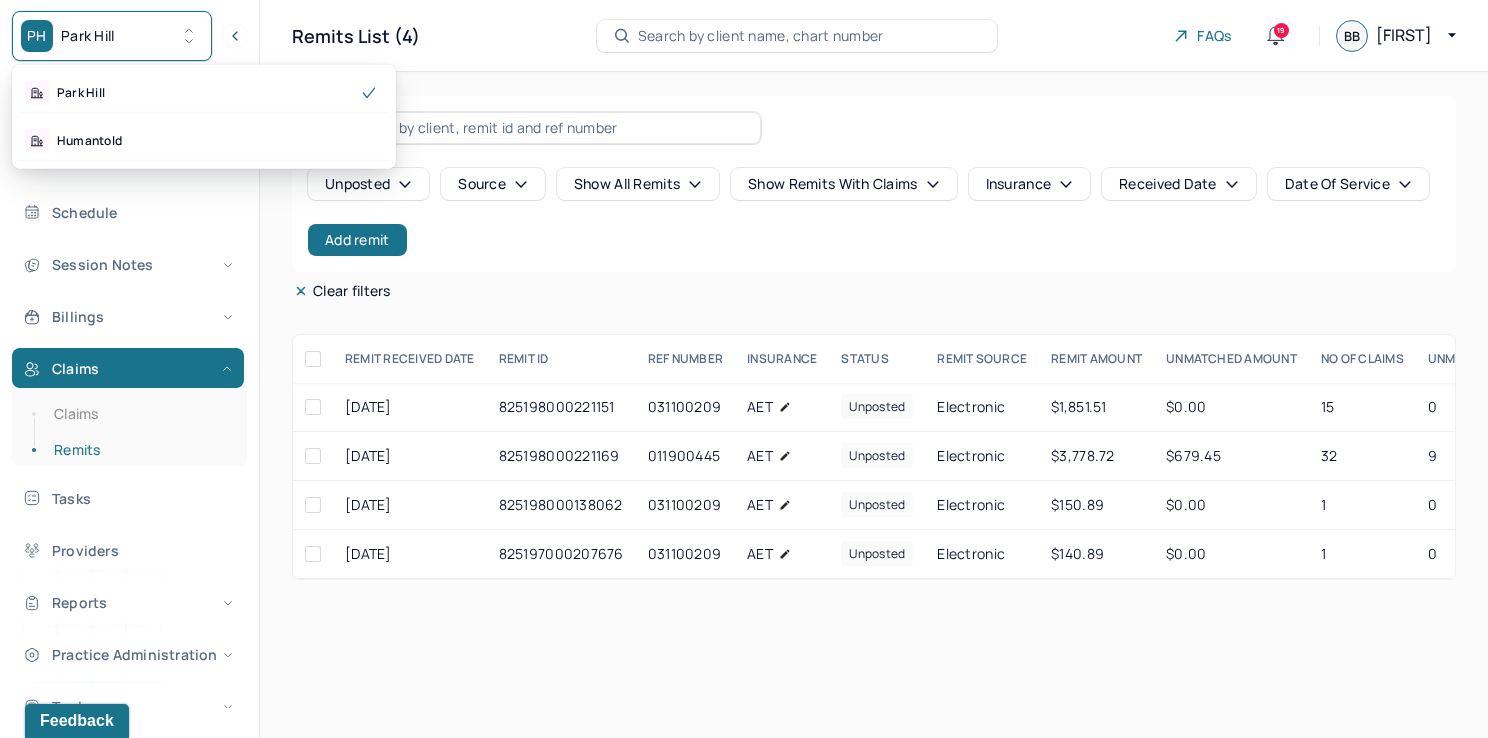 click on "PH Park Hill" at bounding box center (112, 36) 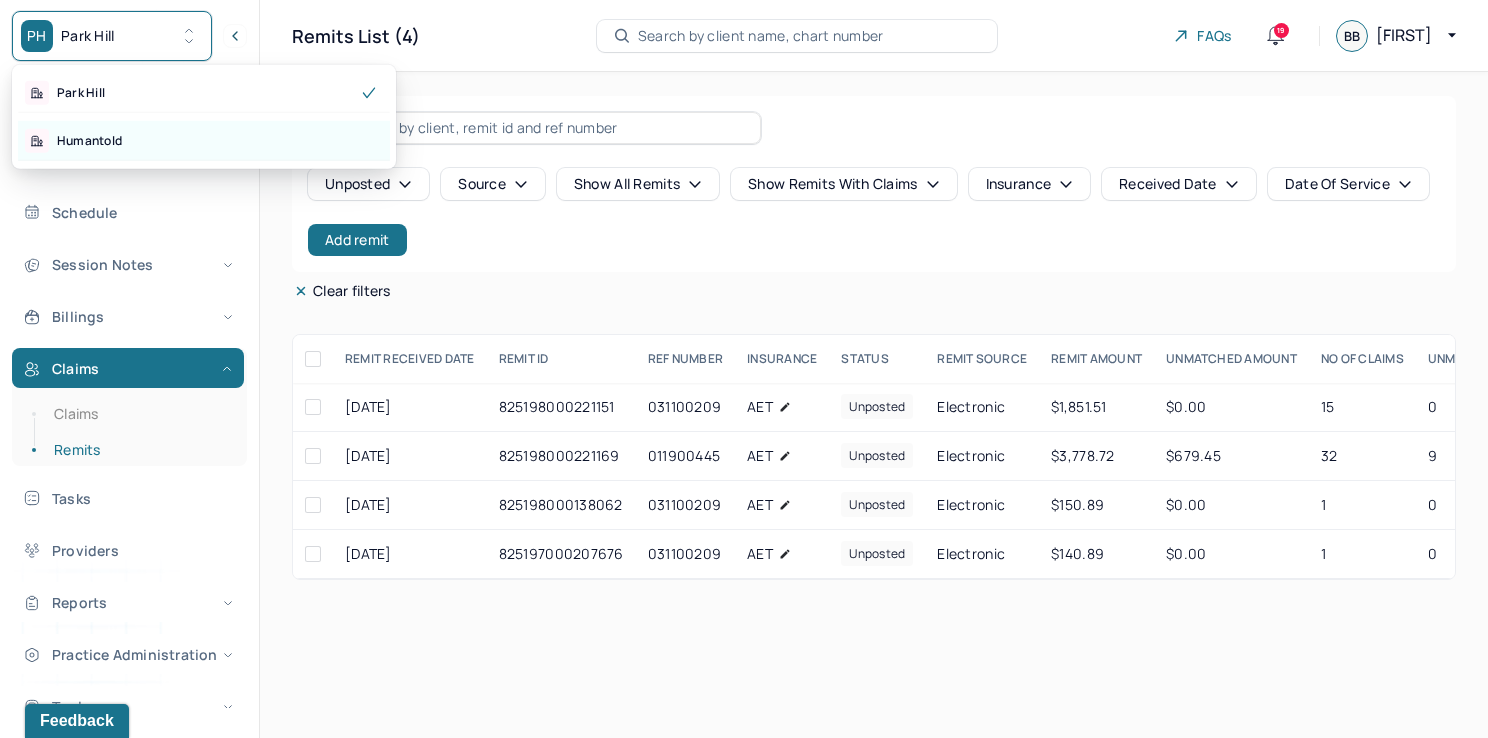 click on "Humantold" at bounding box center (204, 141) 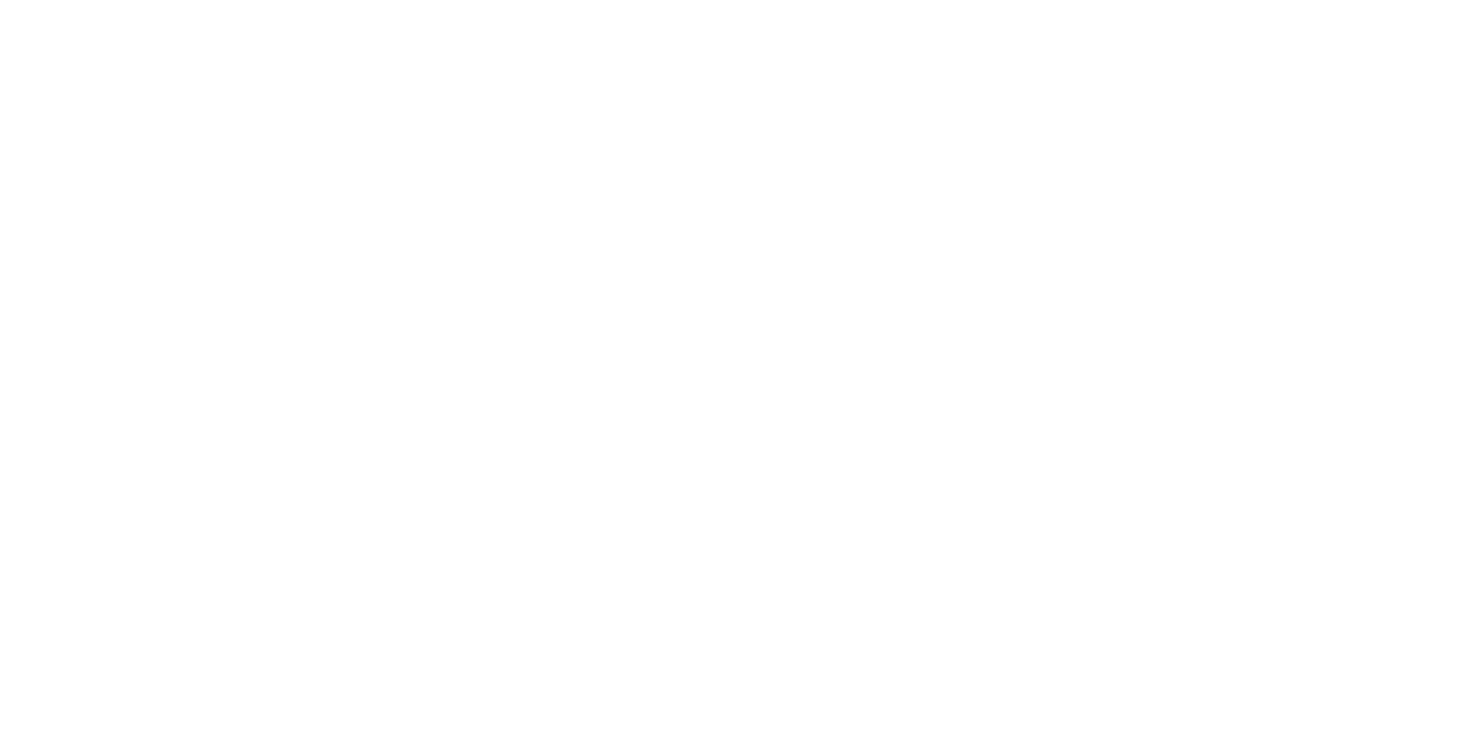 scroll, scrollTop: 0, scrollLeft: 0, axis: both 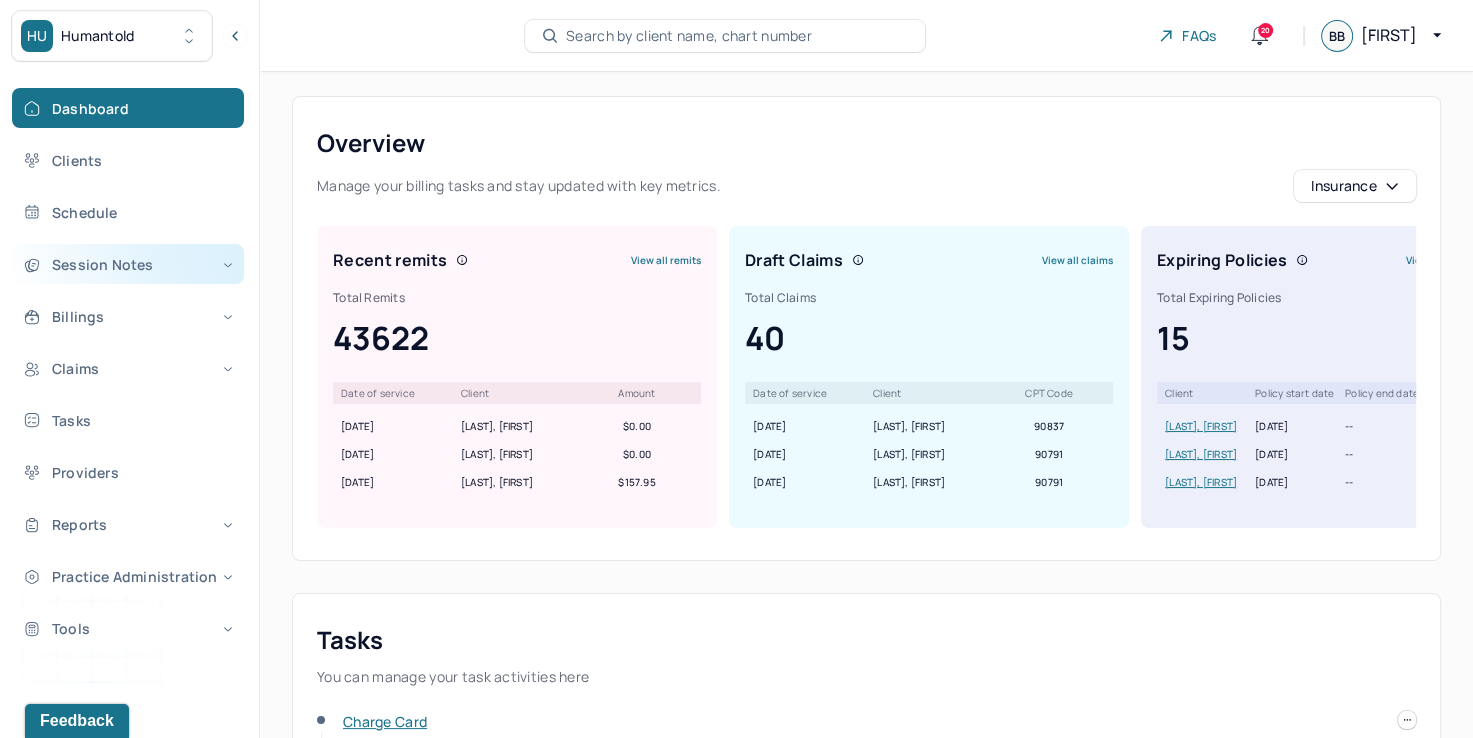 click on "Session Notes" at bounding box center [128, 264] 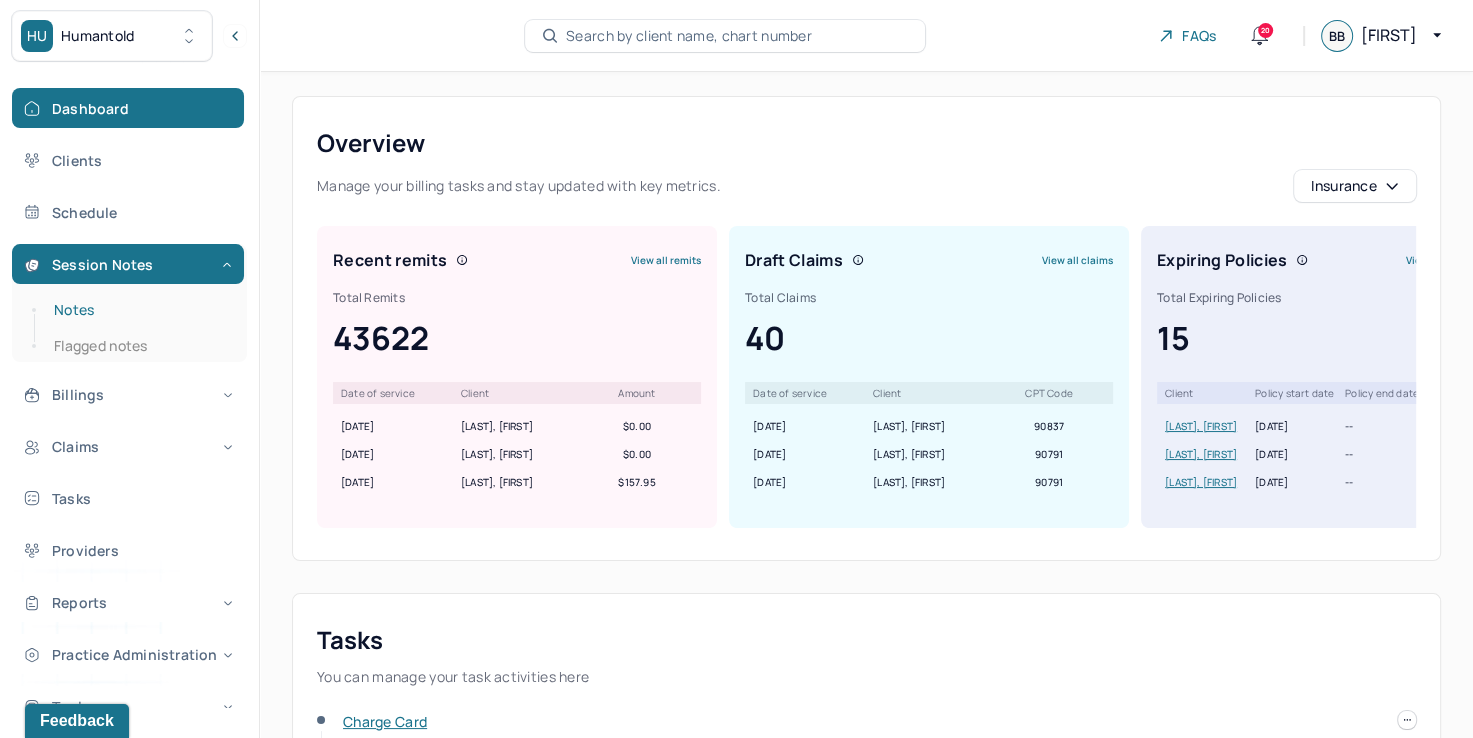 click on "Notes" at bounding box center [139, 310] 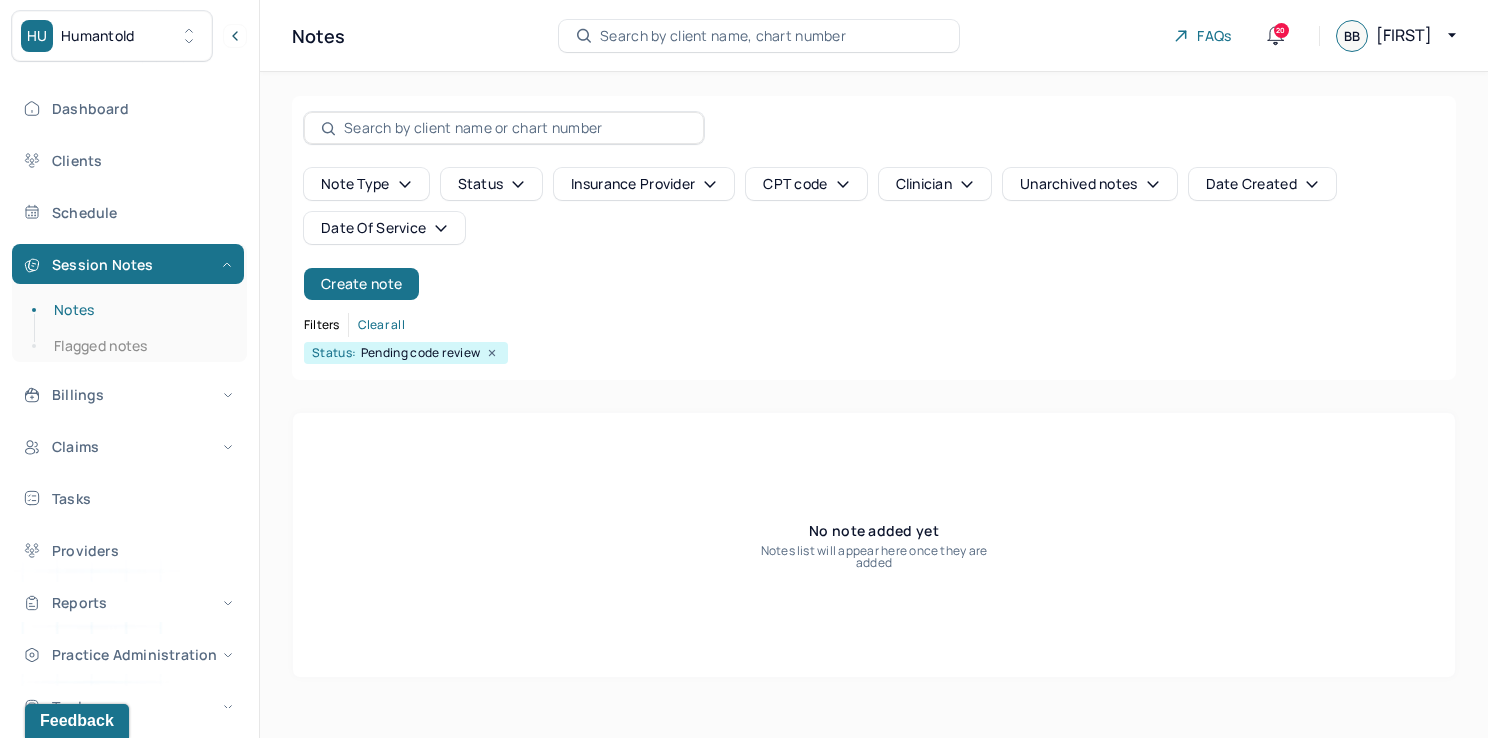 click 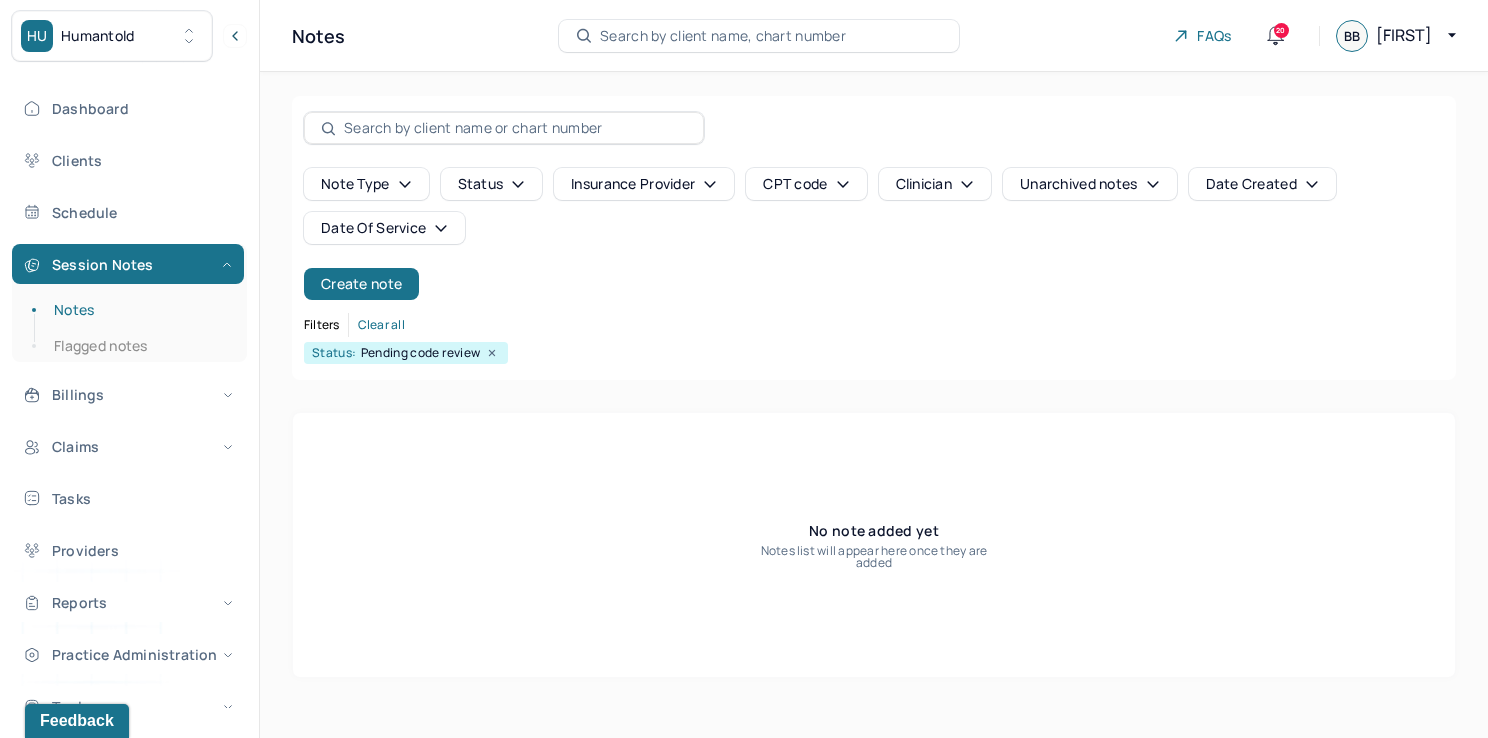 select on "6" 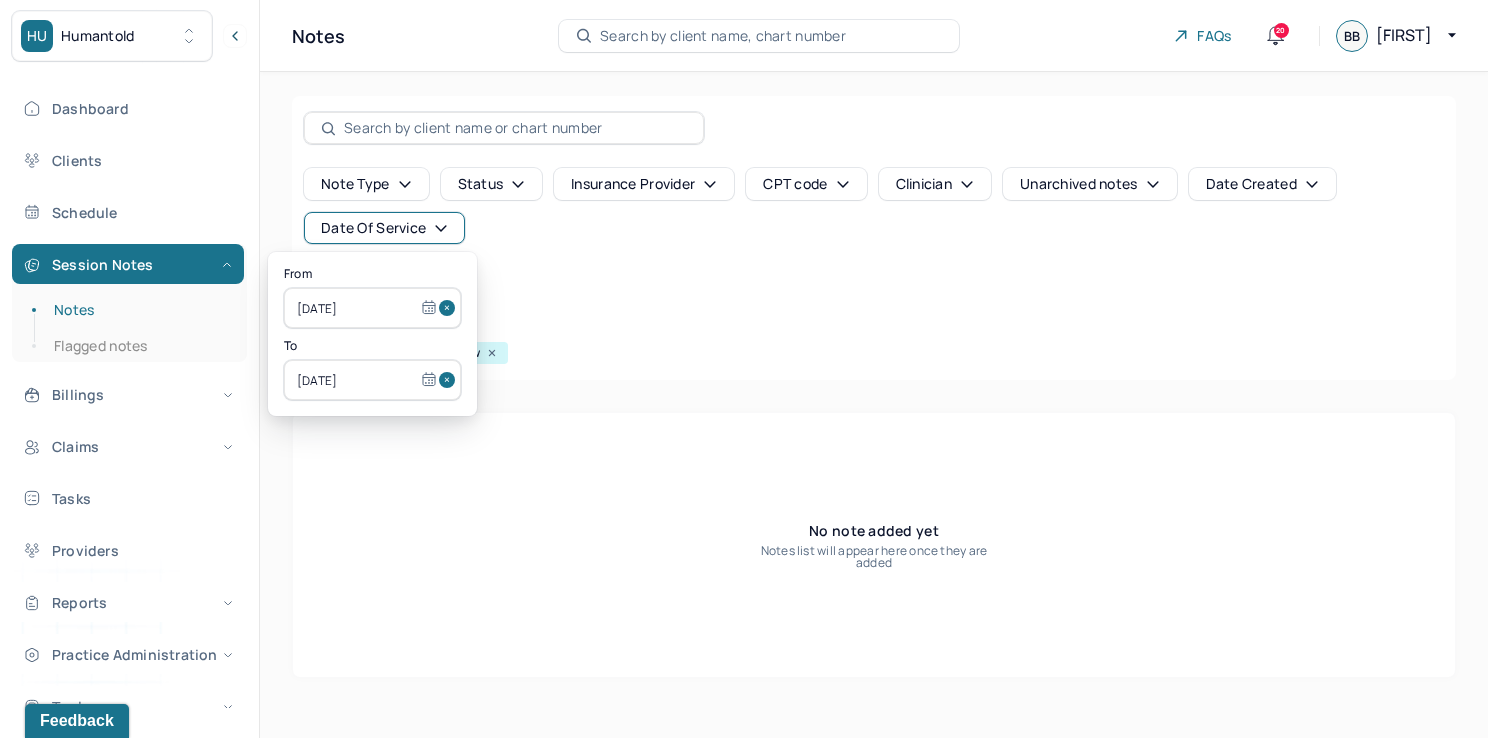 click at bounding box center (450, 308) 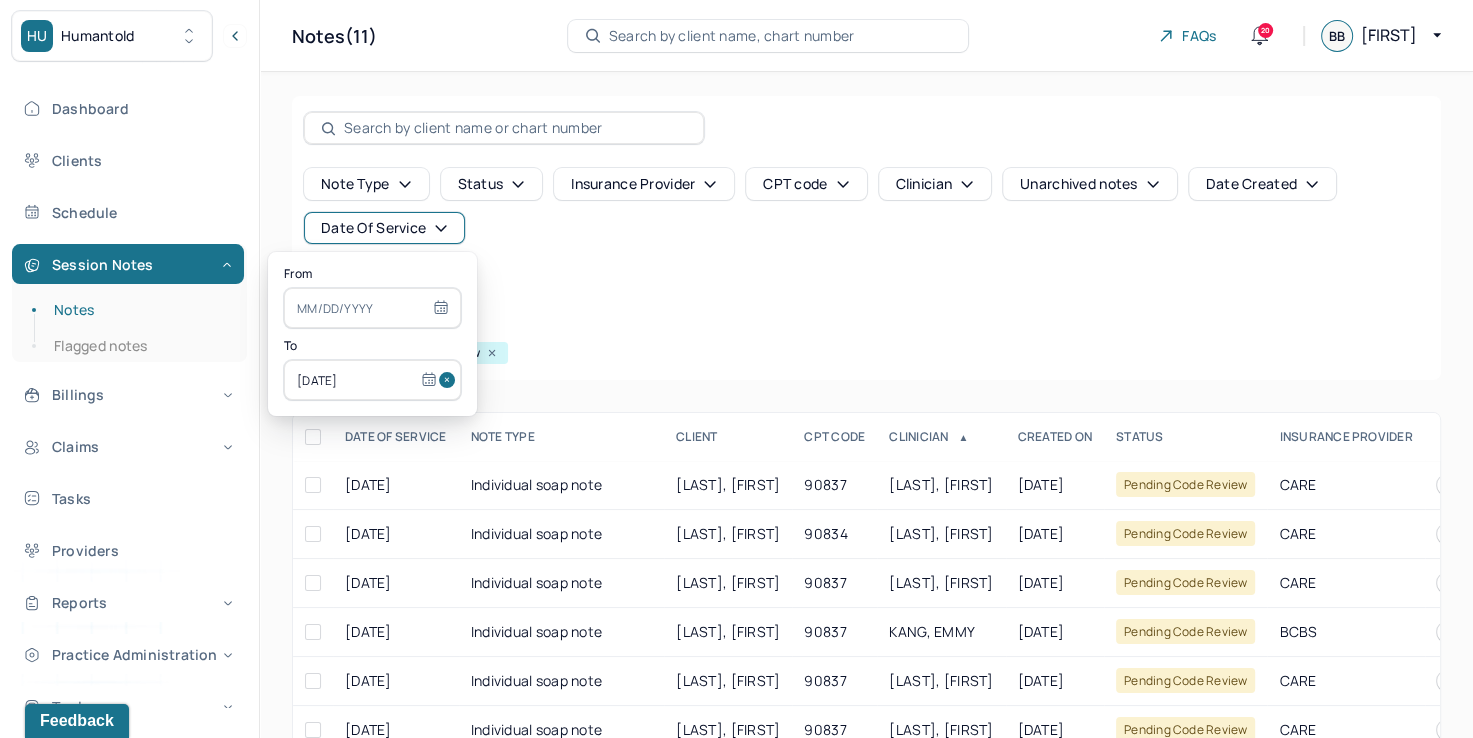 click at bounding box center [450, 380] 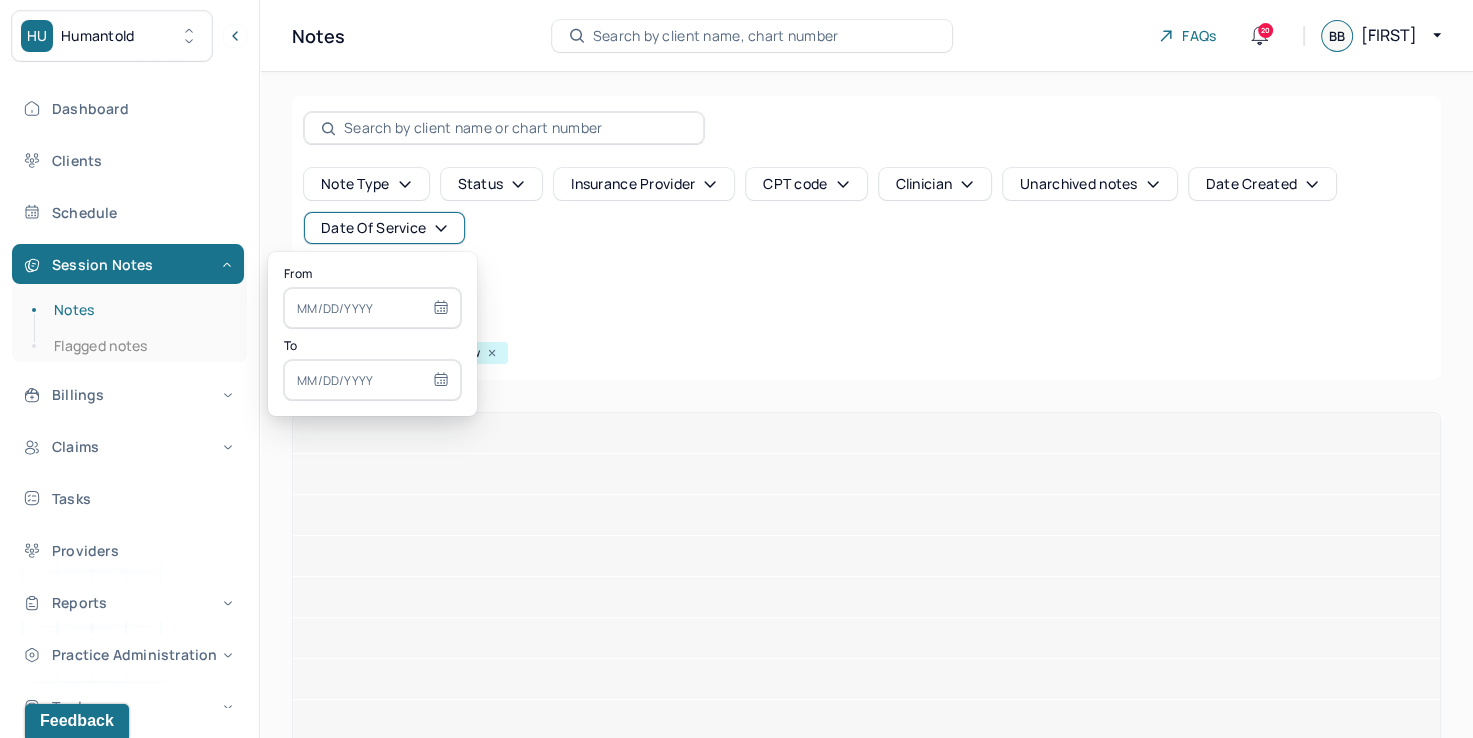 click at bounding box center [372, 308] 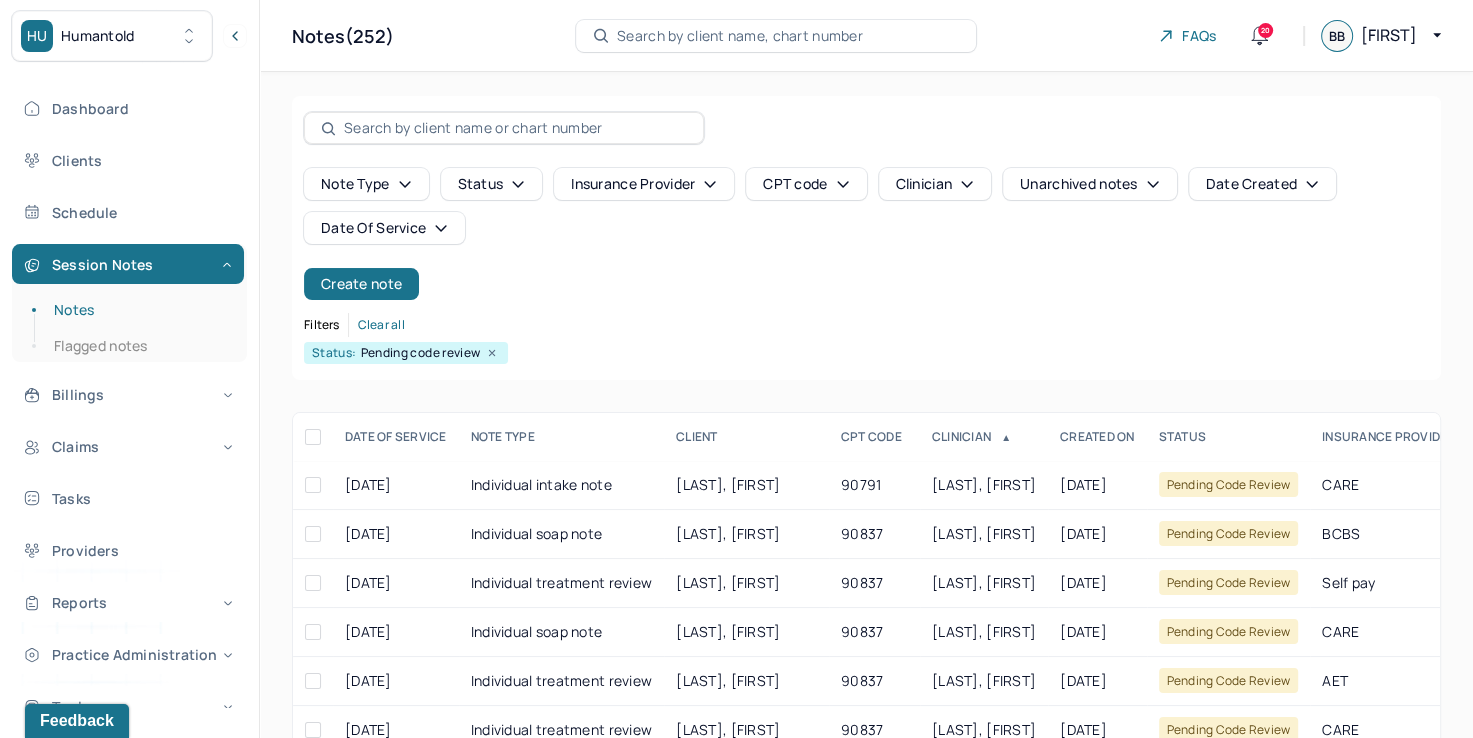 click on "Note type     Status     Insurance provider     CPT code     Clinician     Unarchived notes     Date Created     Date Of Service     Create note" at bounding box center (866, 234) 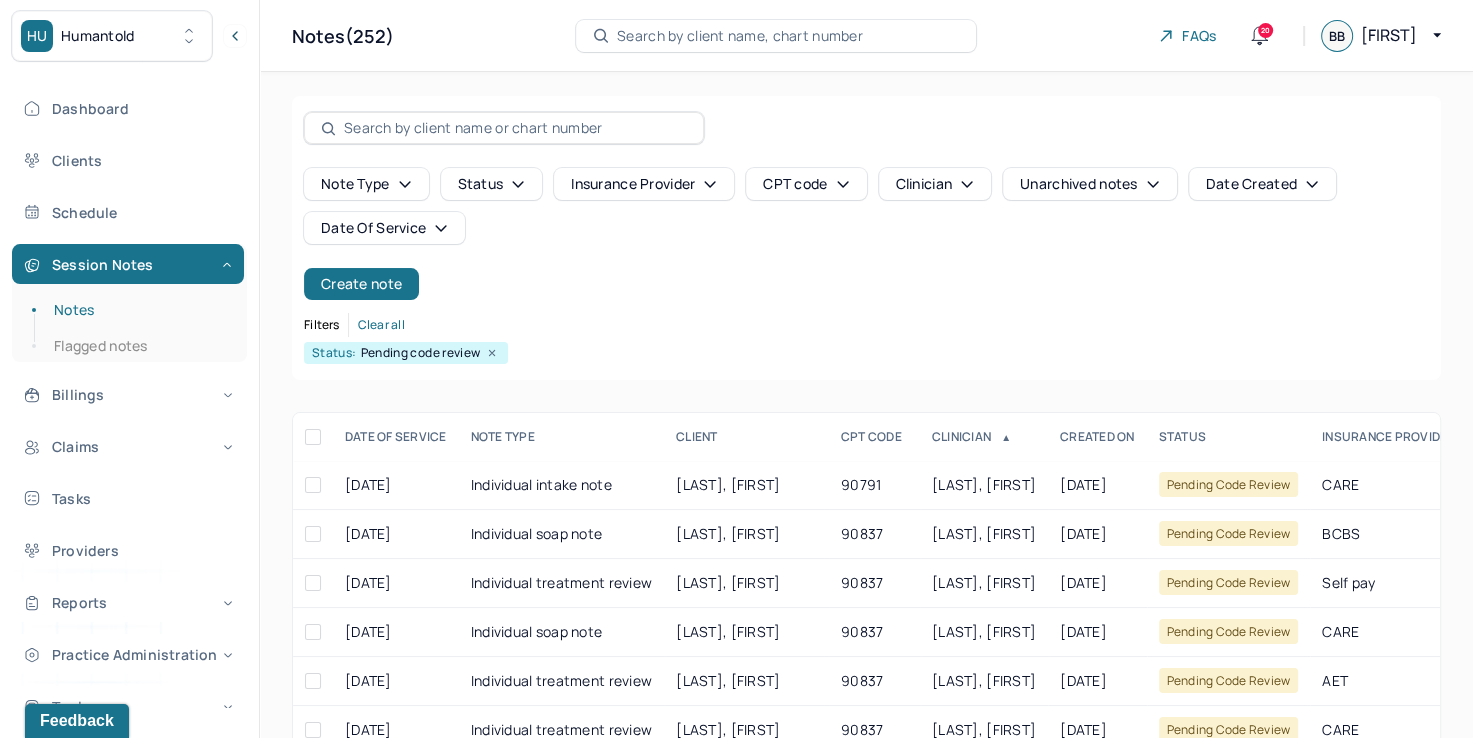 click 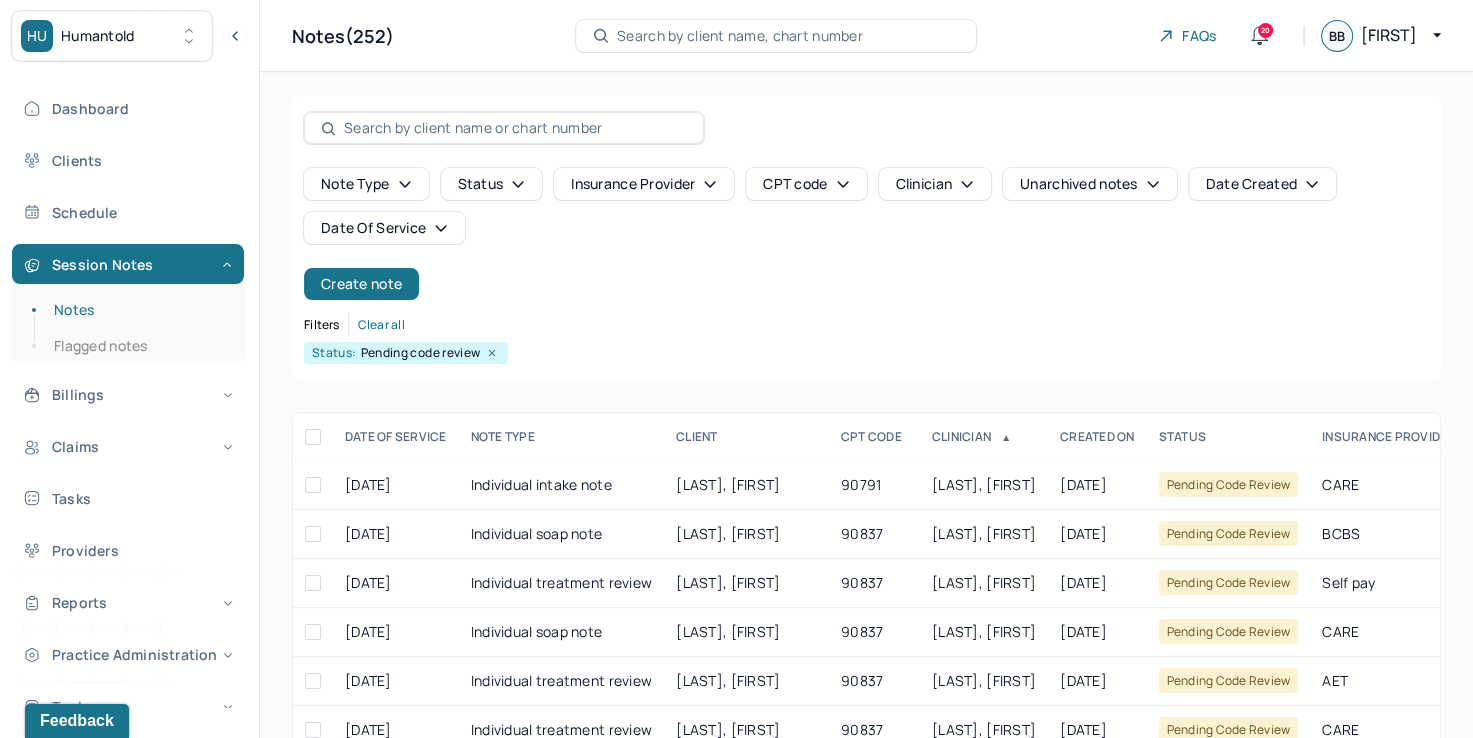 click on "Filters   Clear all" at bounding box center [866, 325] 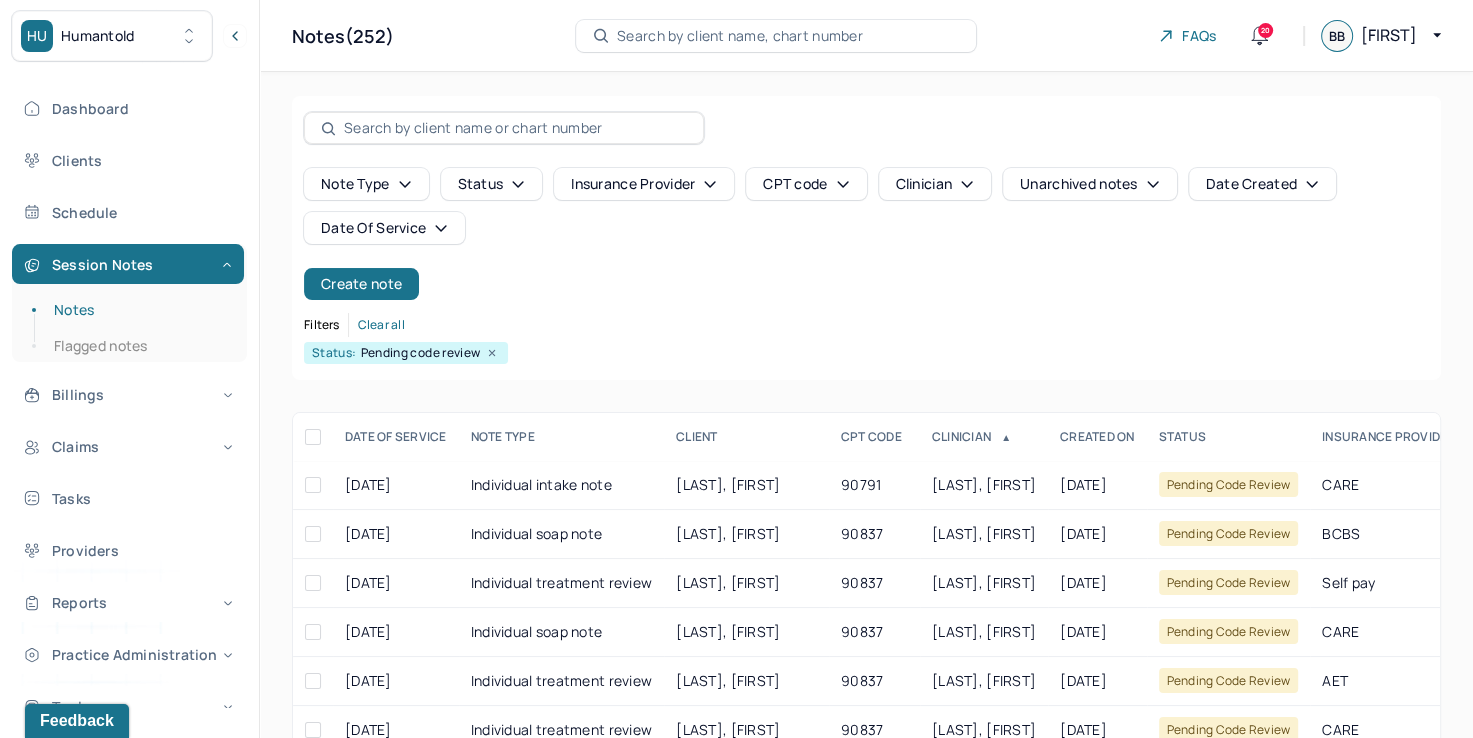 click on "DATE OF SERVICE" at bounding box center [396, 437] 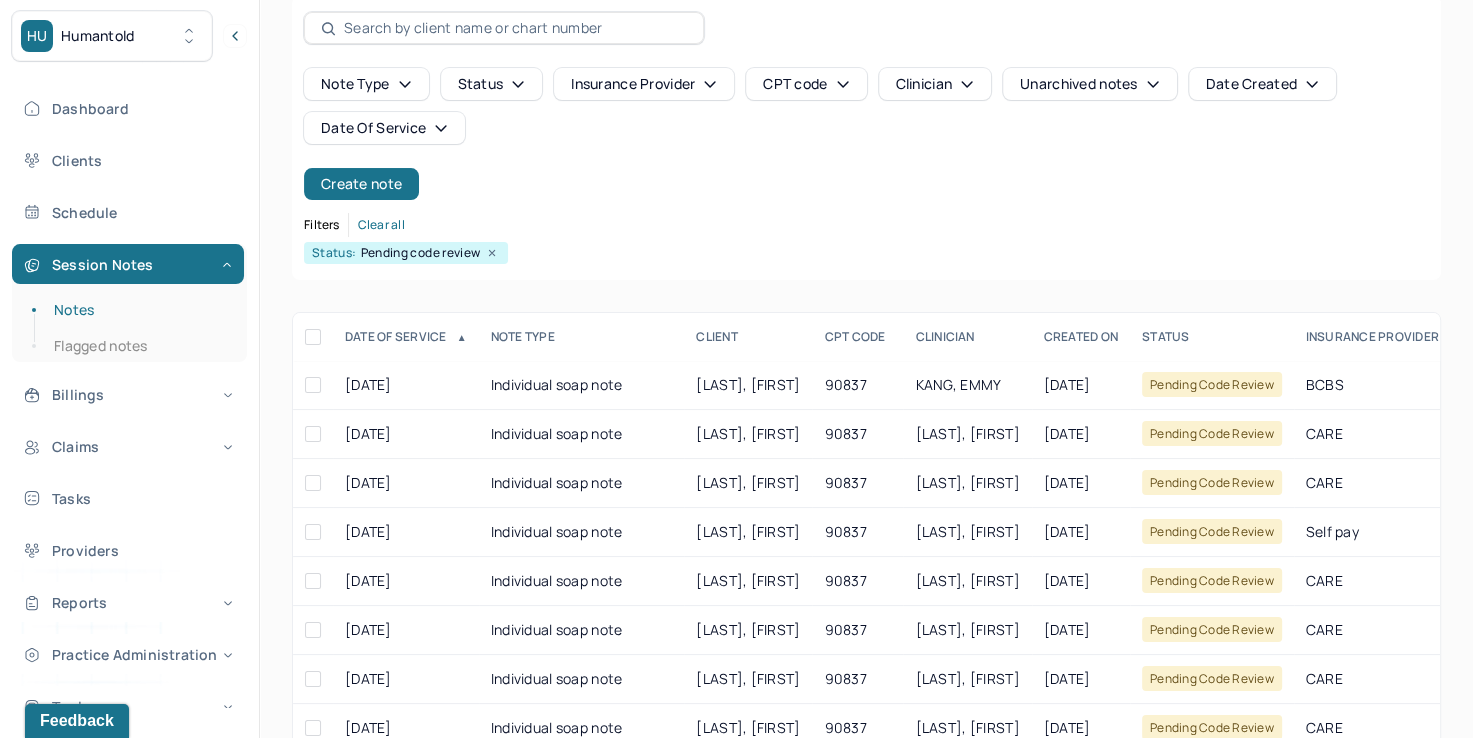 scroll, scrollTop: 288, scrollLeft: 0, axis: vertical 